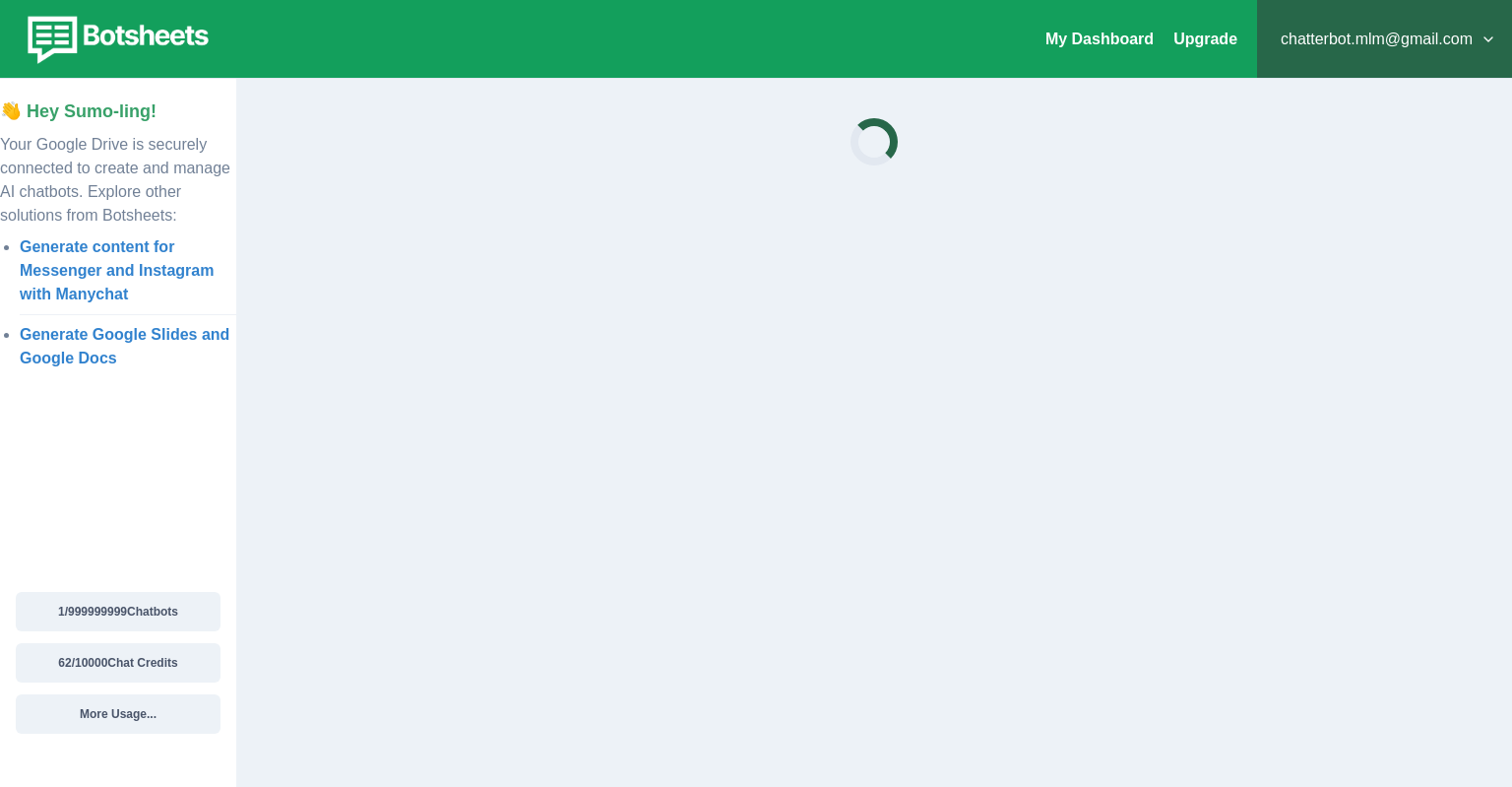 scroll, scrollTop: 0, scrollLeft: 0, axis: both 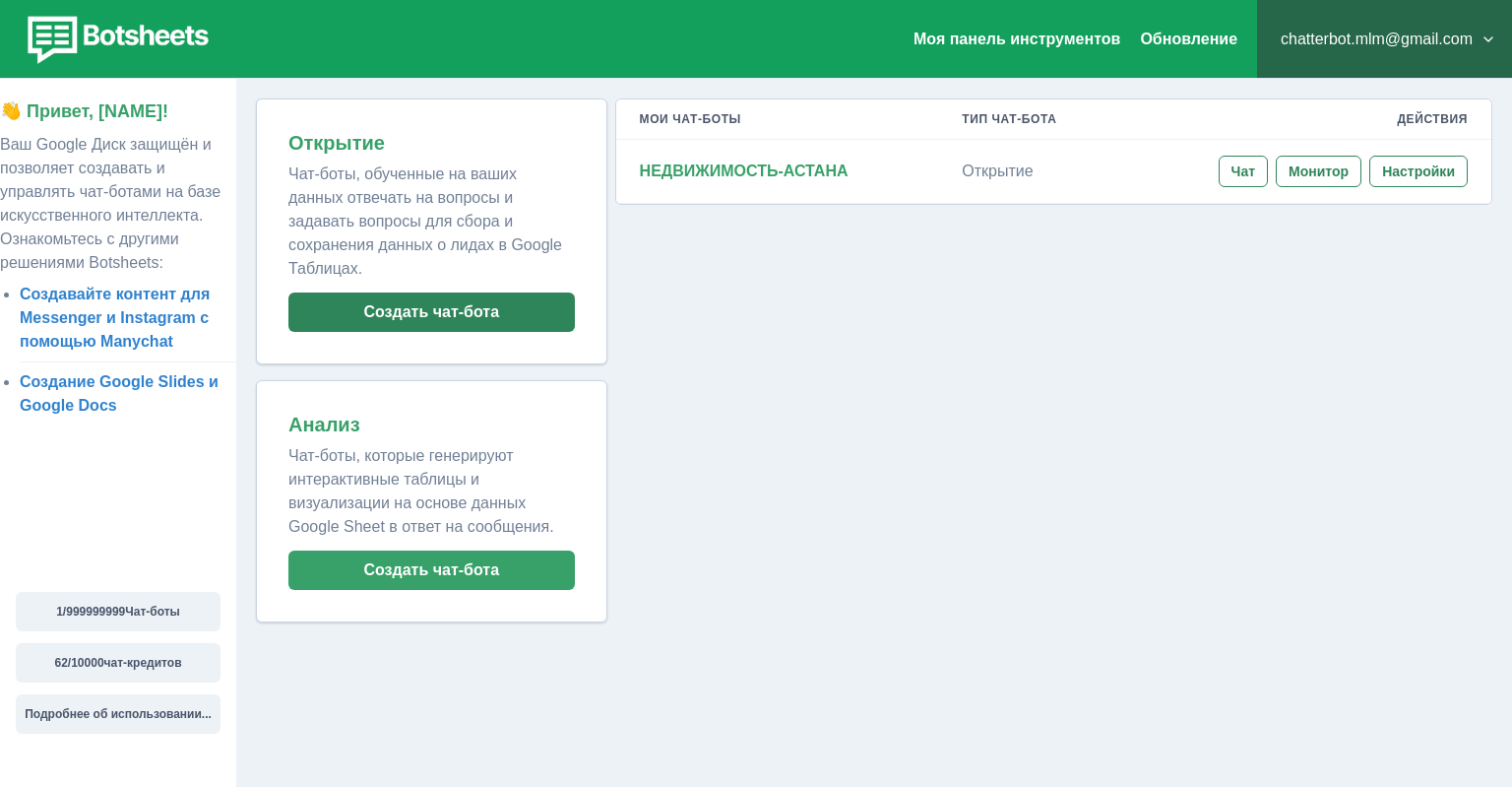 click on "Создать чат-бота" at bounding box center [431, 312] 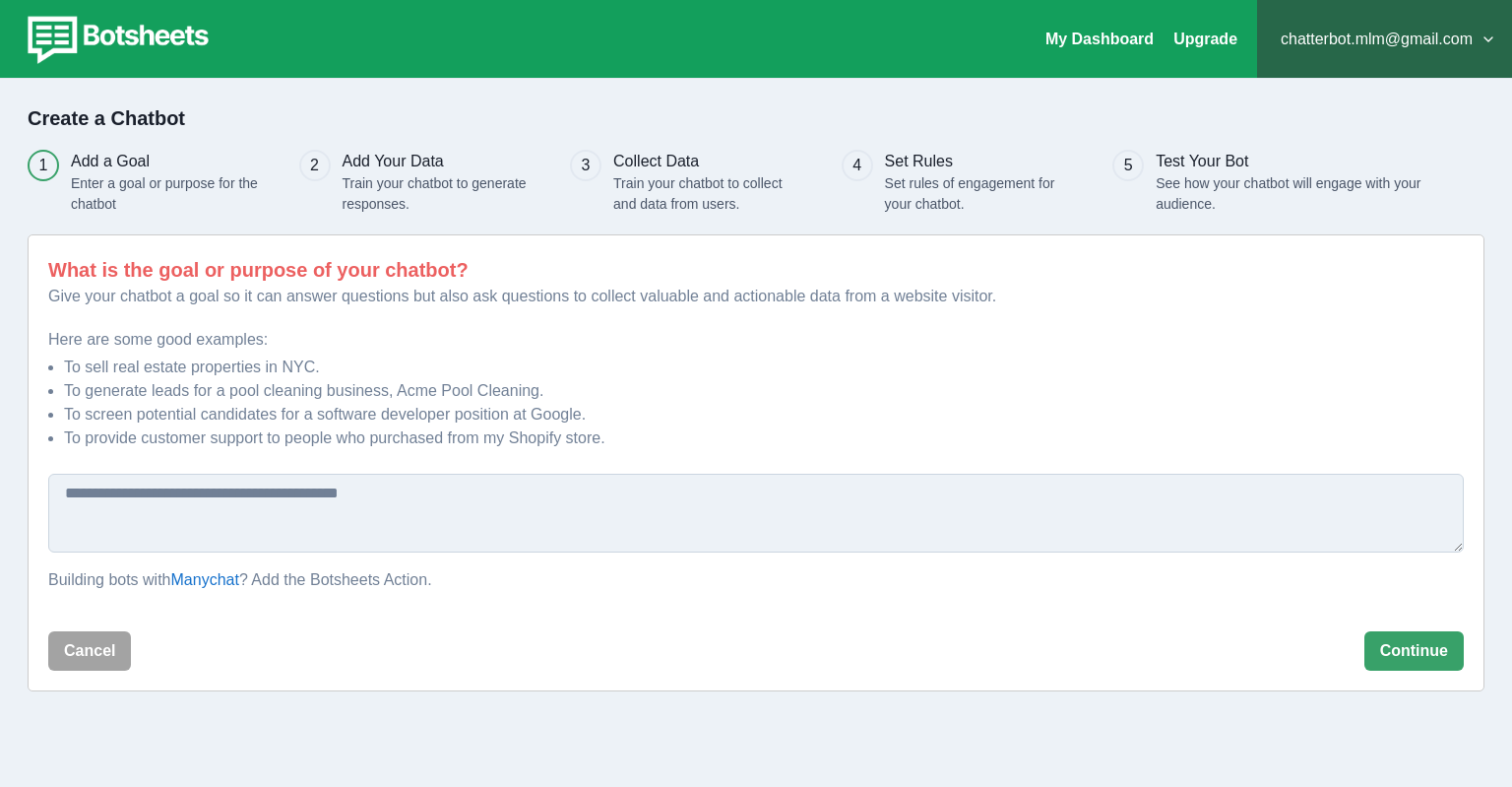 scroll, scrollTop: 0, scrollLeft: 0, axis: both 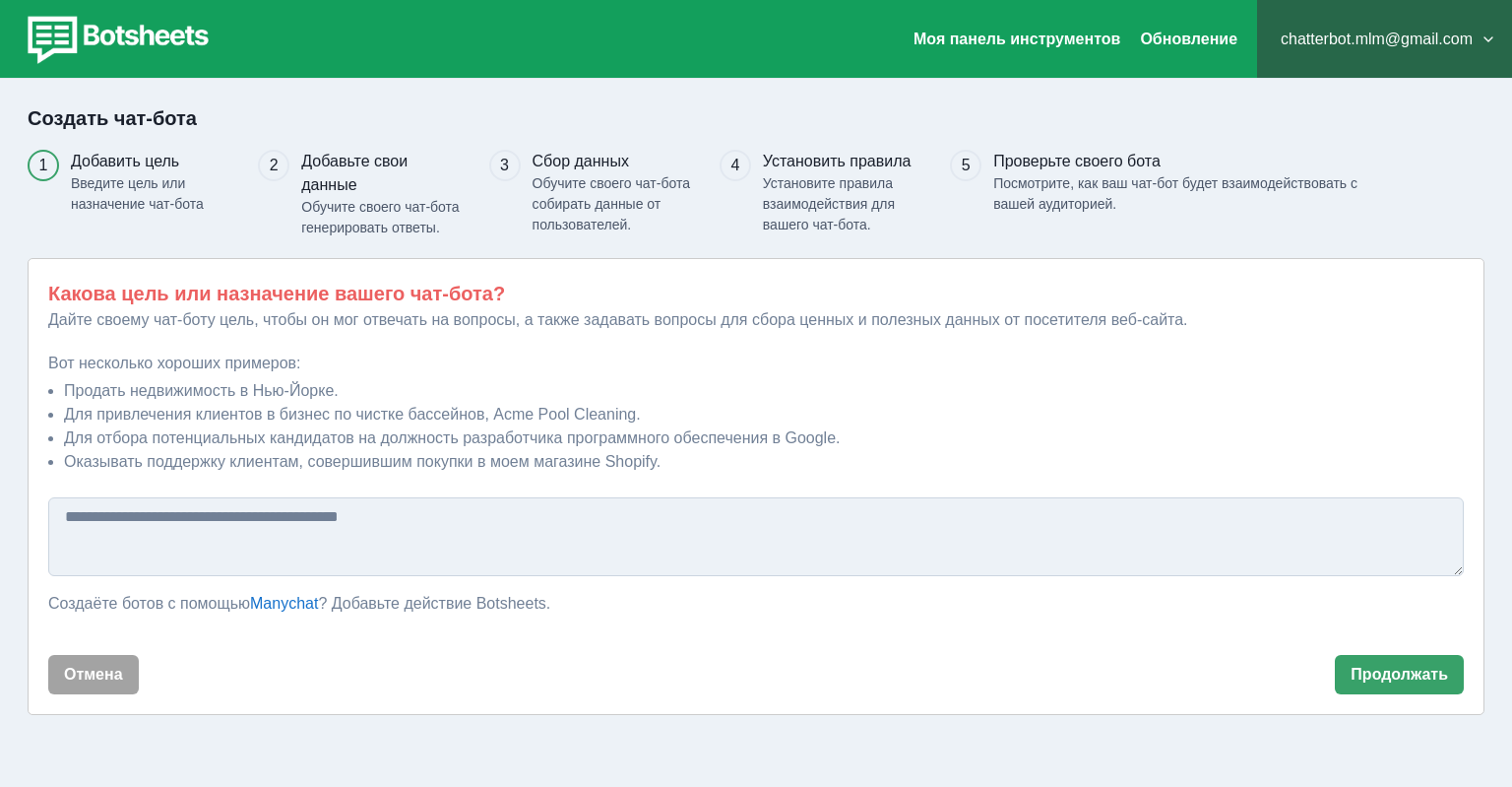 click at bounding box center (756, 537) 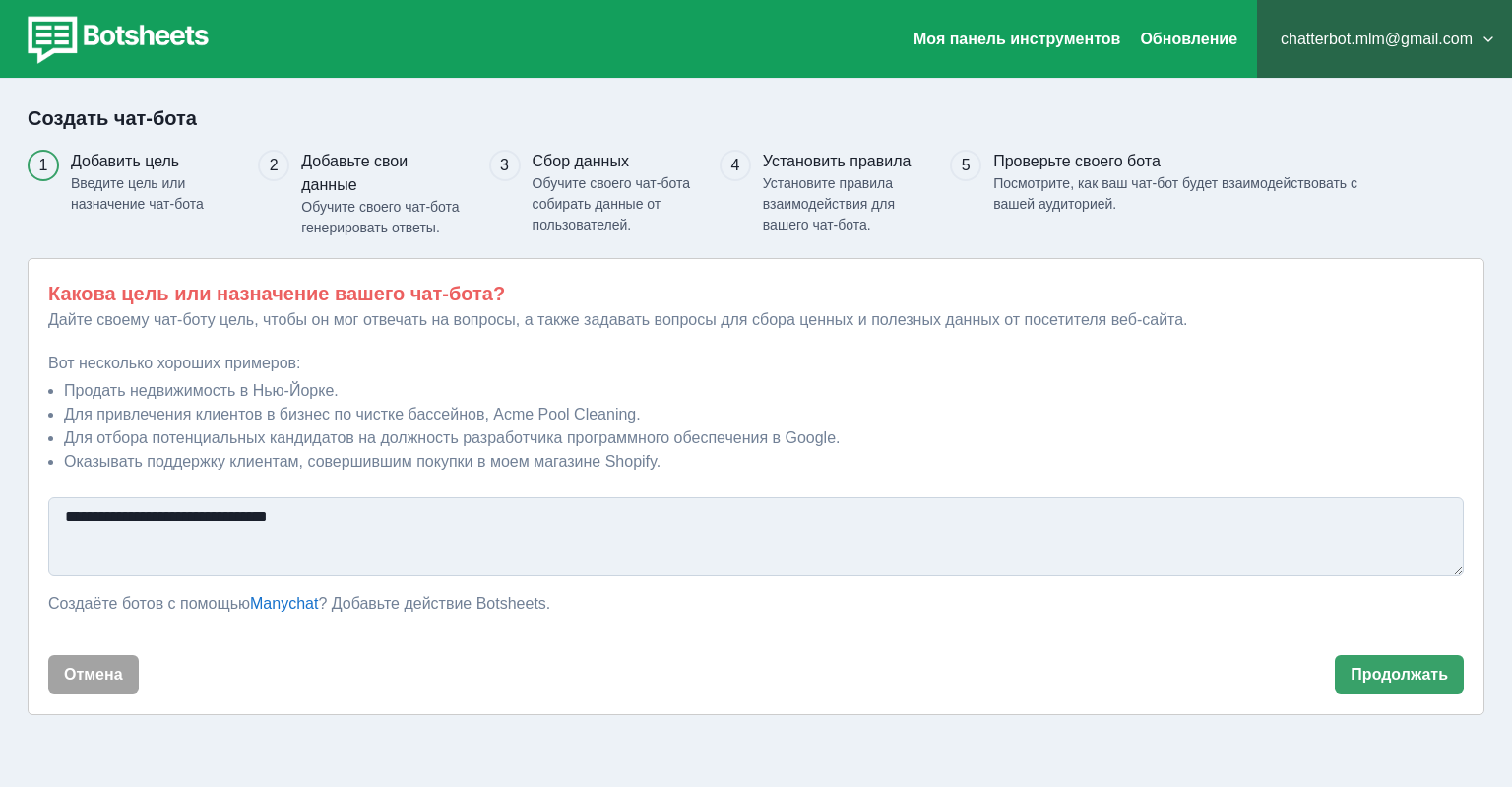 drag, startPoint x: 256, startPoint y: 526, endPoint x: 338, endPoint y: 515, distance: 82.734515 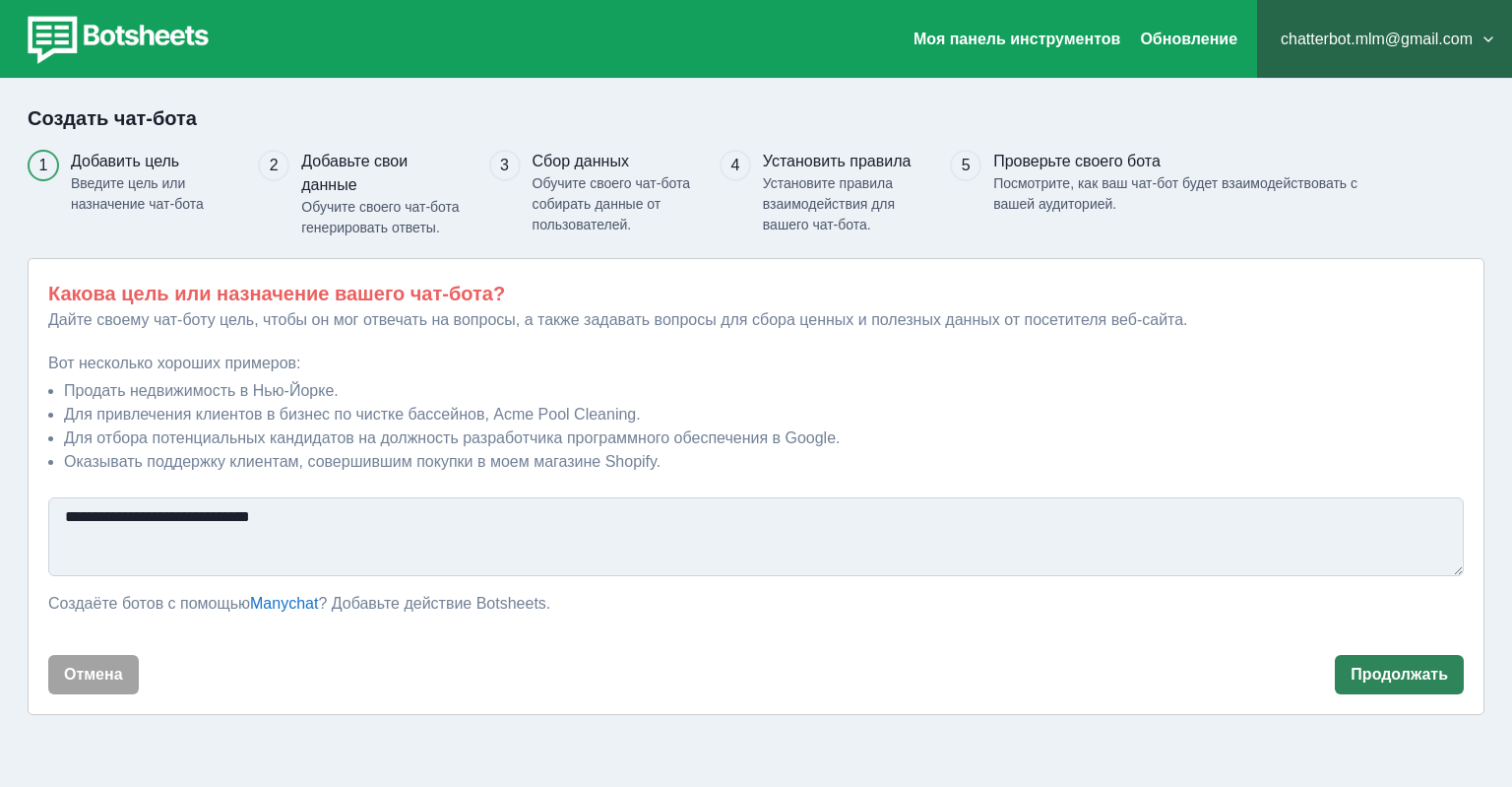 type on "**********" 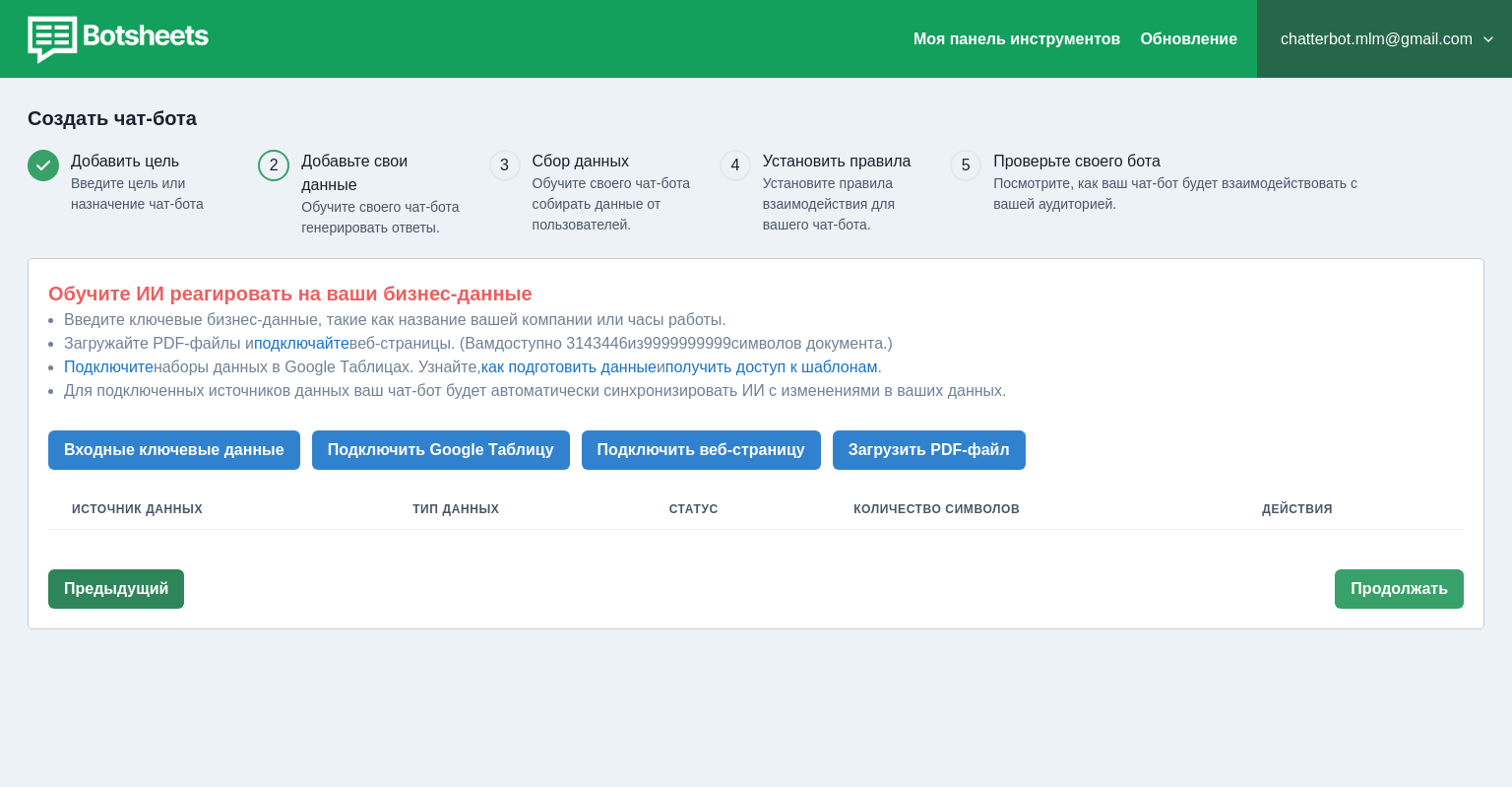 click on "Предыдущий" at bounding box center (116, 589) 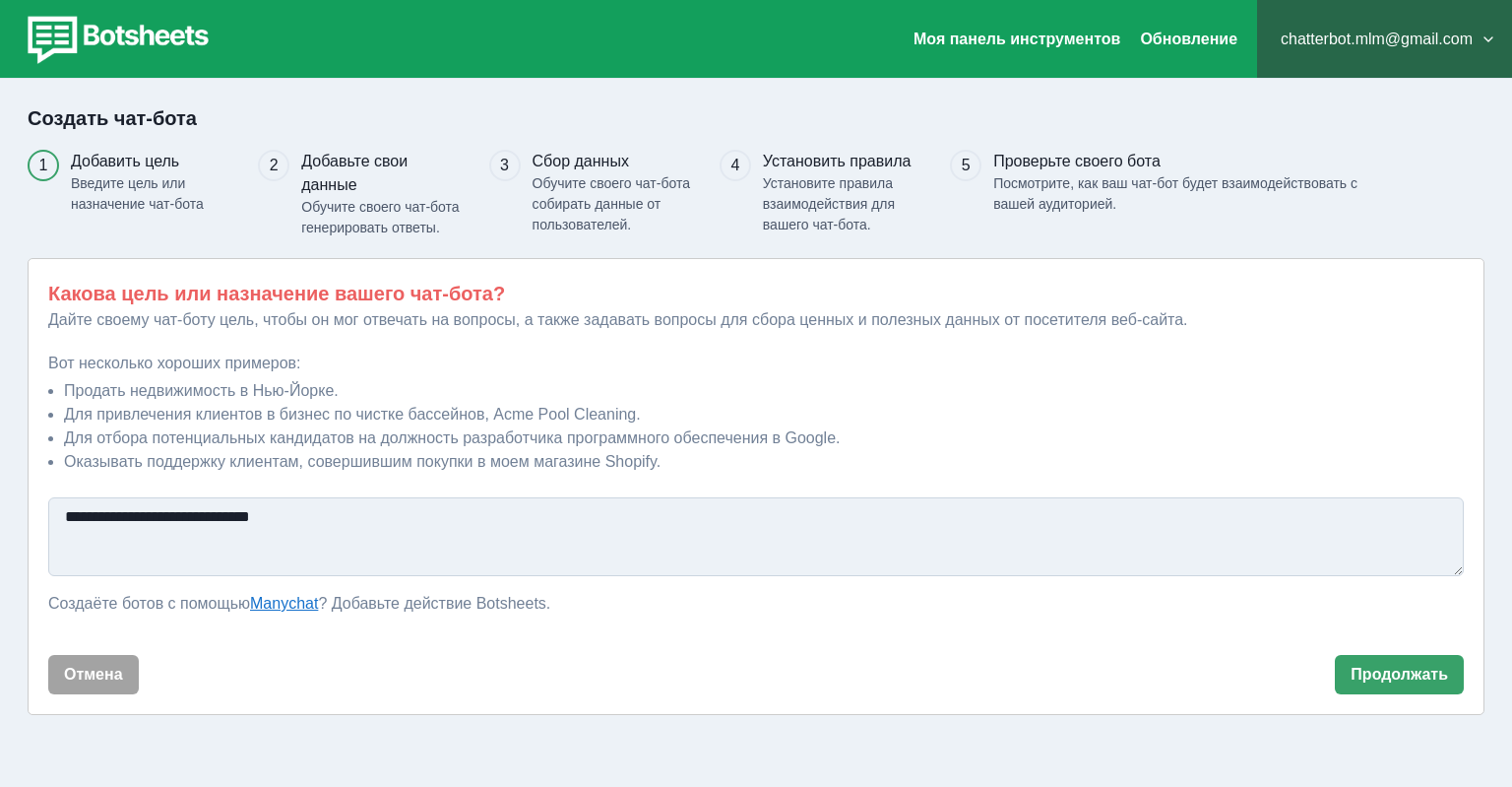 click on "Manychat" at bounding box center [284, 603] 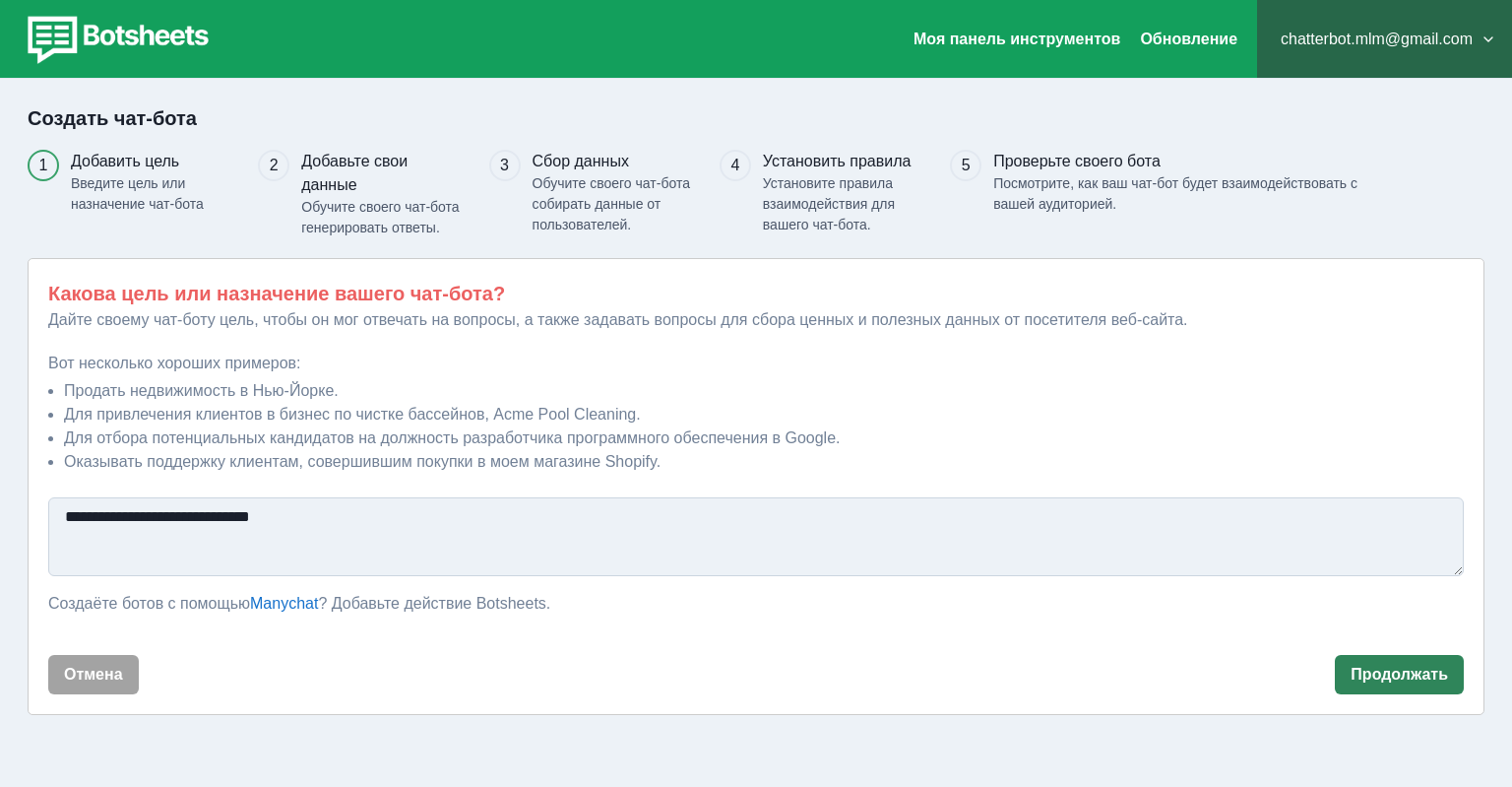 click on "Продолжать" at bounding box center (1399, 675) 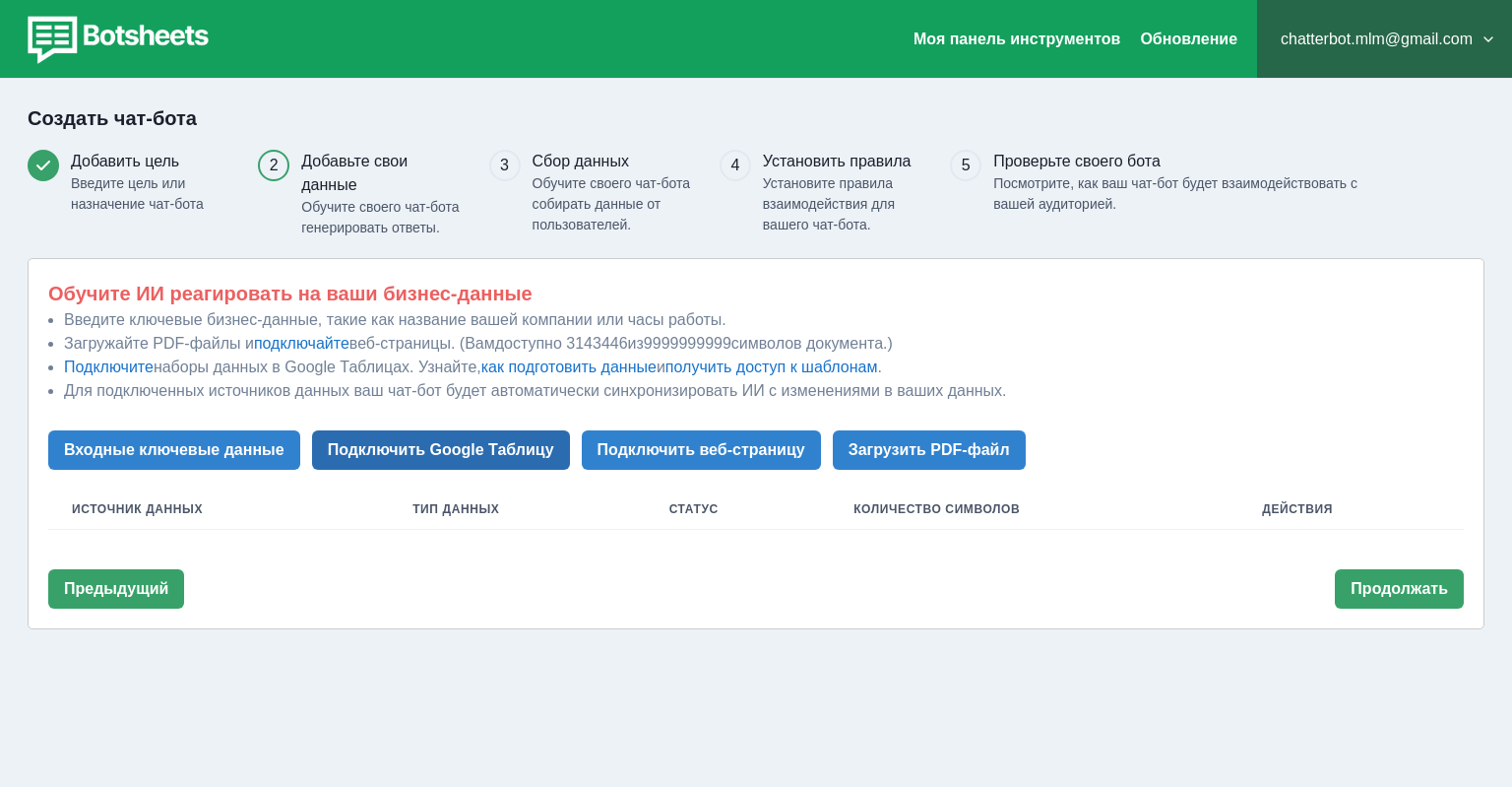 click on "Подключить Google Таблицу" at bounding box center (441, 450) 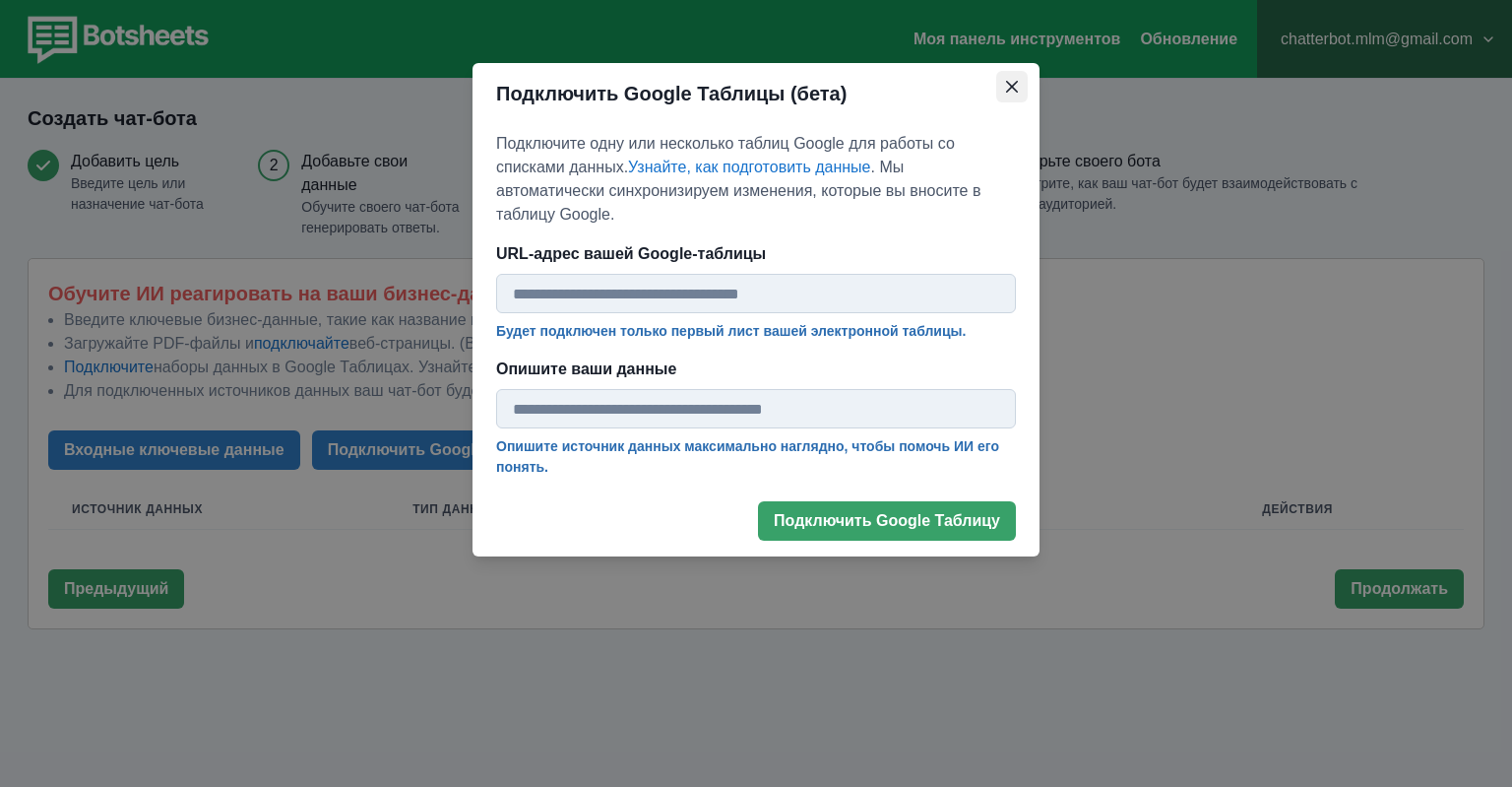 click 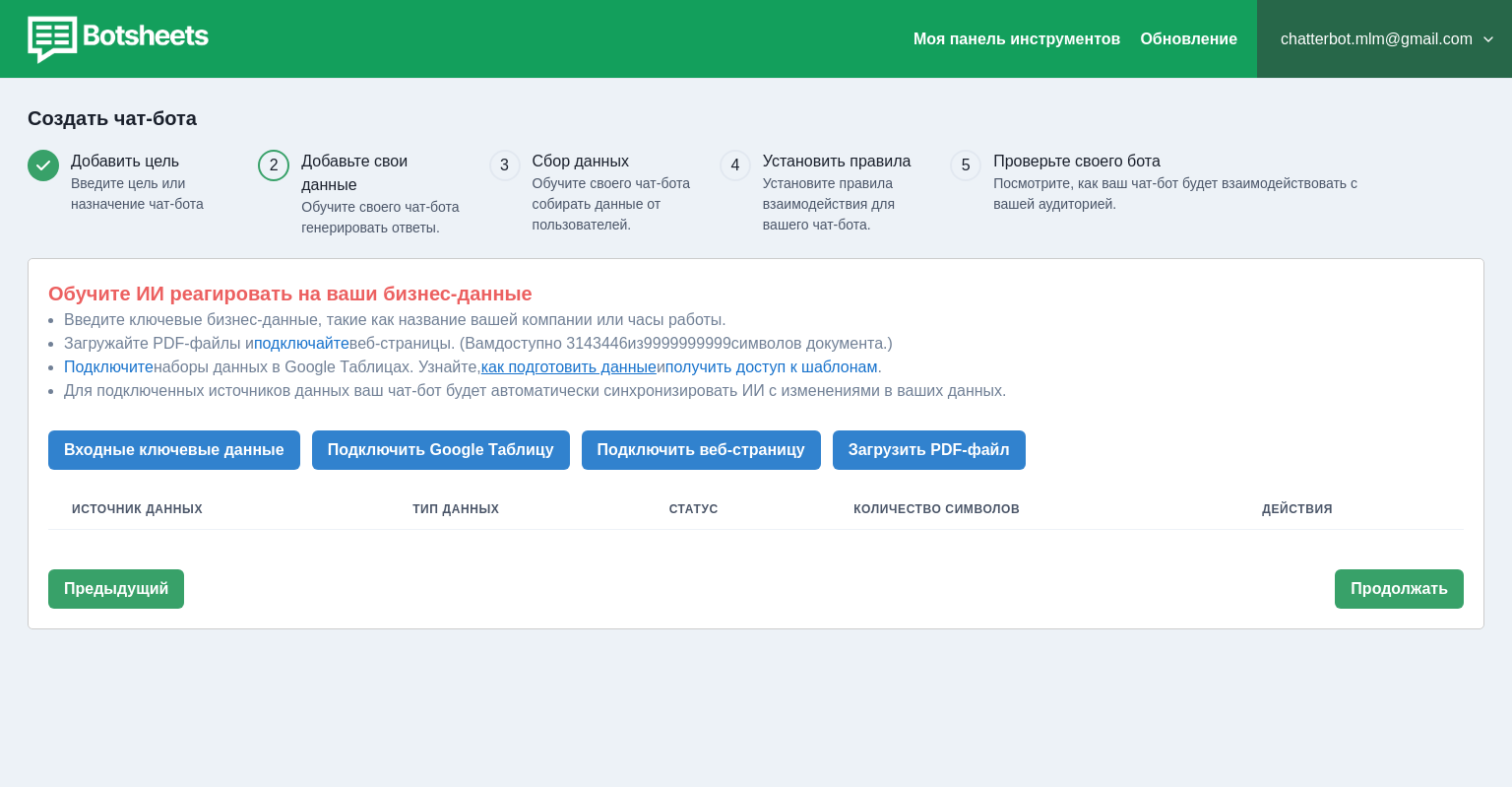 click on "как подготовить данные" at bounding box center [569, 366] 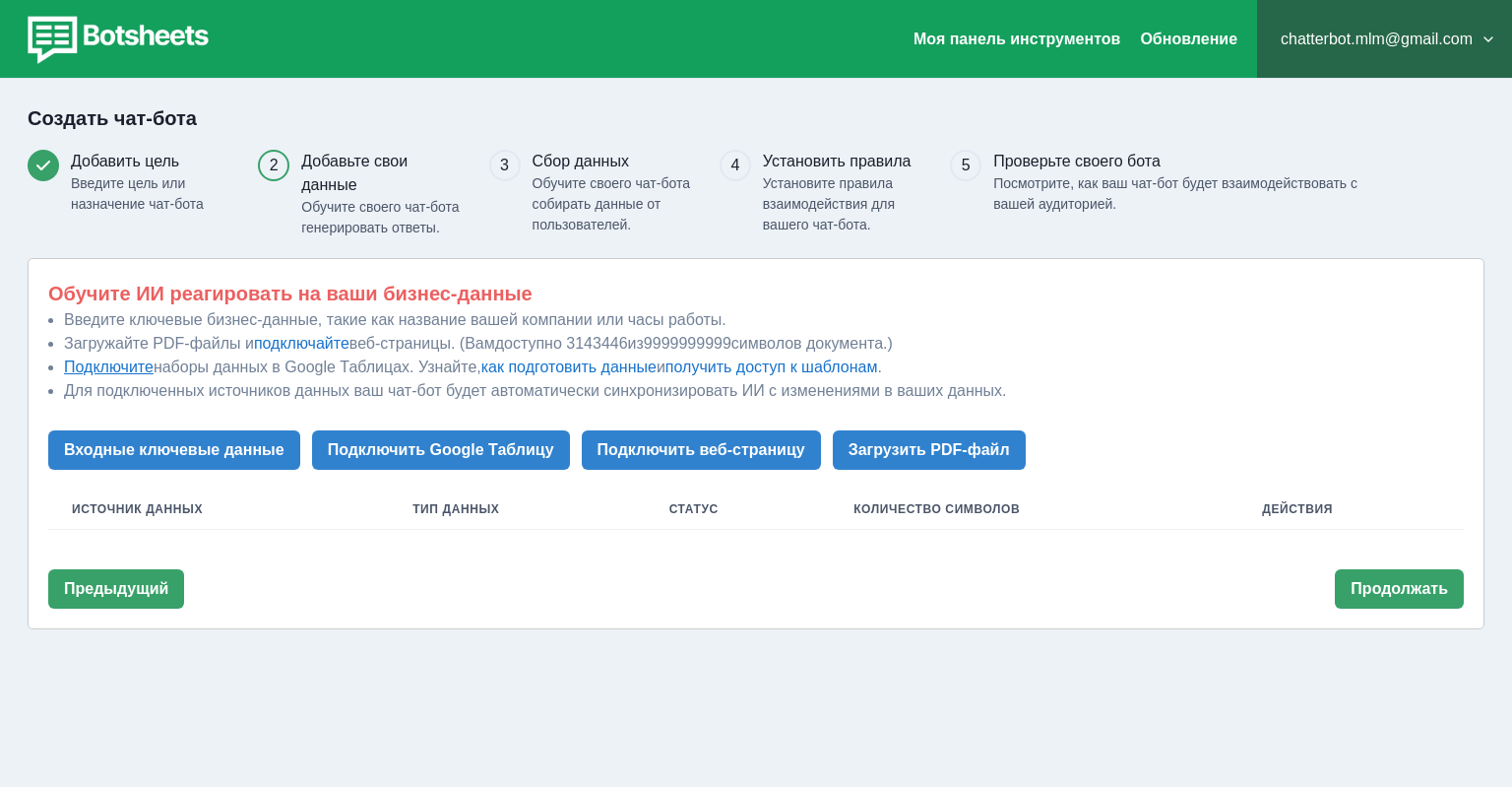 click on "Подключите" at bounding box center [108, 366] 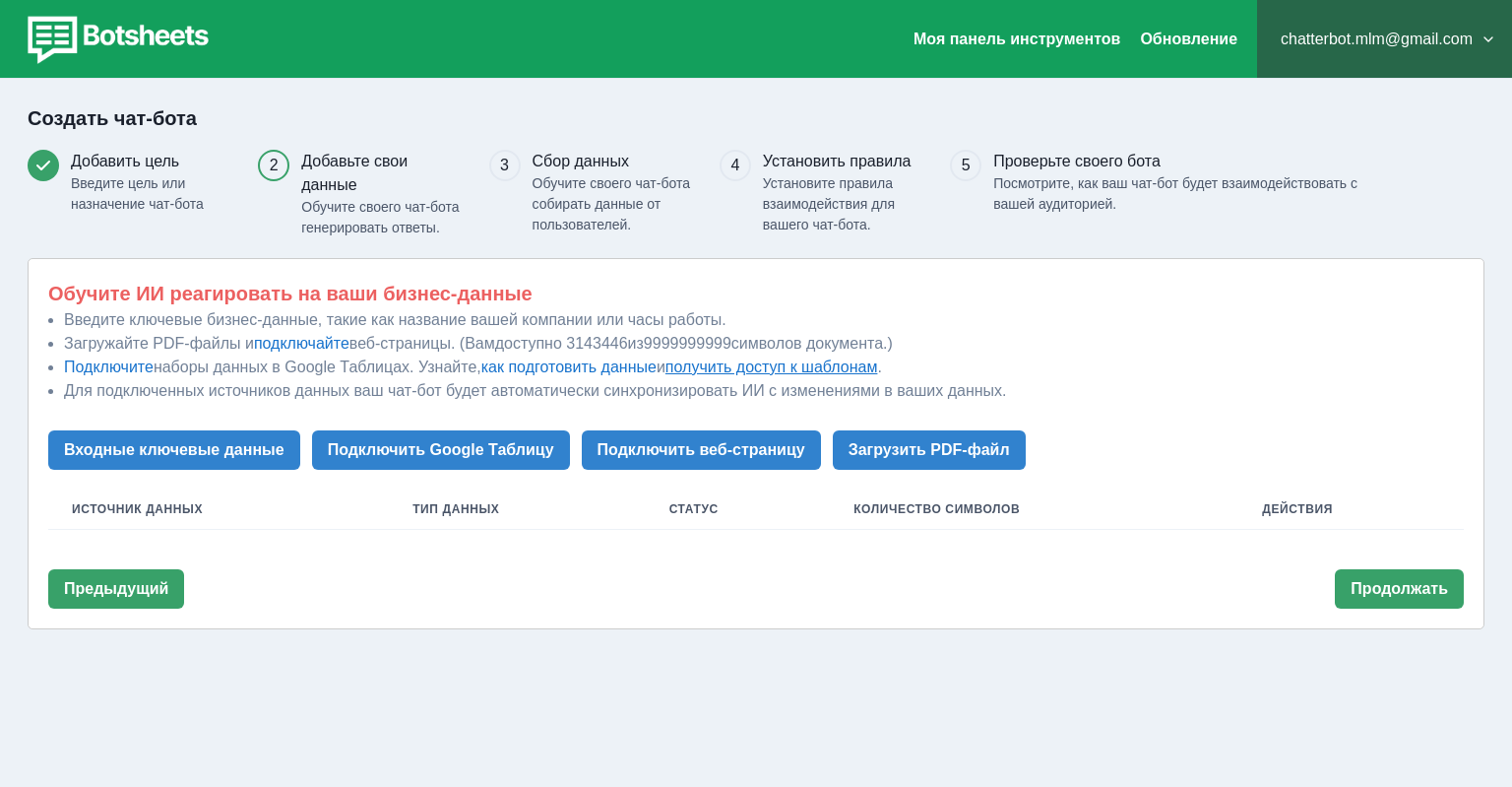 click on "получить доступ к шаблонам" at bounding box center (772, 366) 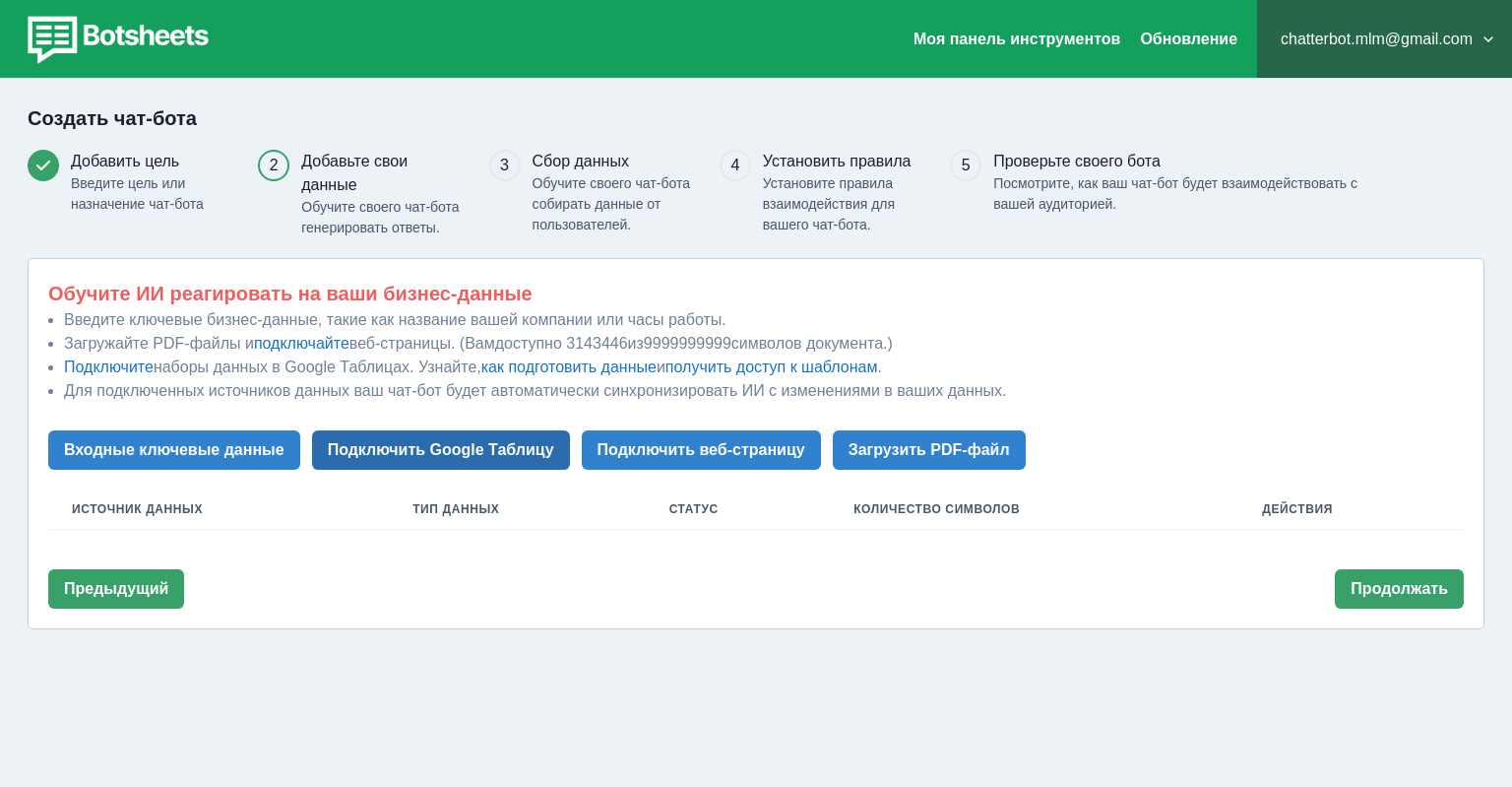 click on "Подключить Google Таблицу" at bounding box center (441, 450) 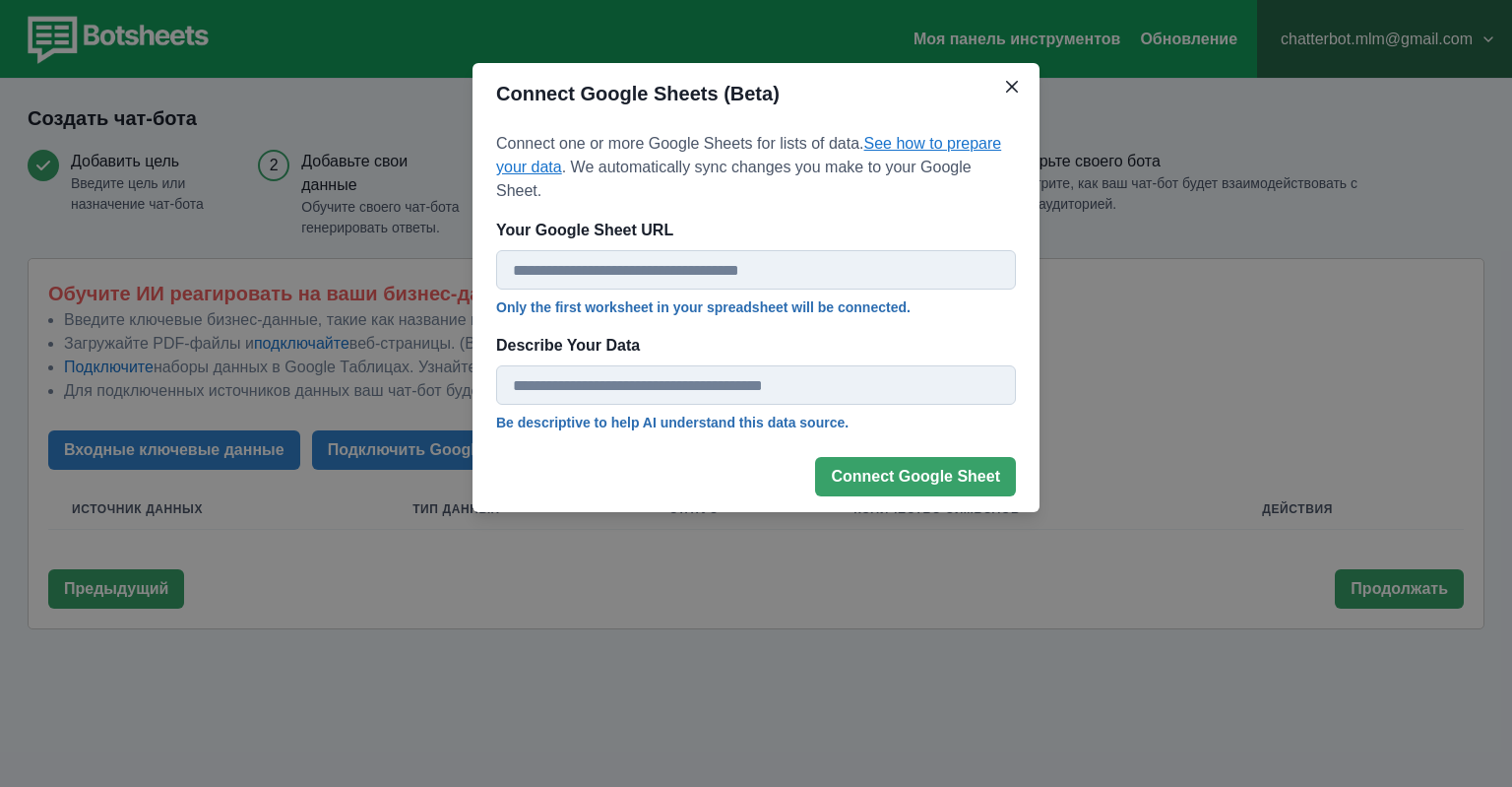 click on "See how to prepare your data" at bounding box center [748, 155] 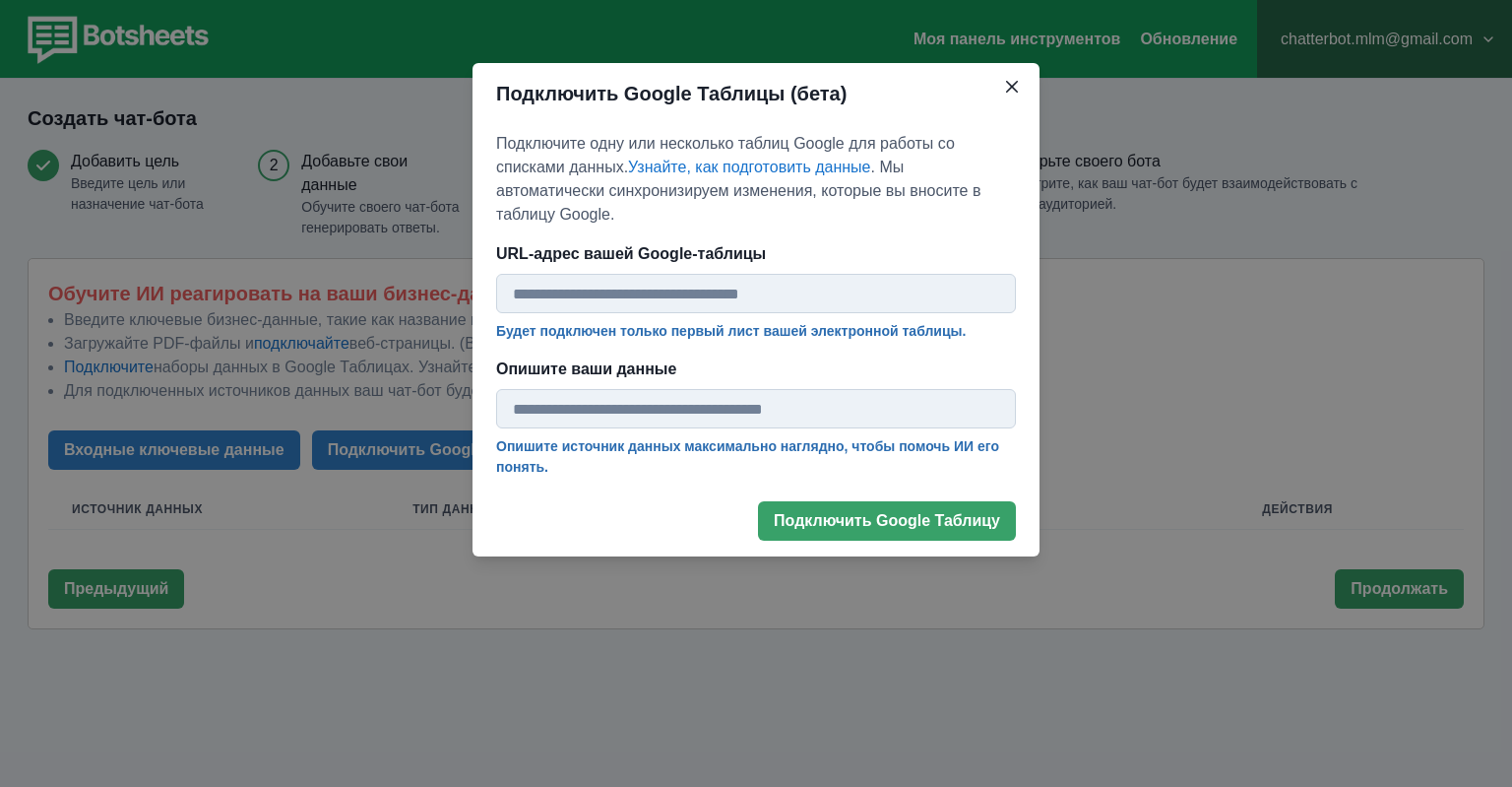 click on "URL-адрес вашей Google-таблицы" at bounding box center (756, 294) 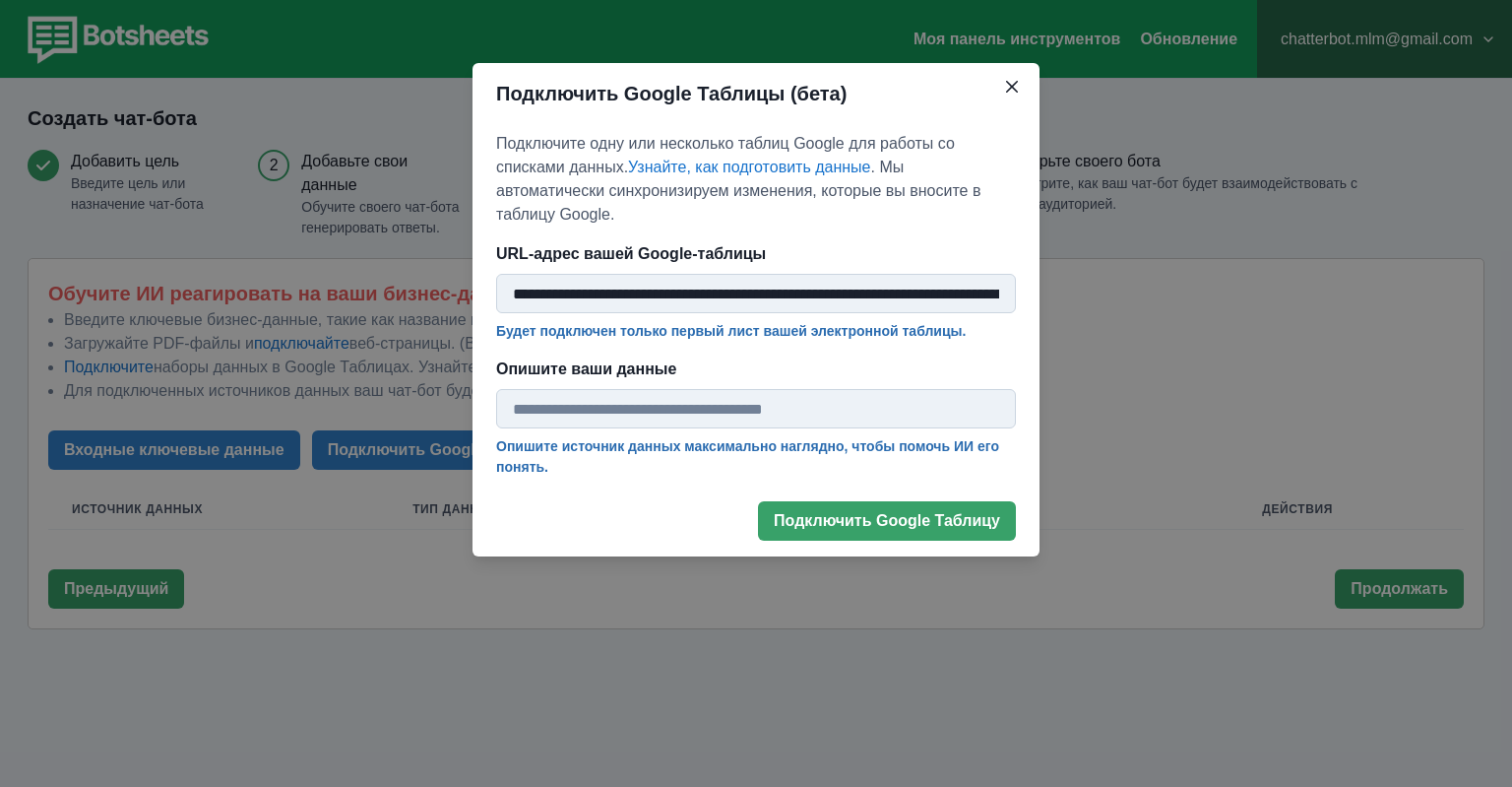 scroll, scrollTop: 0, scrollLeft: 598, axis: horizontal 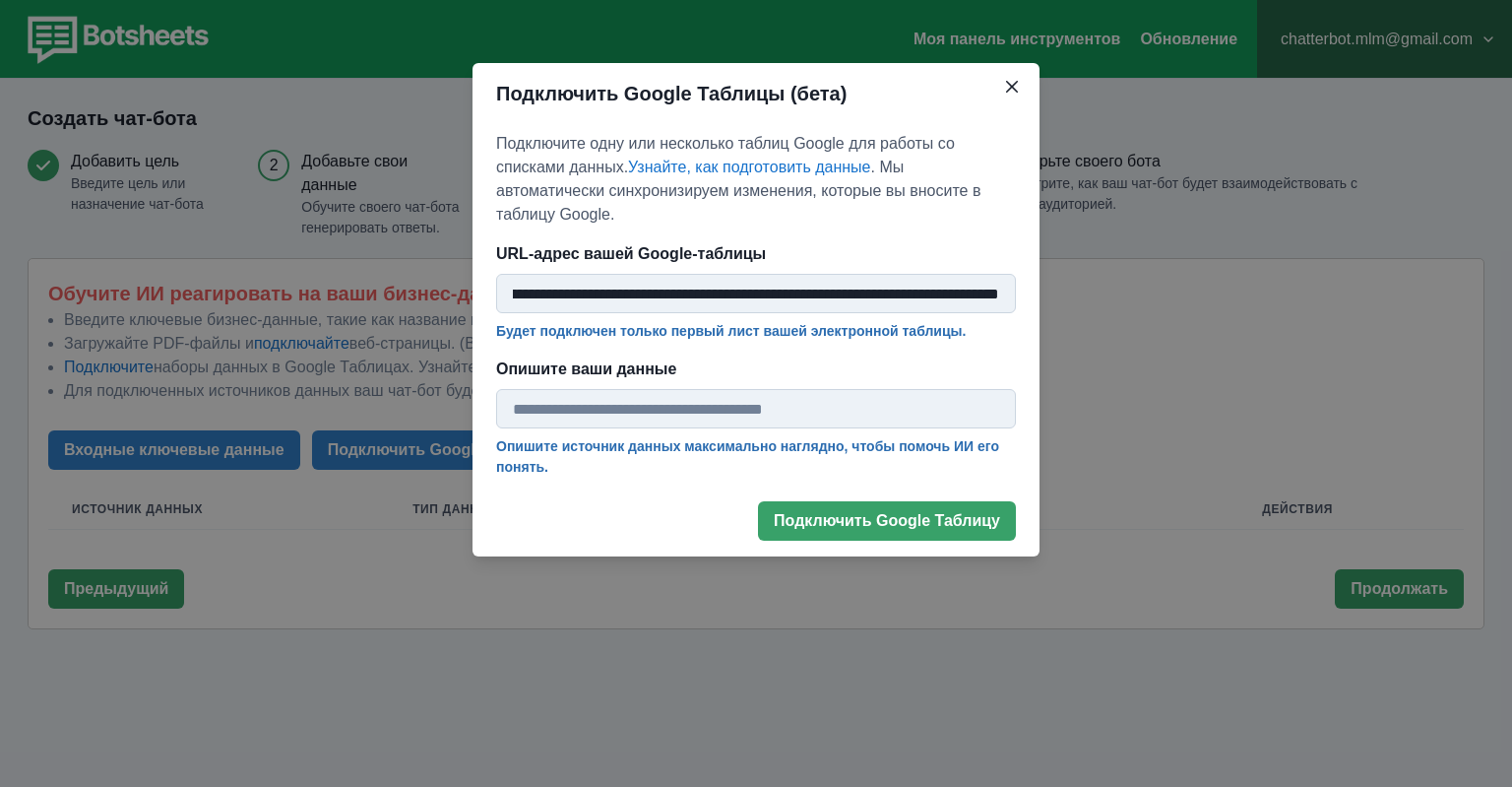 type on "**********" 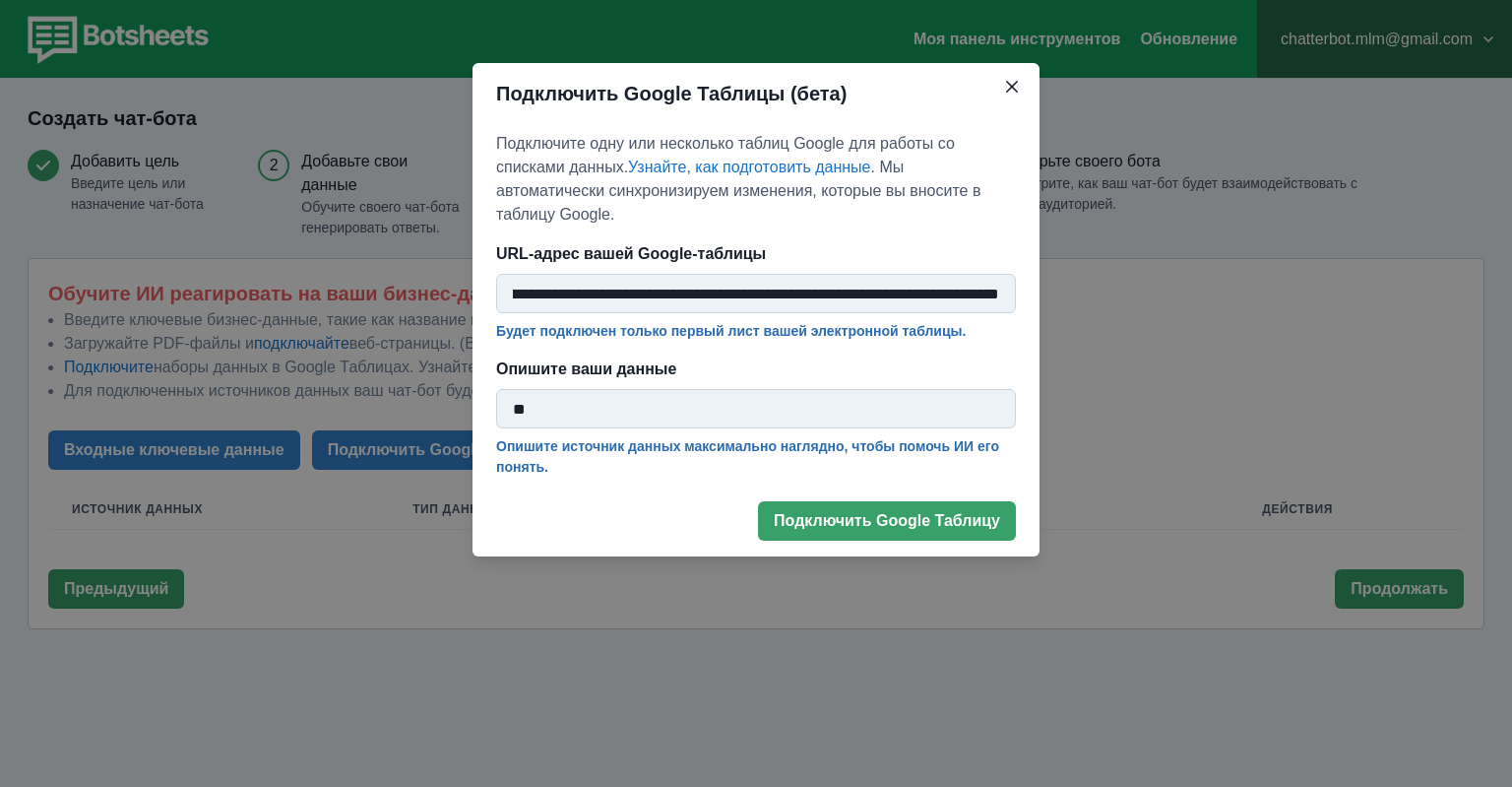 drag, startPoint x: 550, startPoint y: 408, endPoint x: 474, endPoint y: 415, distance: 76.32169 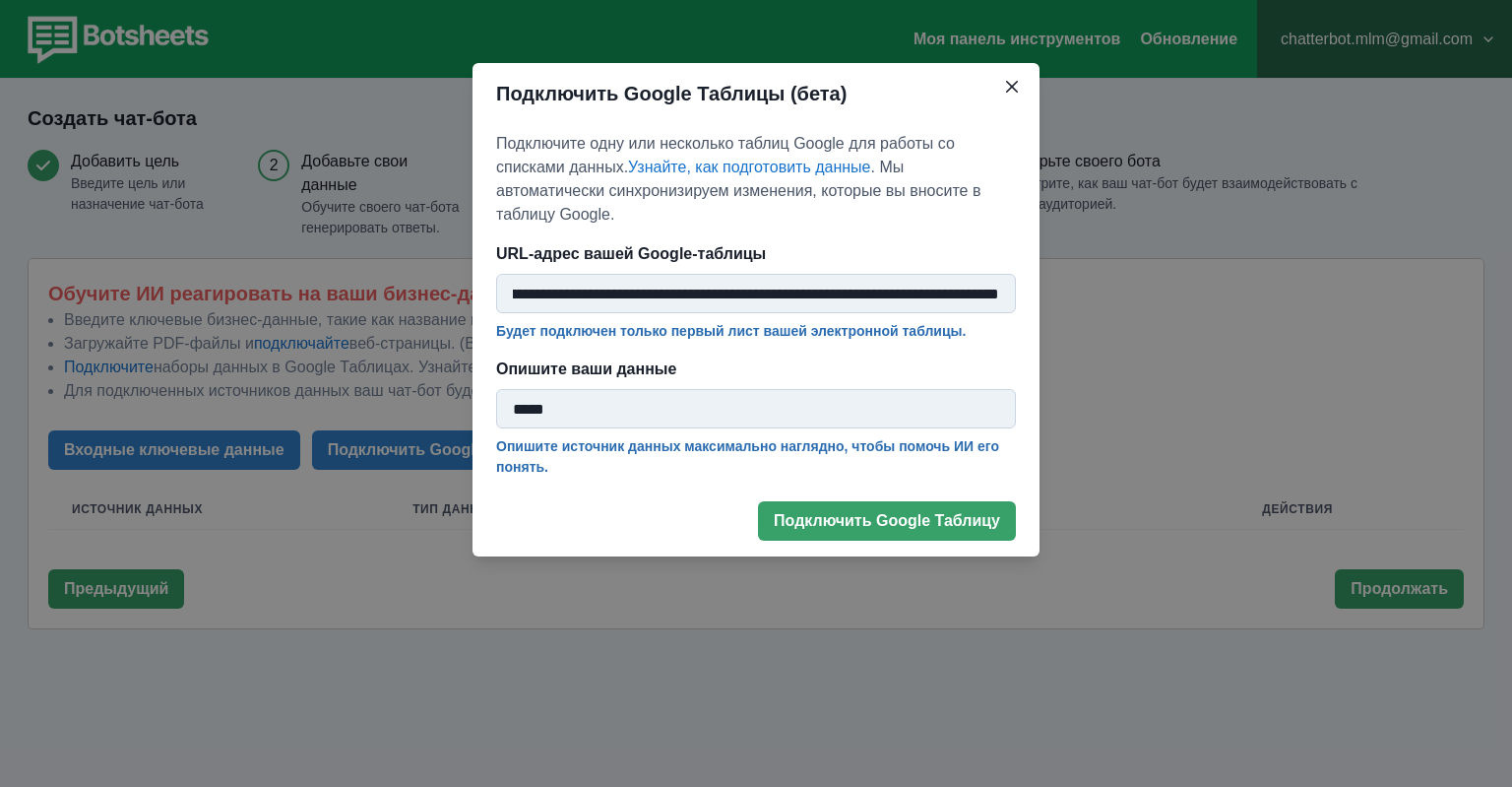 click on "*****" at bounding box center (756, 409) 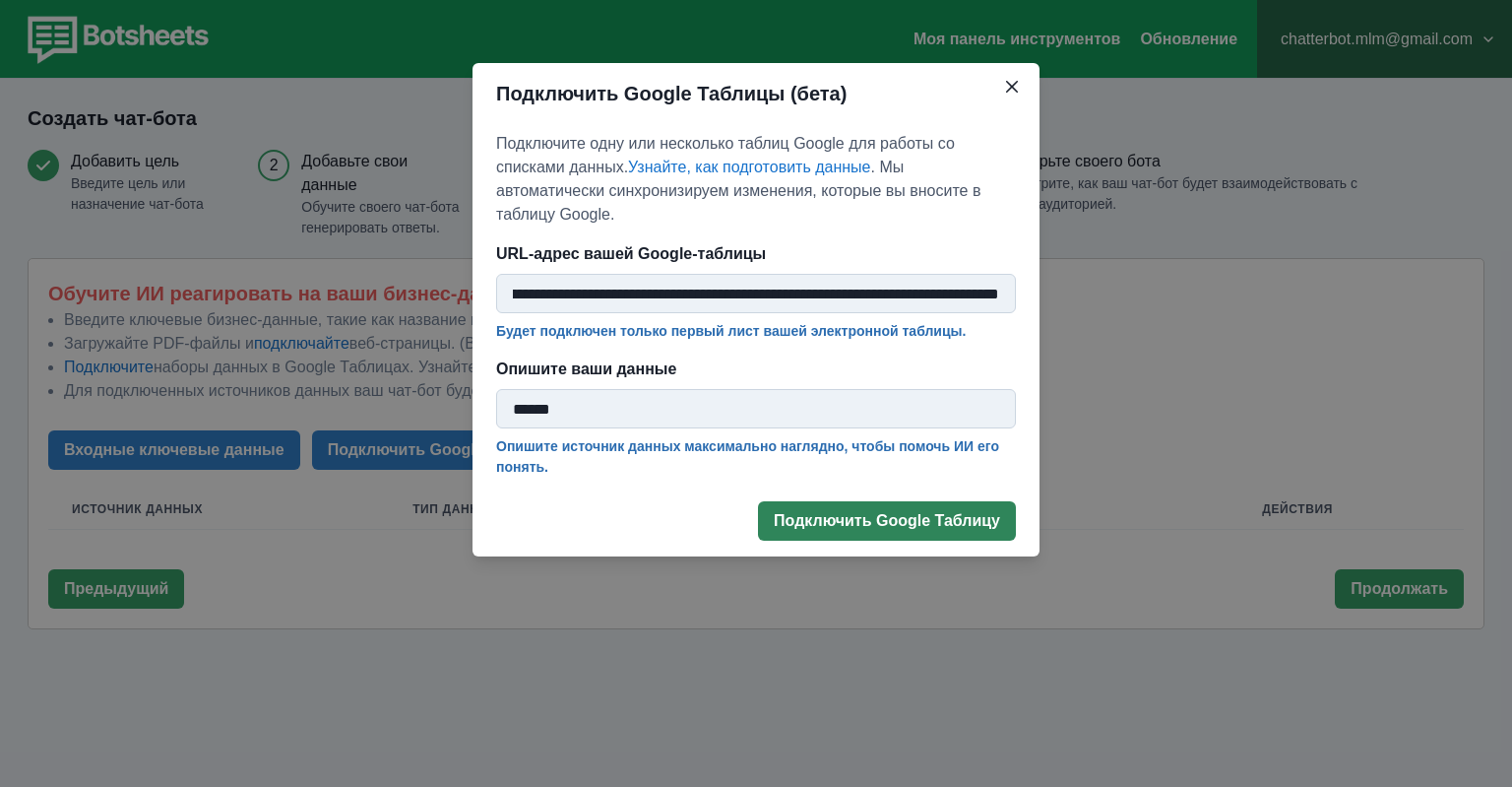 type on "******" 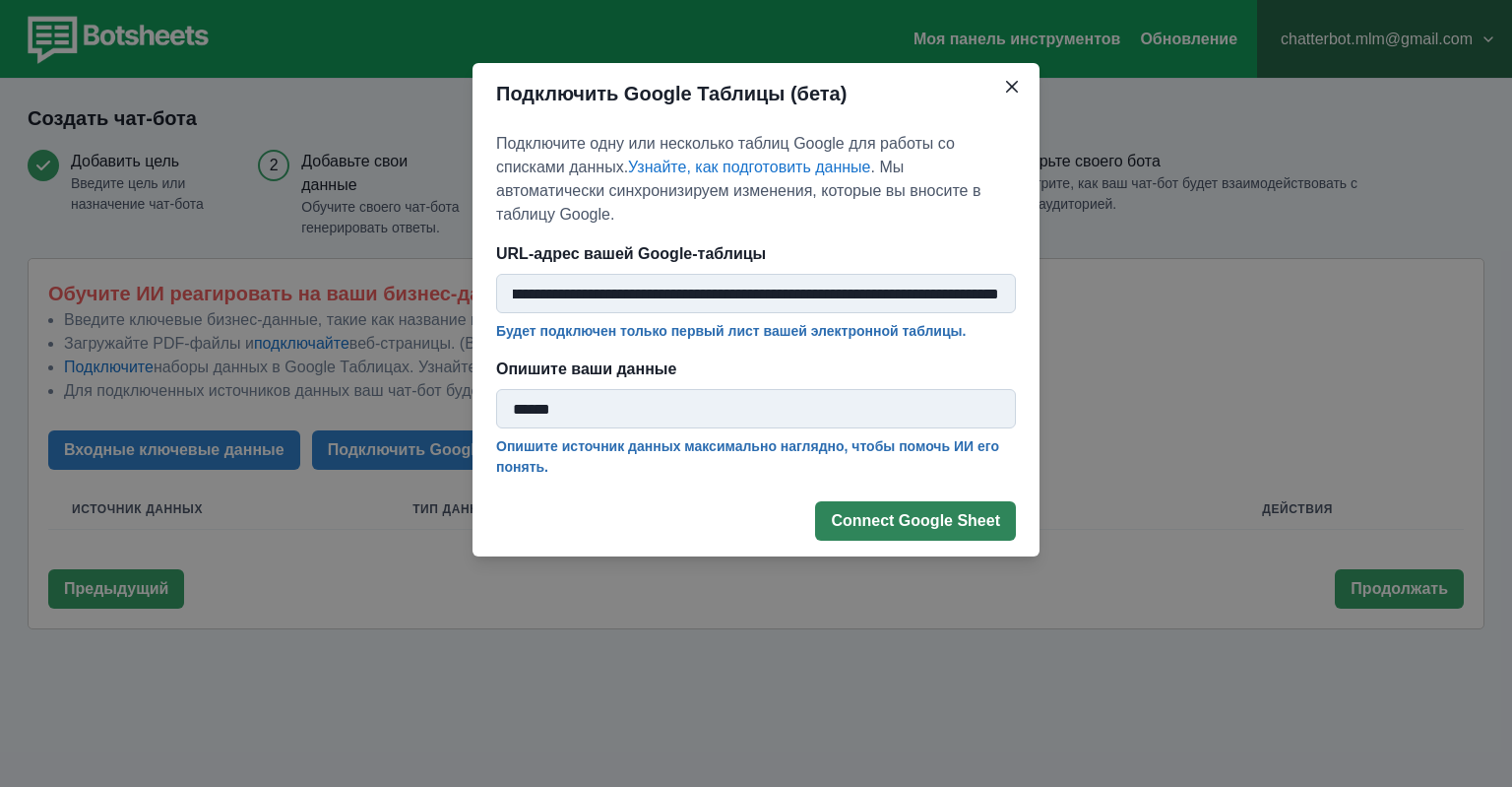 click on "Connect Google Sheet" at bounding box center (915, 521) 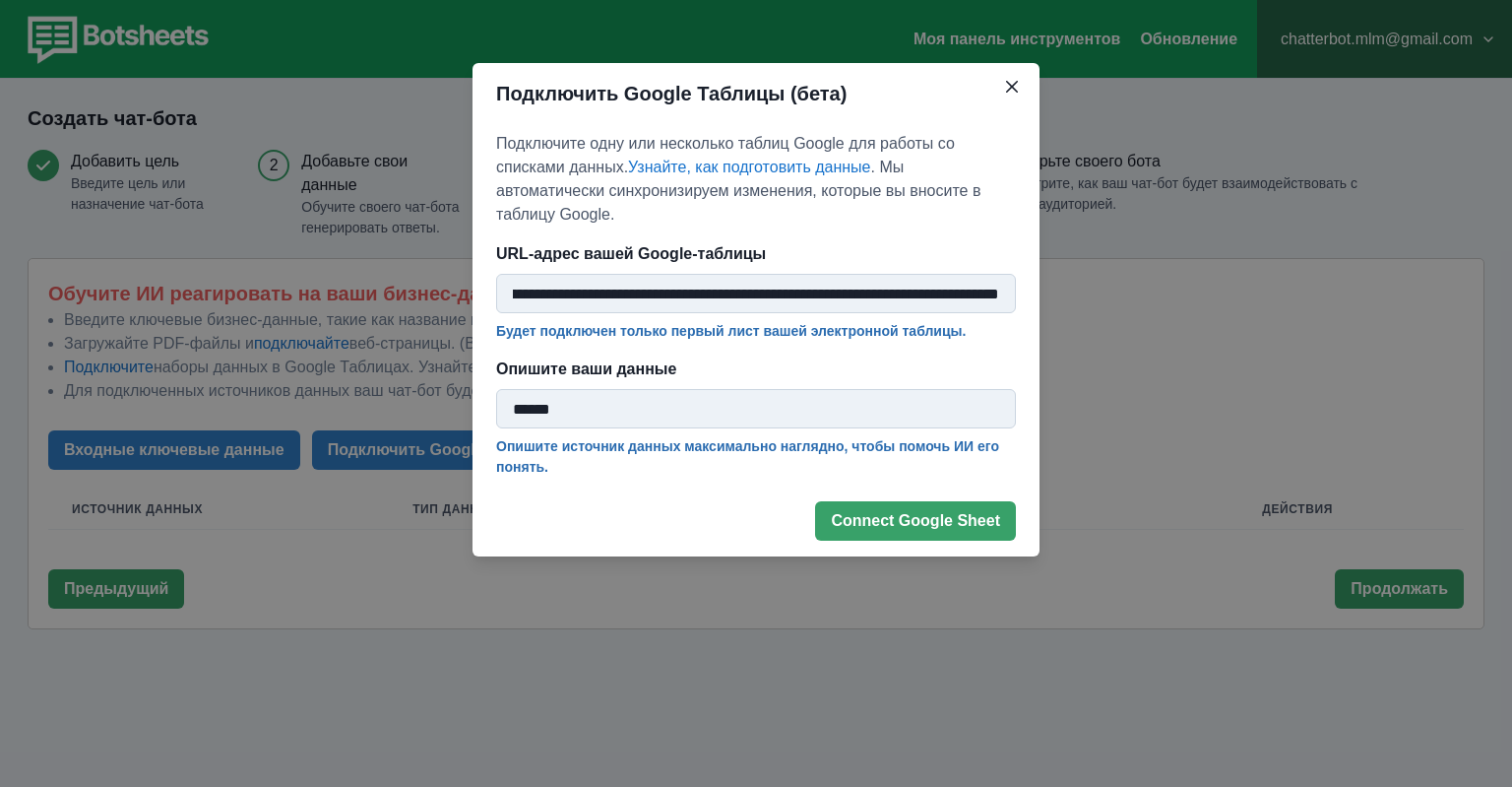 click on "**********" at bounding box center [756, 294] 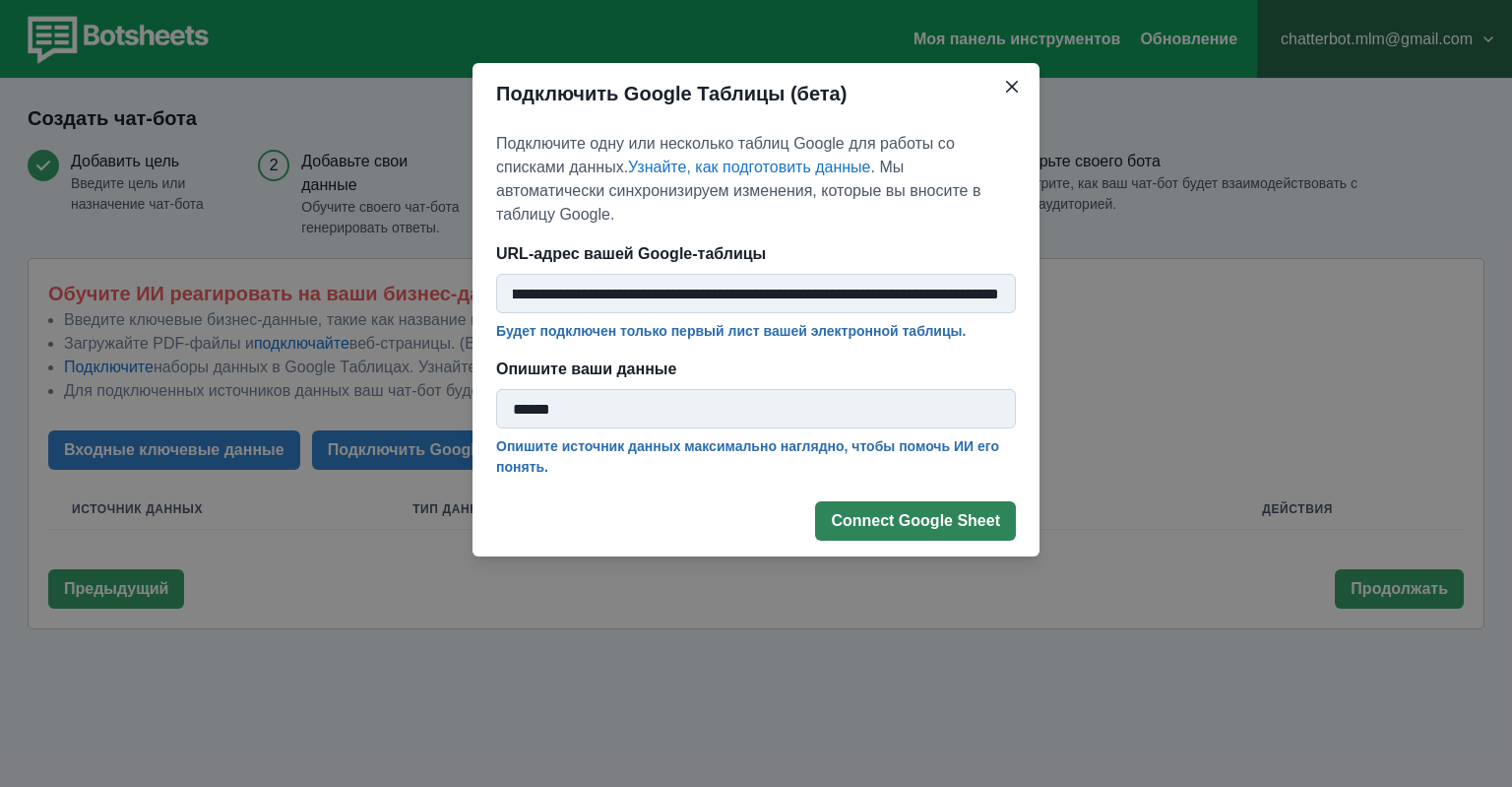 scroll, scrollTop: 0, scrollLeft: 292, axis: horizontal 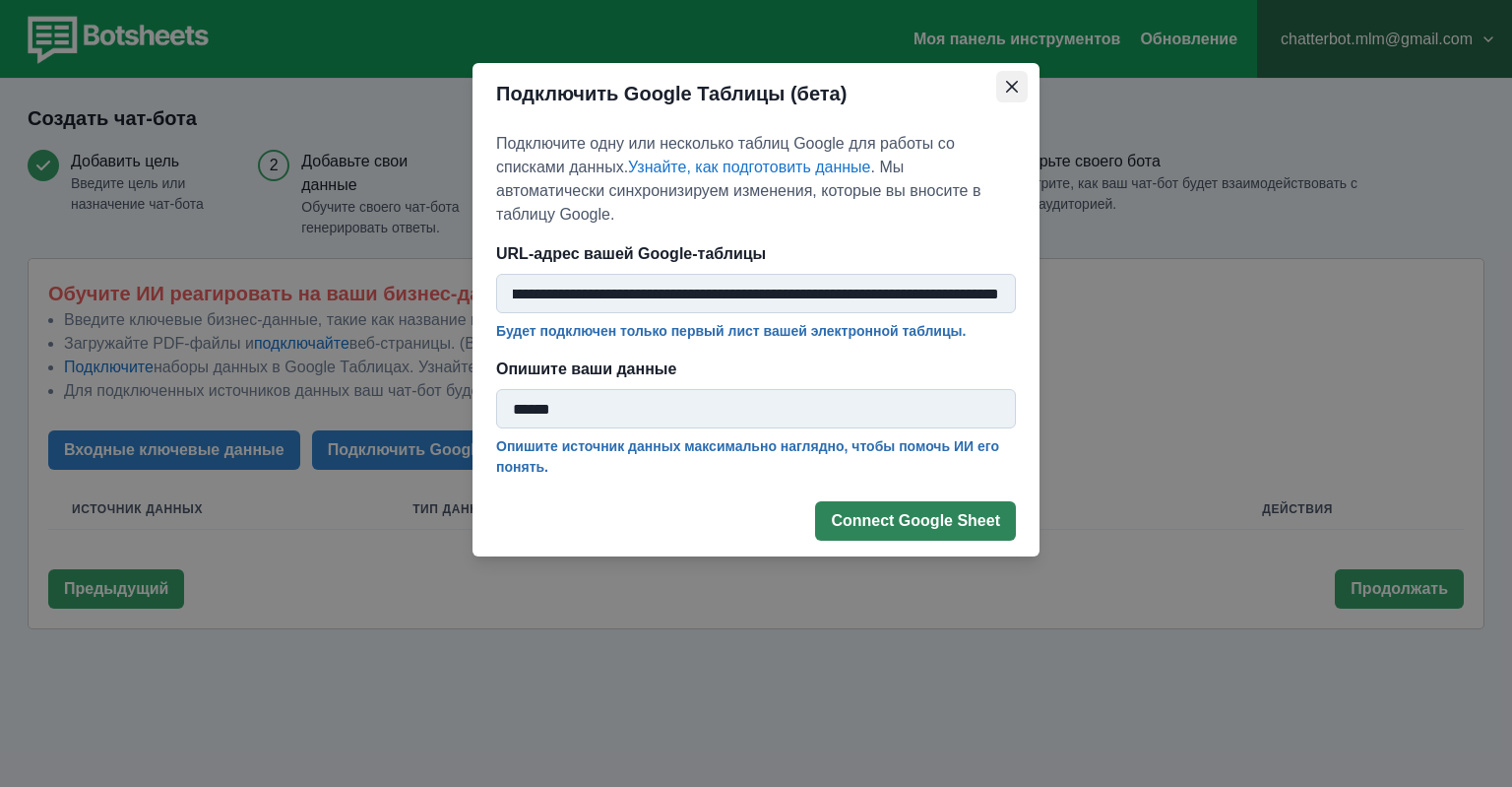 click at bounding box center (1012, 87) 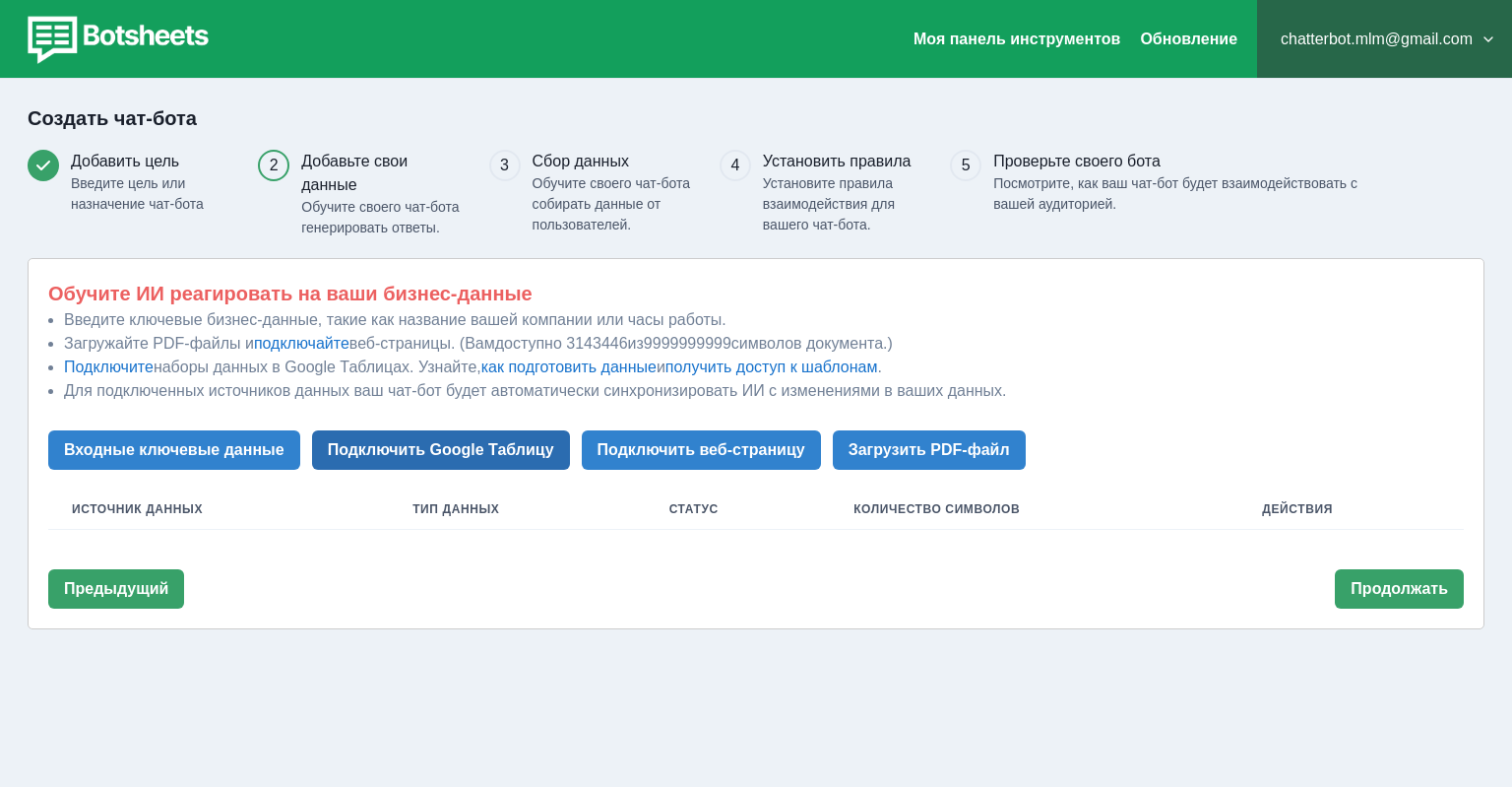 click on "Подключить Google Таблицу" at bounding box center [441, 450] 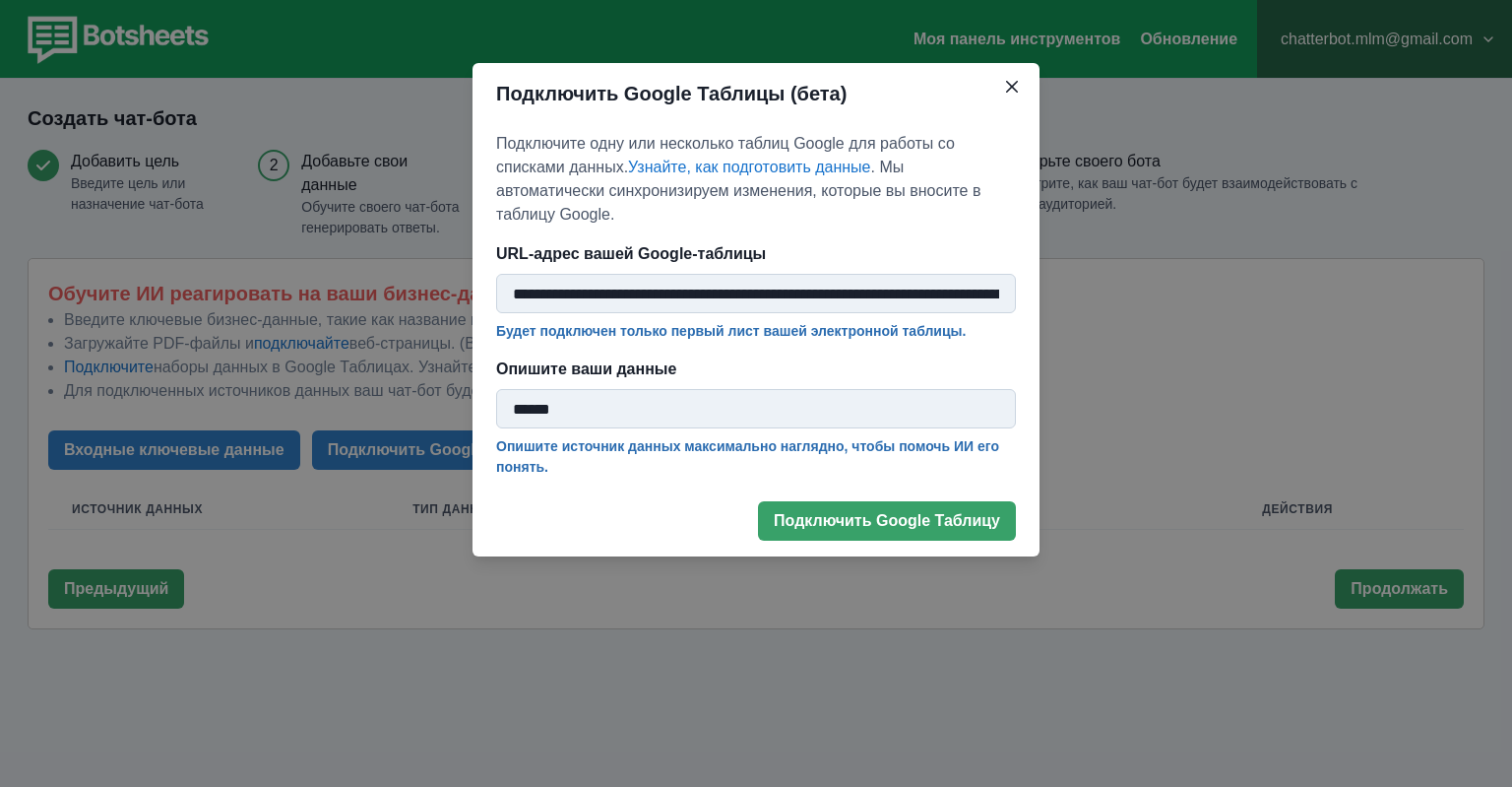 click on "URL-адрес вашей Google-таблицы" at bounding box center (750, 254) 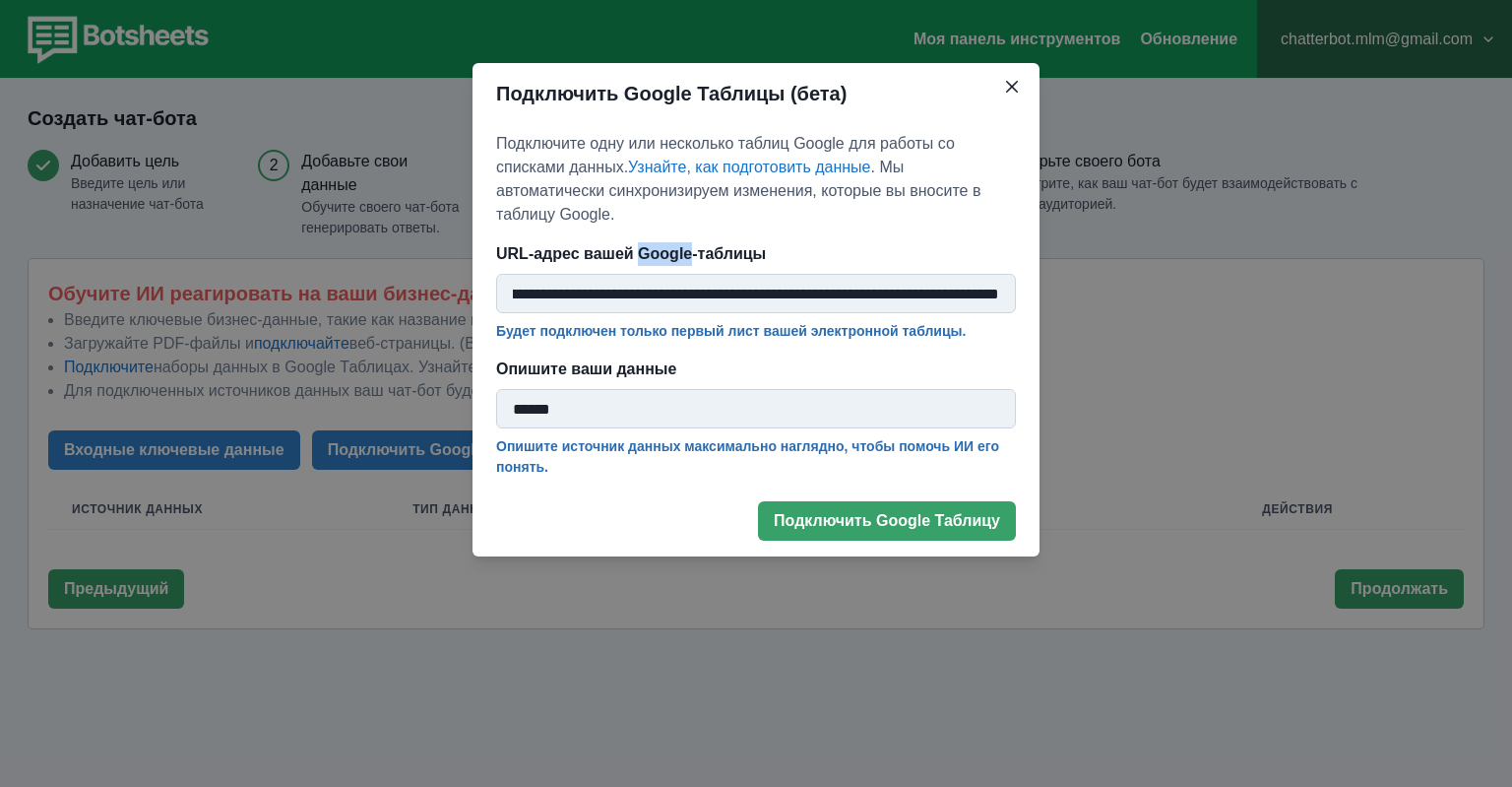 click on "URL-адрес вашей Google-таблицы" at bounding box center (750, 254) 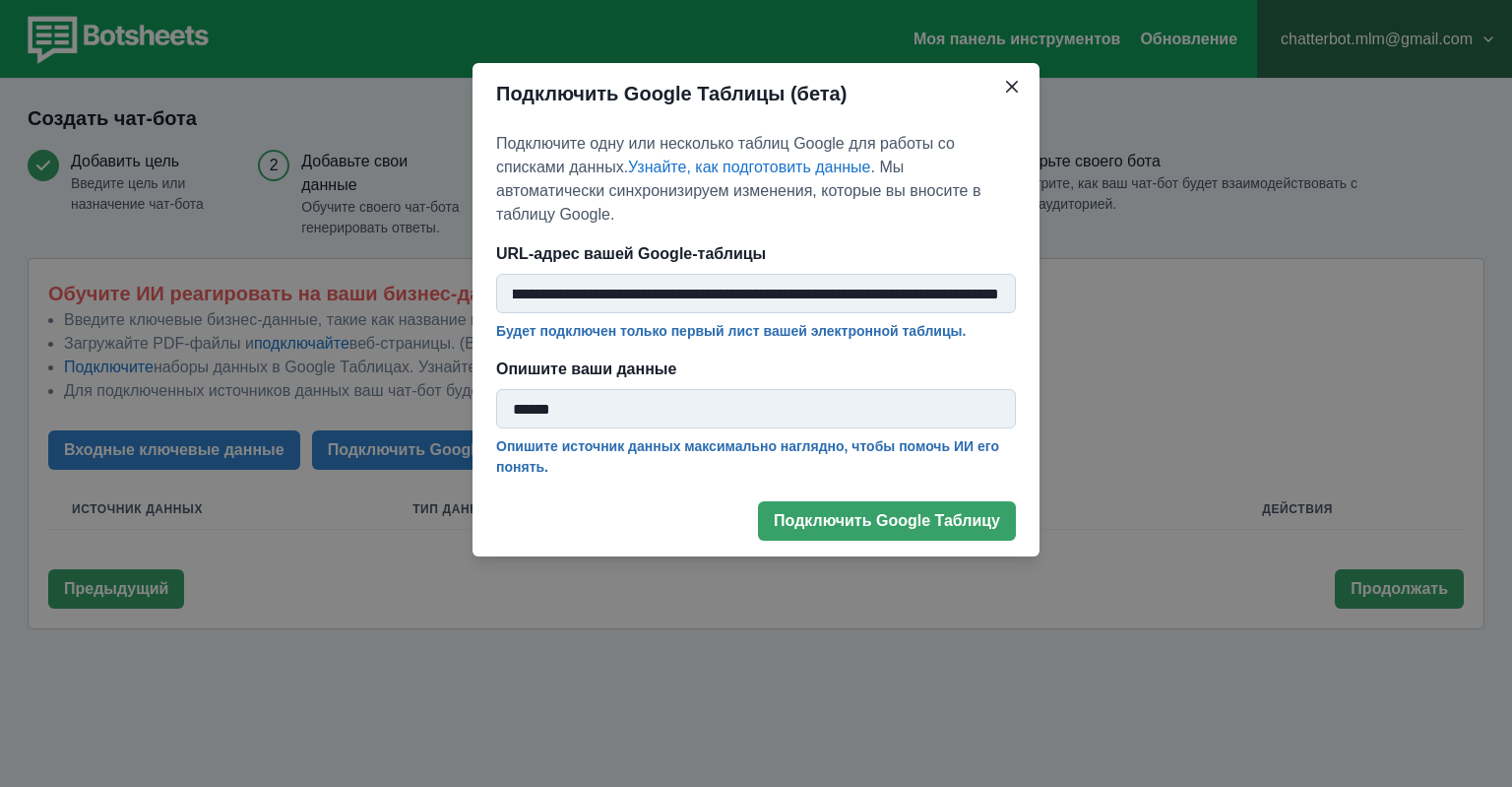 click on "**********" at bounding box center (756, 294) 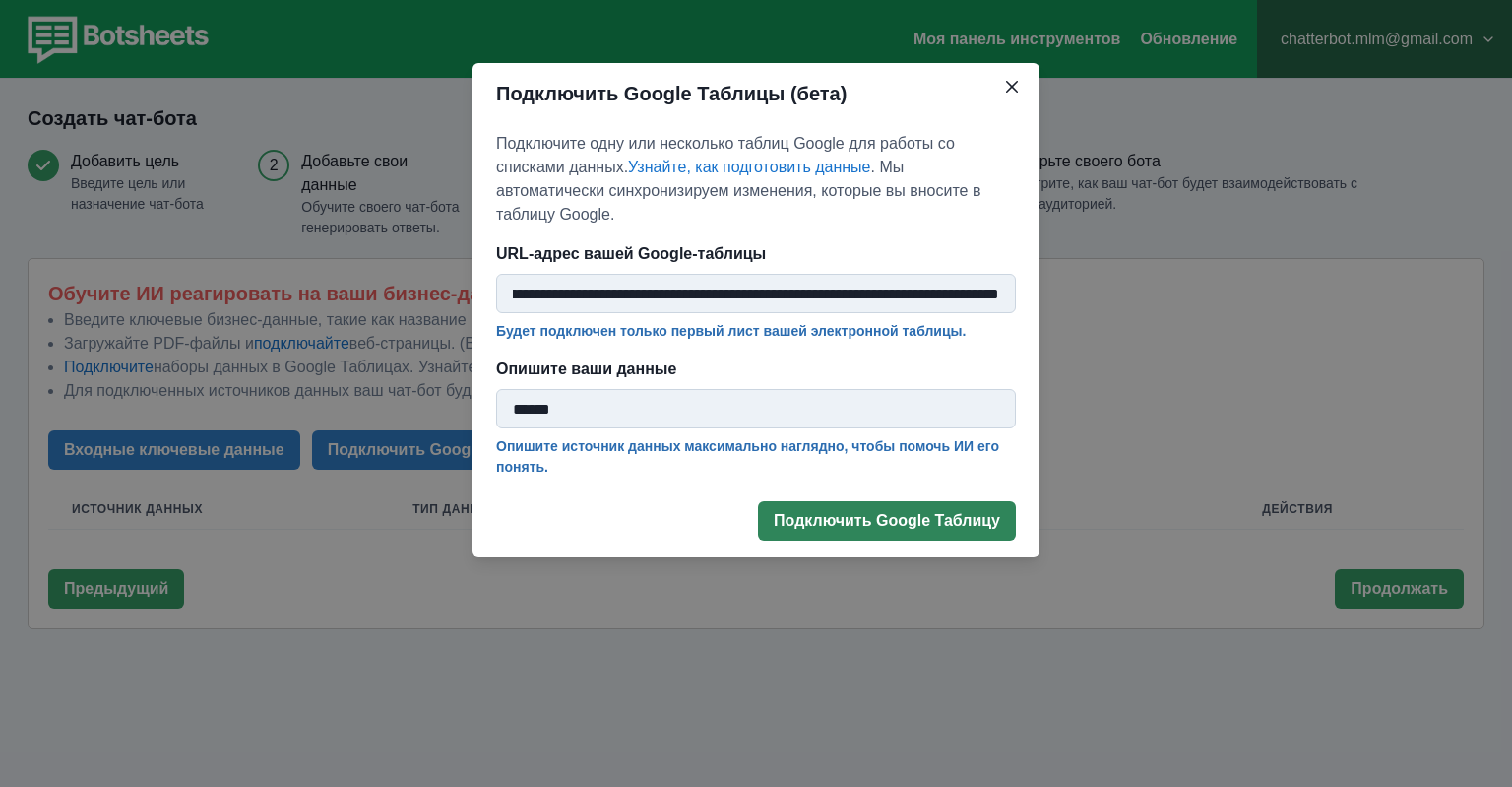 click on "Подключить Google Таблицу" at bounding box center [887, 521] 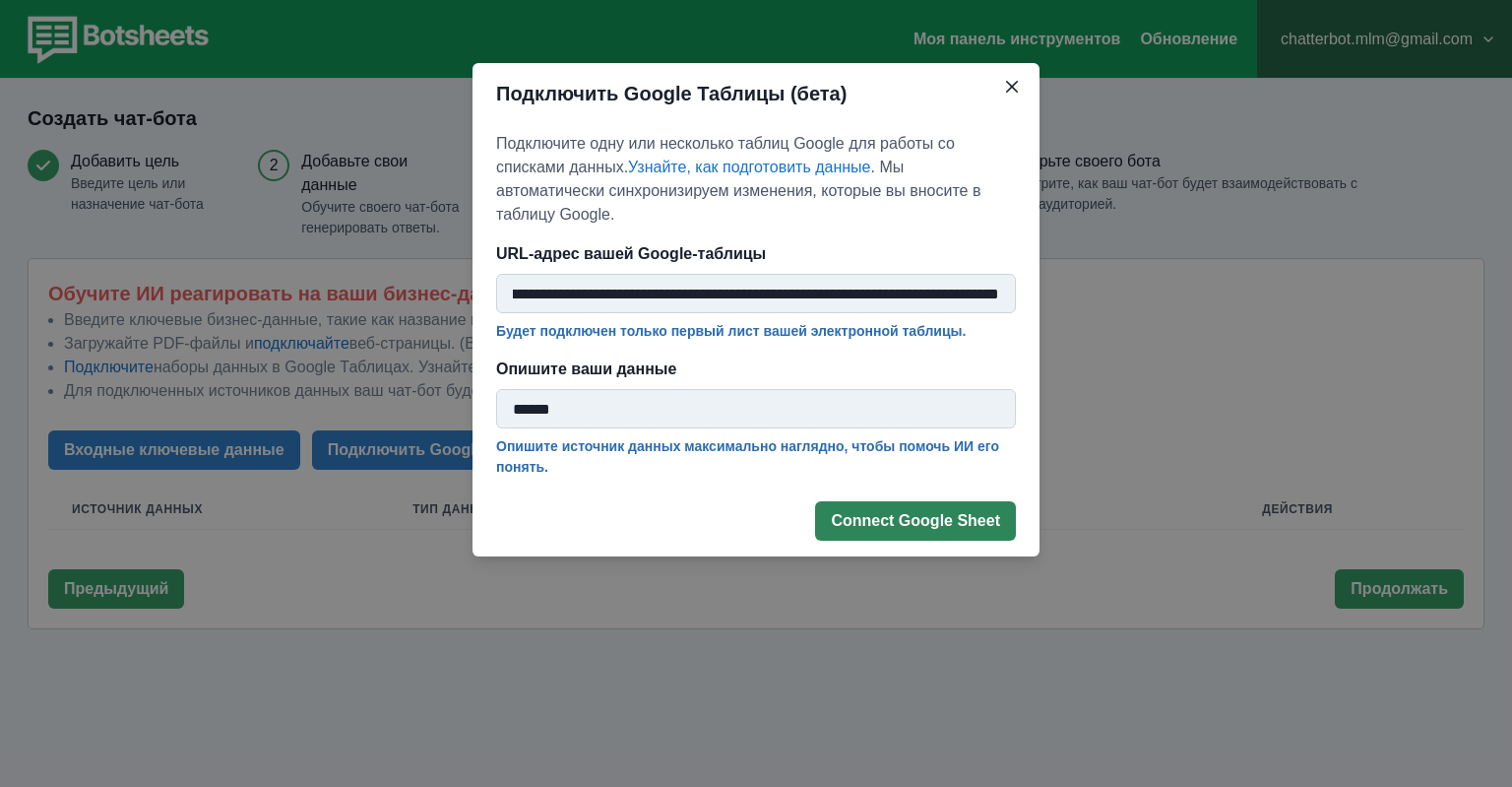 click on "**********" at bounding box center (756, 294) 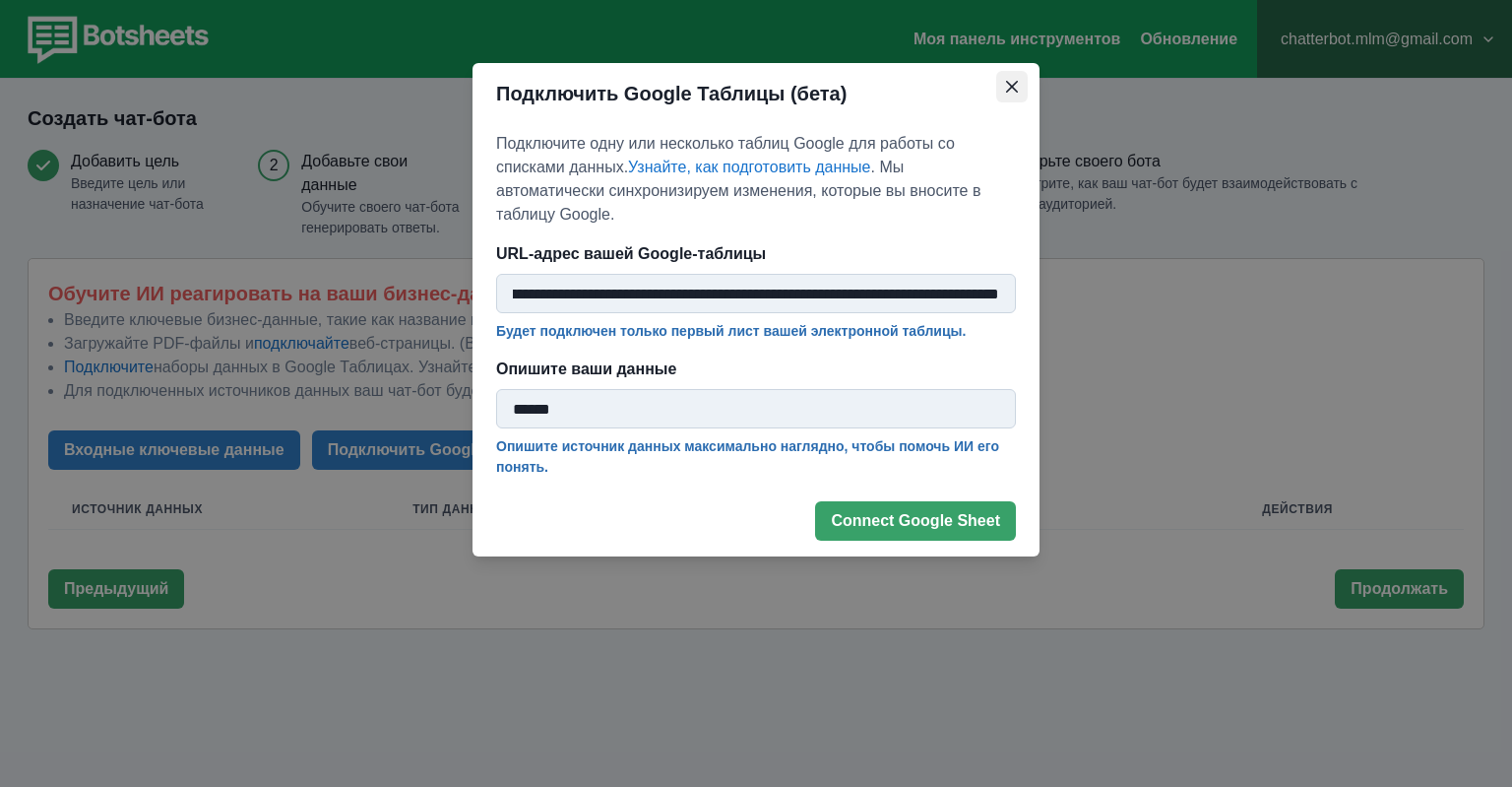click at bounding box center [1012, 87] 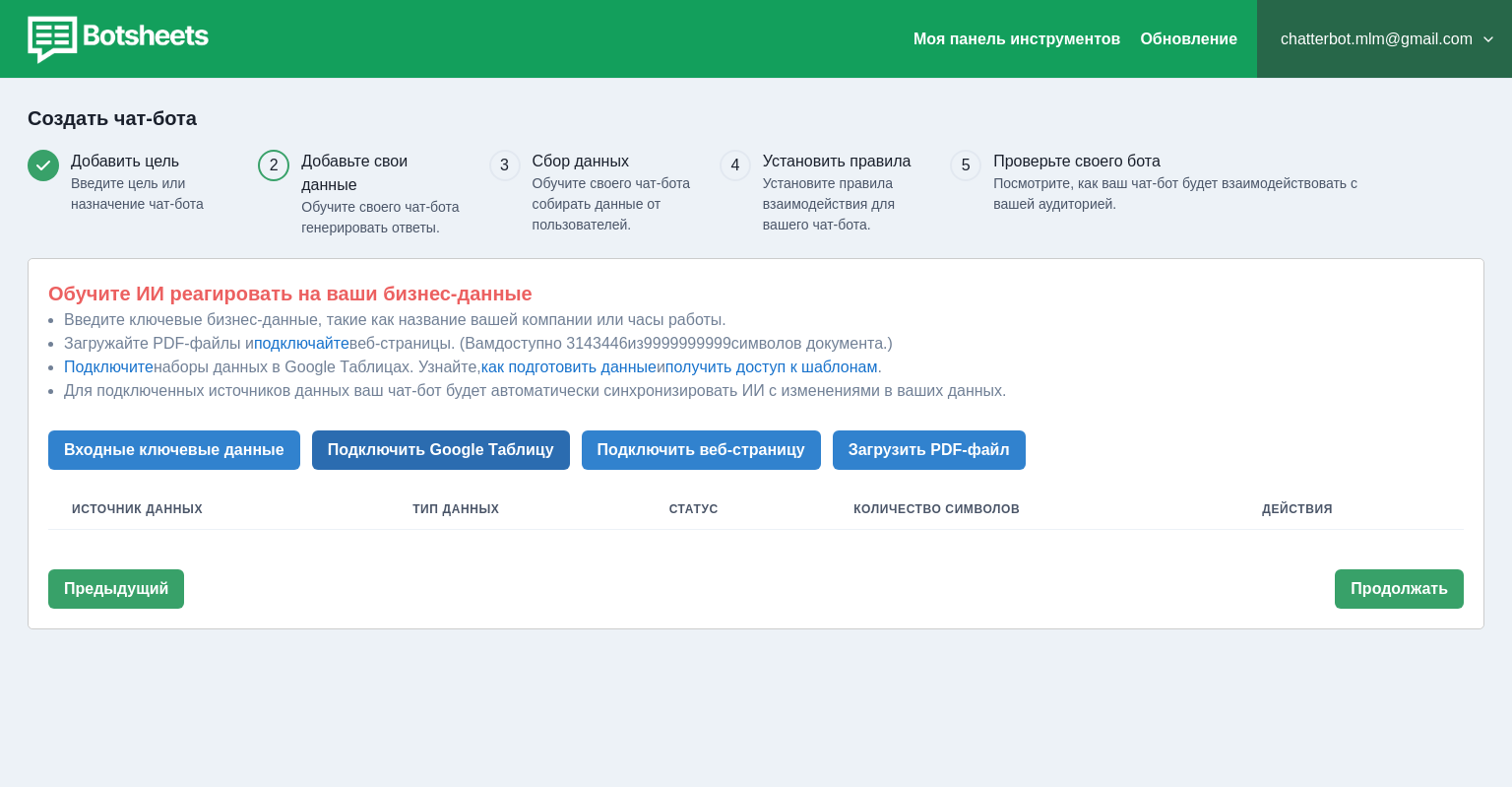 click on "Подключить Google Таблицу" at bounding box center [441, 450] 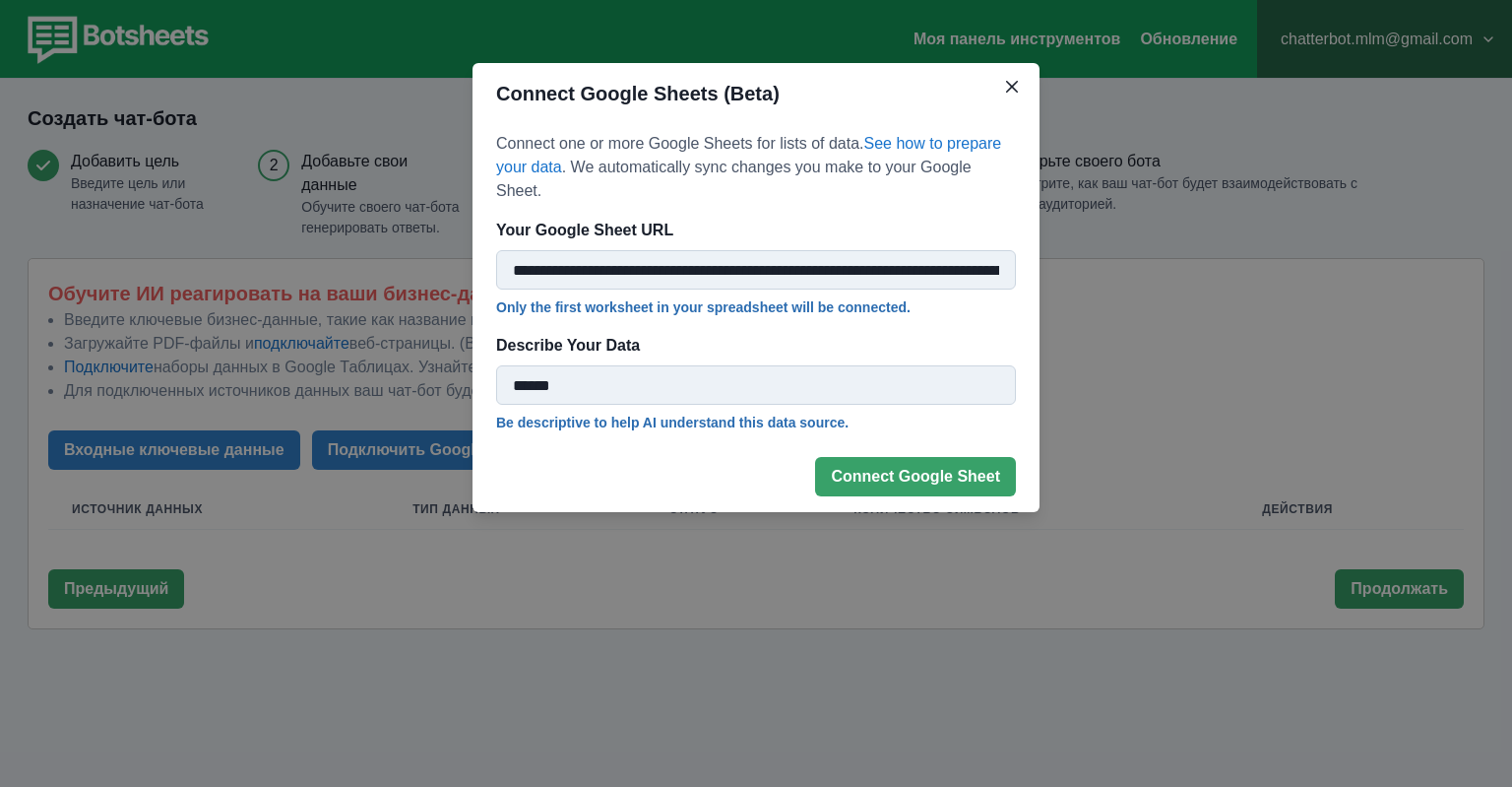 click on "**********" at bounding box center (756, 270) 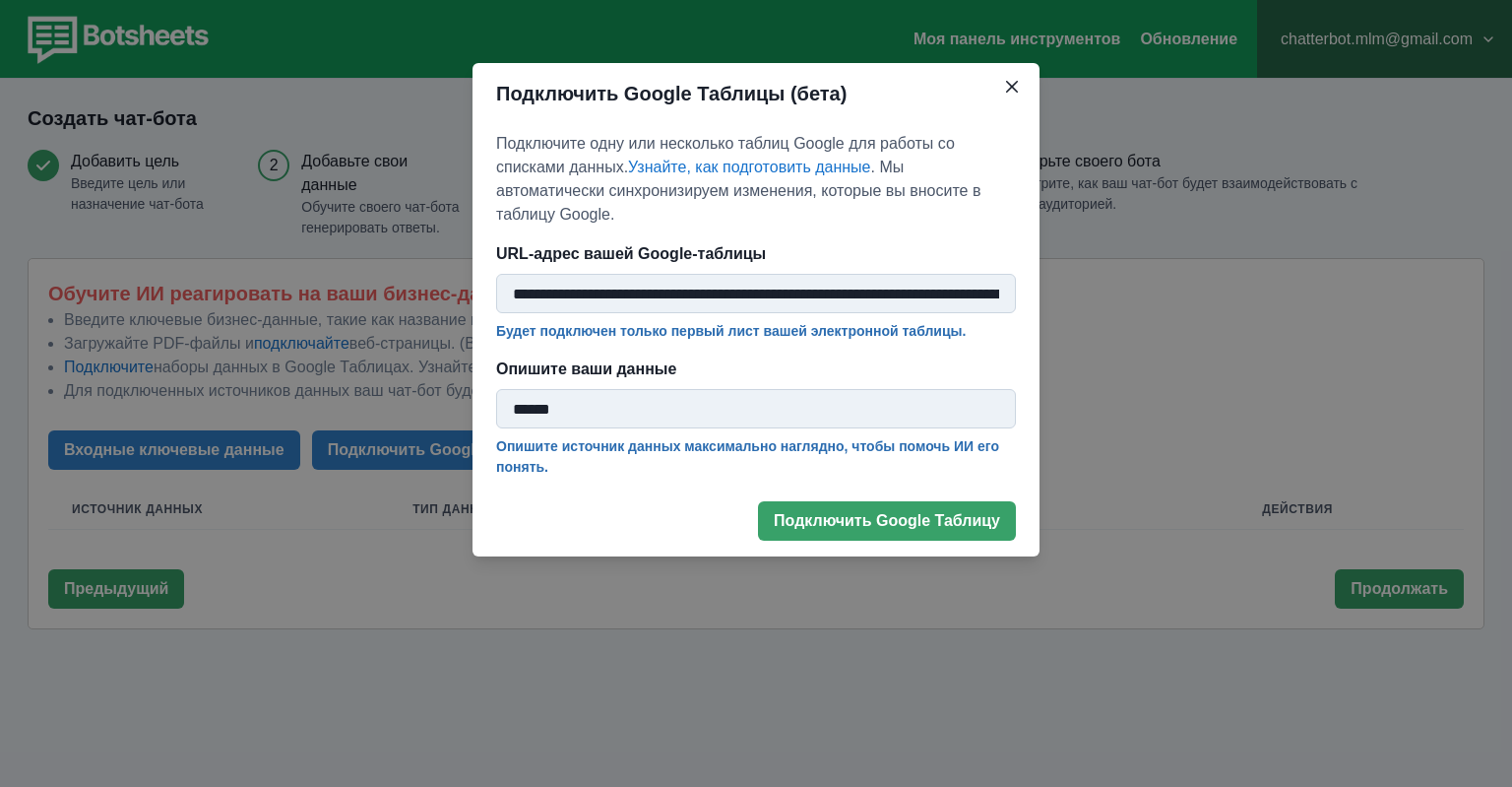 click on "URL-адрес вашей Google-таблицы" at bounding box center (750, 254) 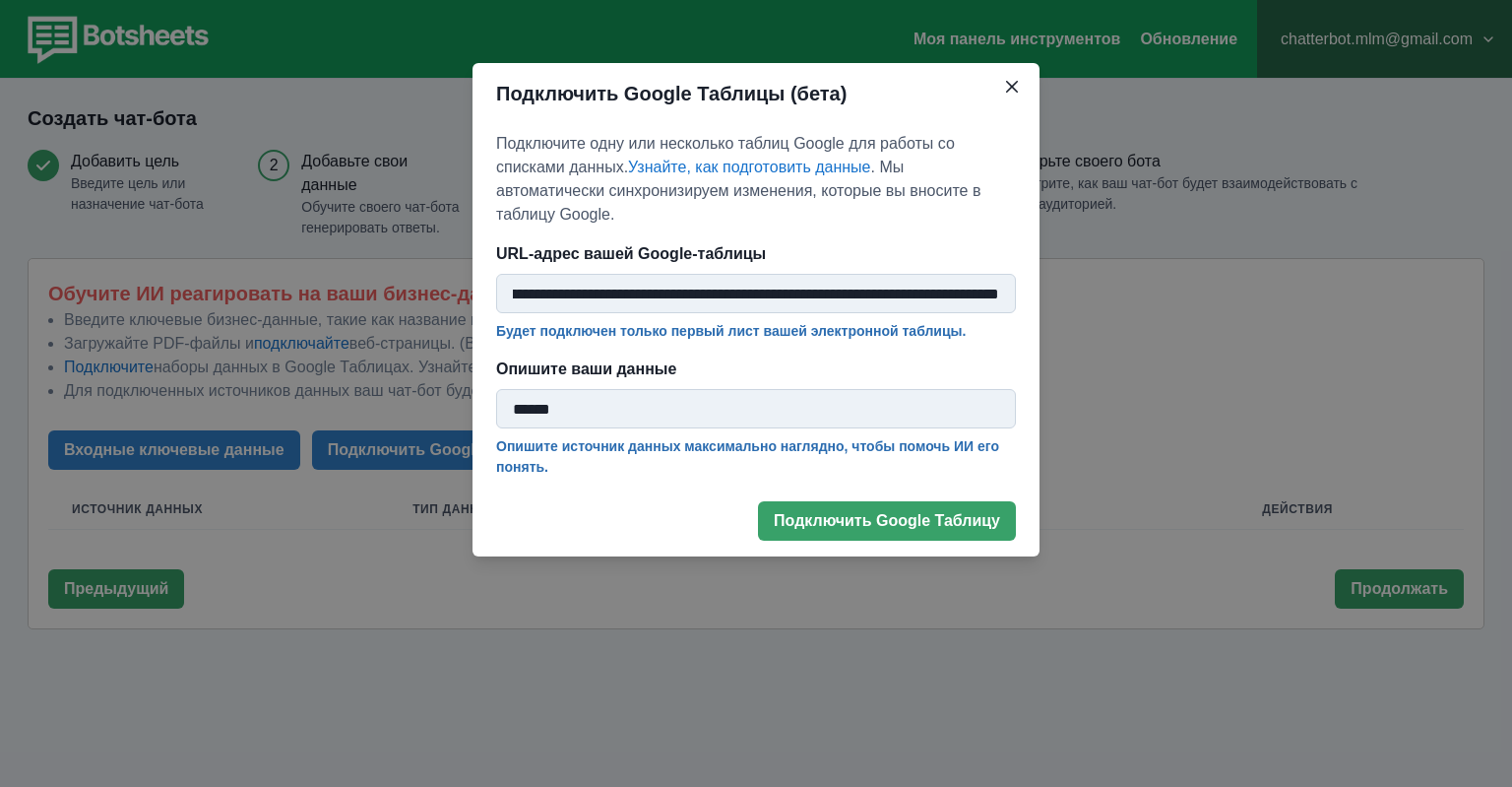 paste 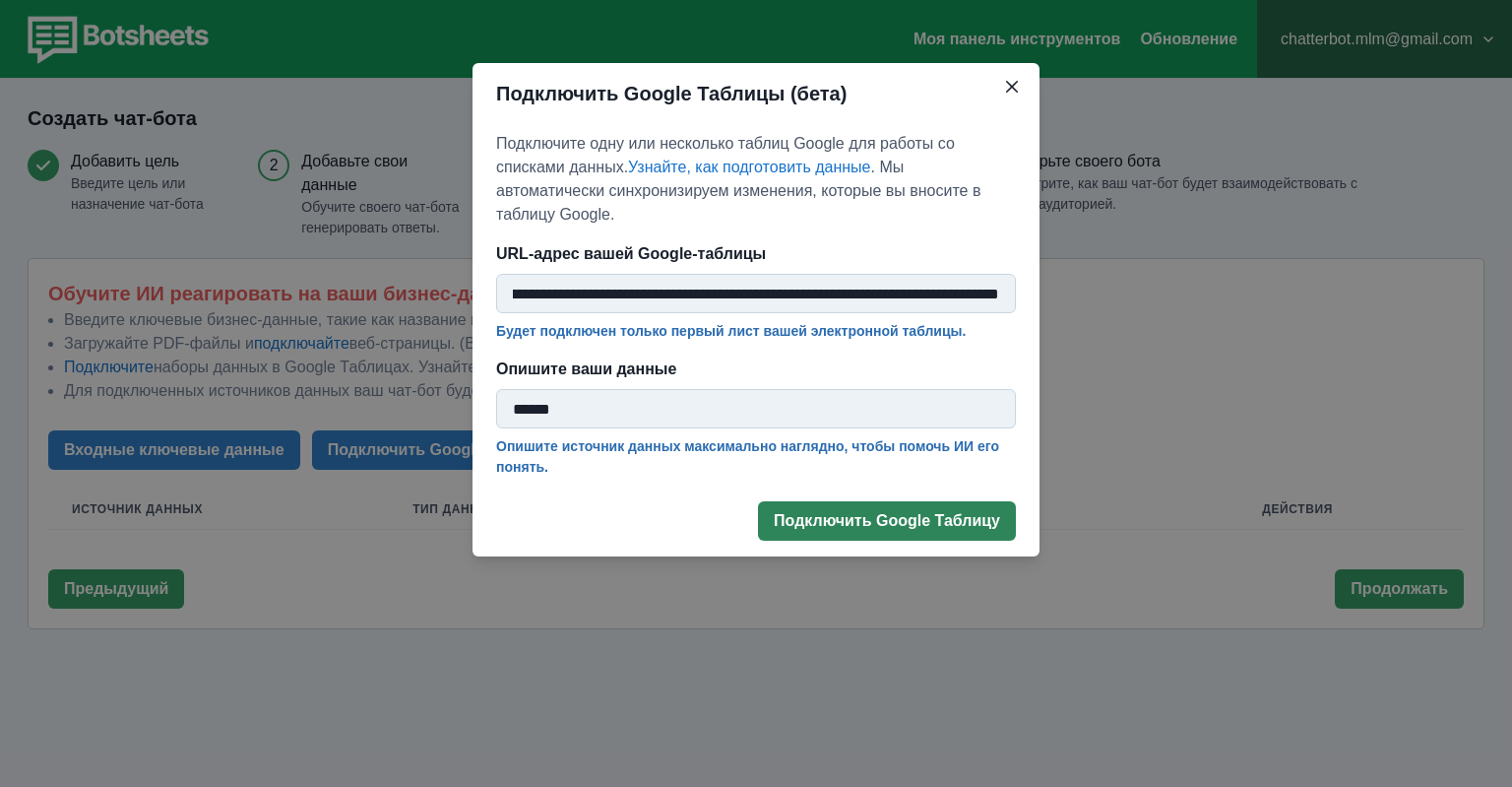 type on "**********" 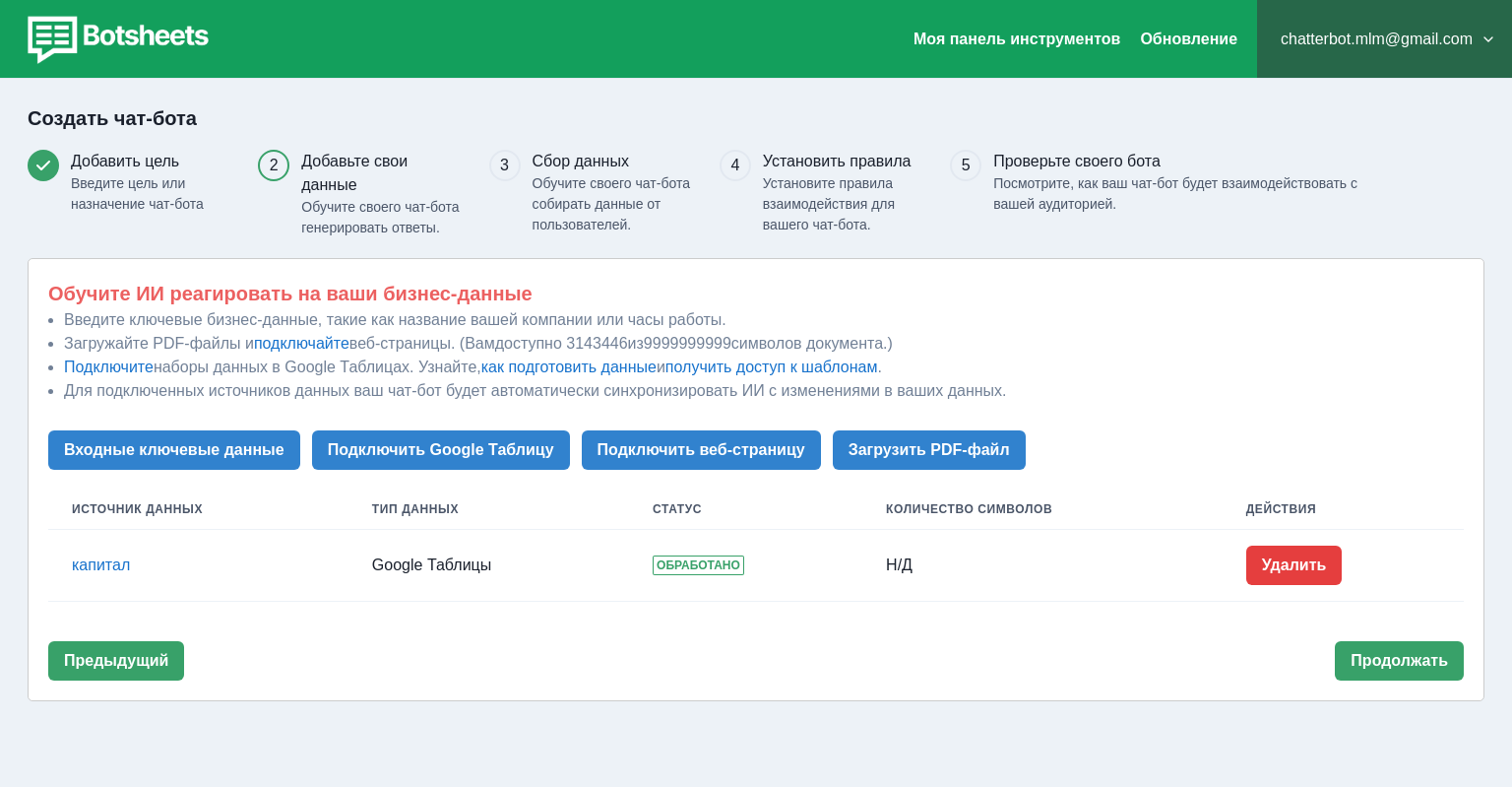 click on "капитал" at bounding box center (198, 565) 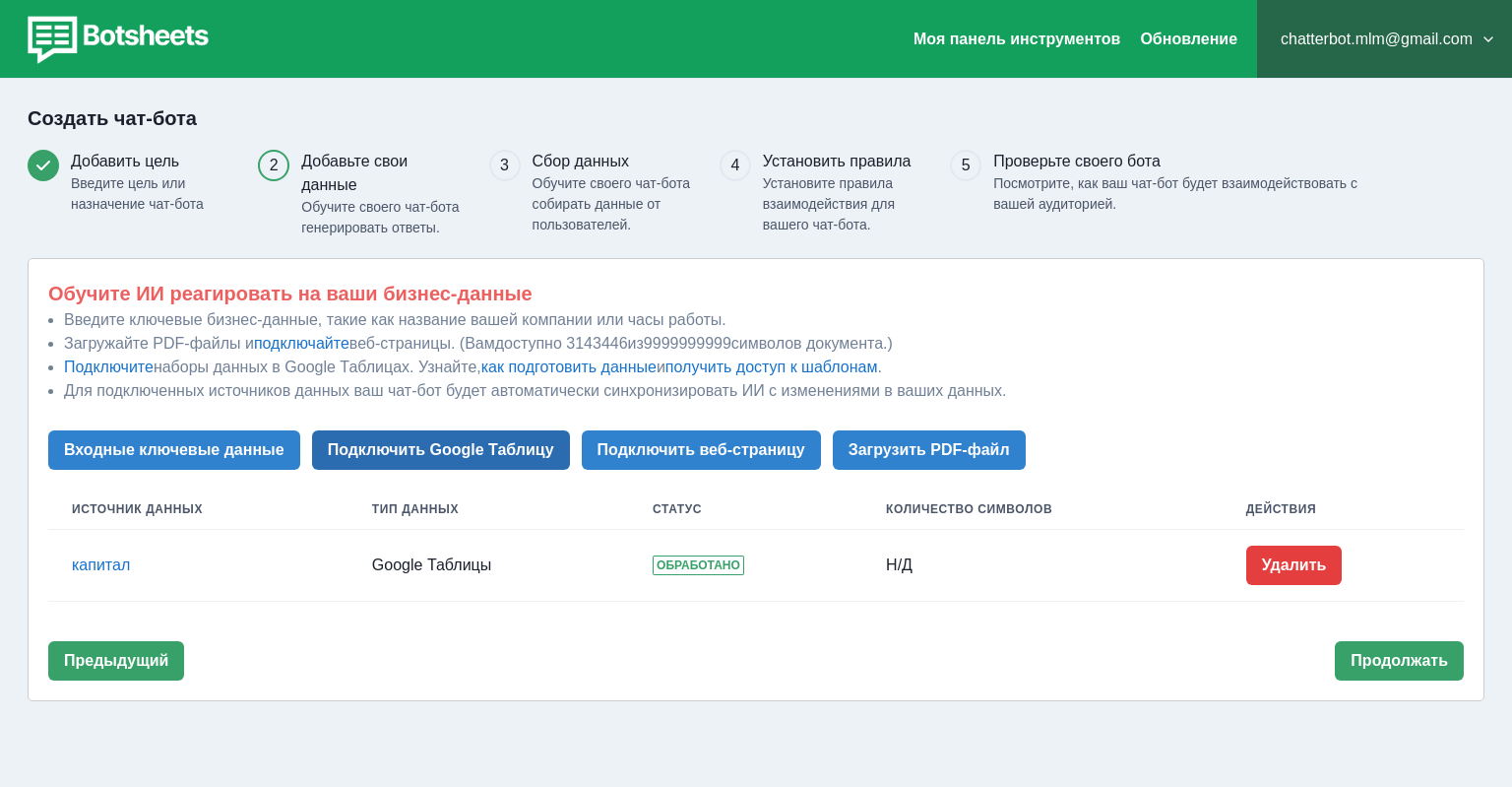 click on "Подключить Google Таблицу" at bounding box center [441, 450] 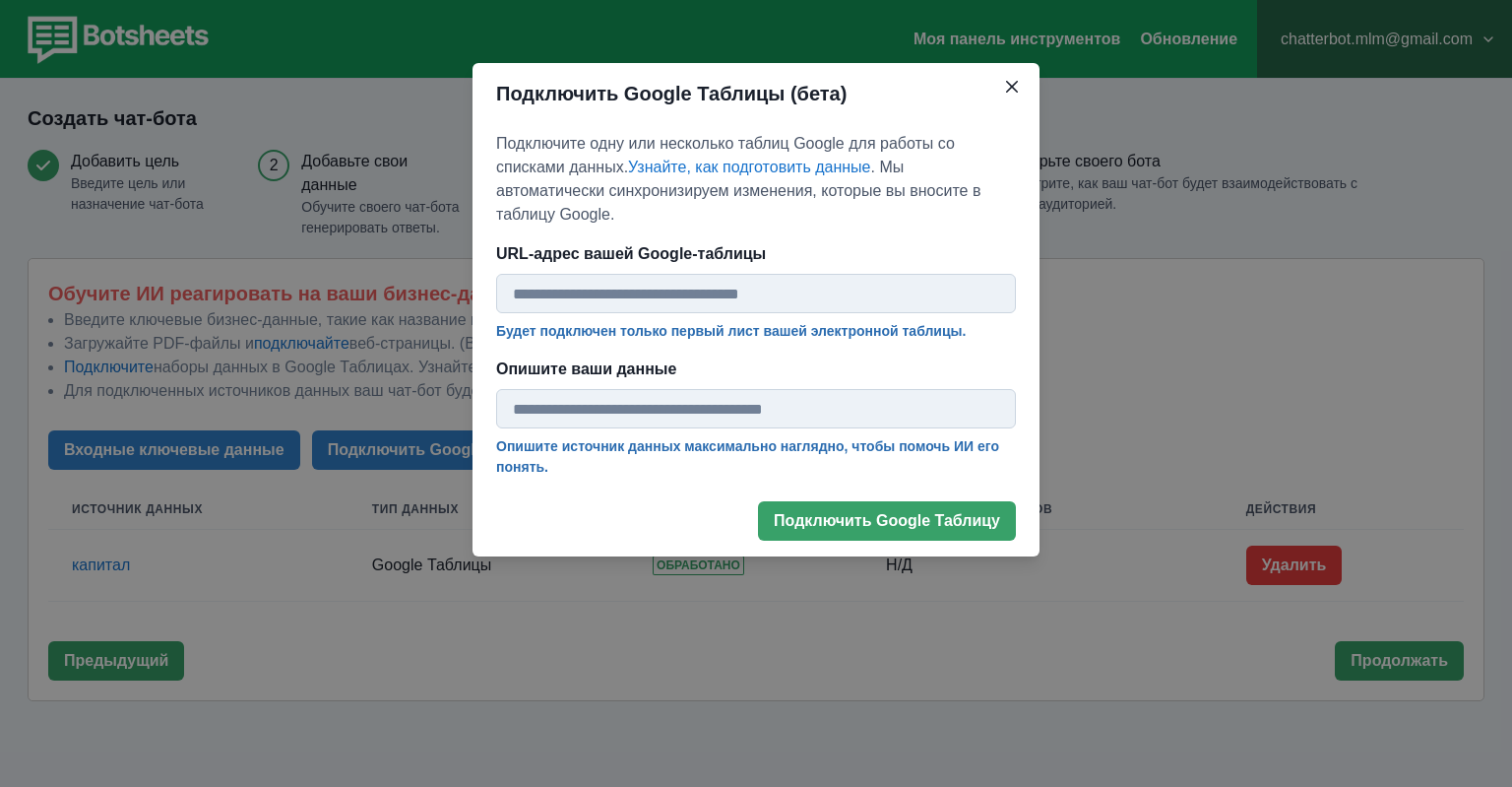 click on "Подключите одну или несколько таблиц Google для работы со списками данных.   Узнайте, как подготовить данные   . Мы автоматически синхронизируем изменения, которые вы вносите в таблицу Google.  URL-адрес вашей Google-таблицы  Будет подключен только первый лист вашей электронной таблицы.  Опишите ваши данные  Опишите источник данных максимально наглядно, чтобы помочь ИИ его понять." at bounding box center (756, 304) 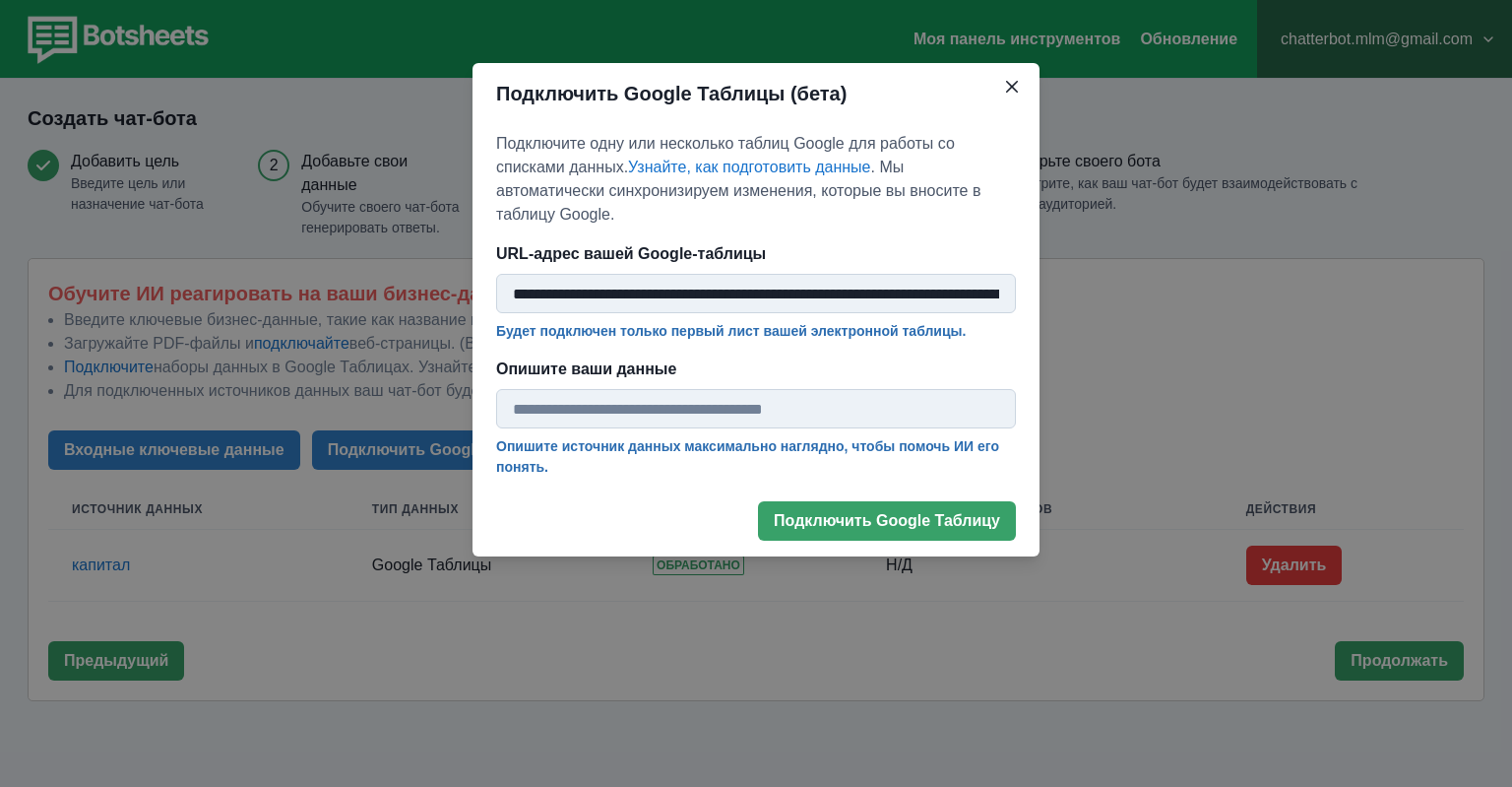 scroll, scrollTop: 0, scrollLeft: 310, axis: horizontal 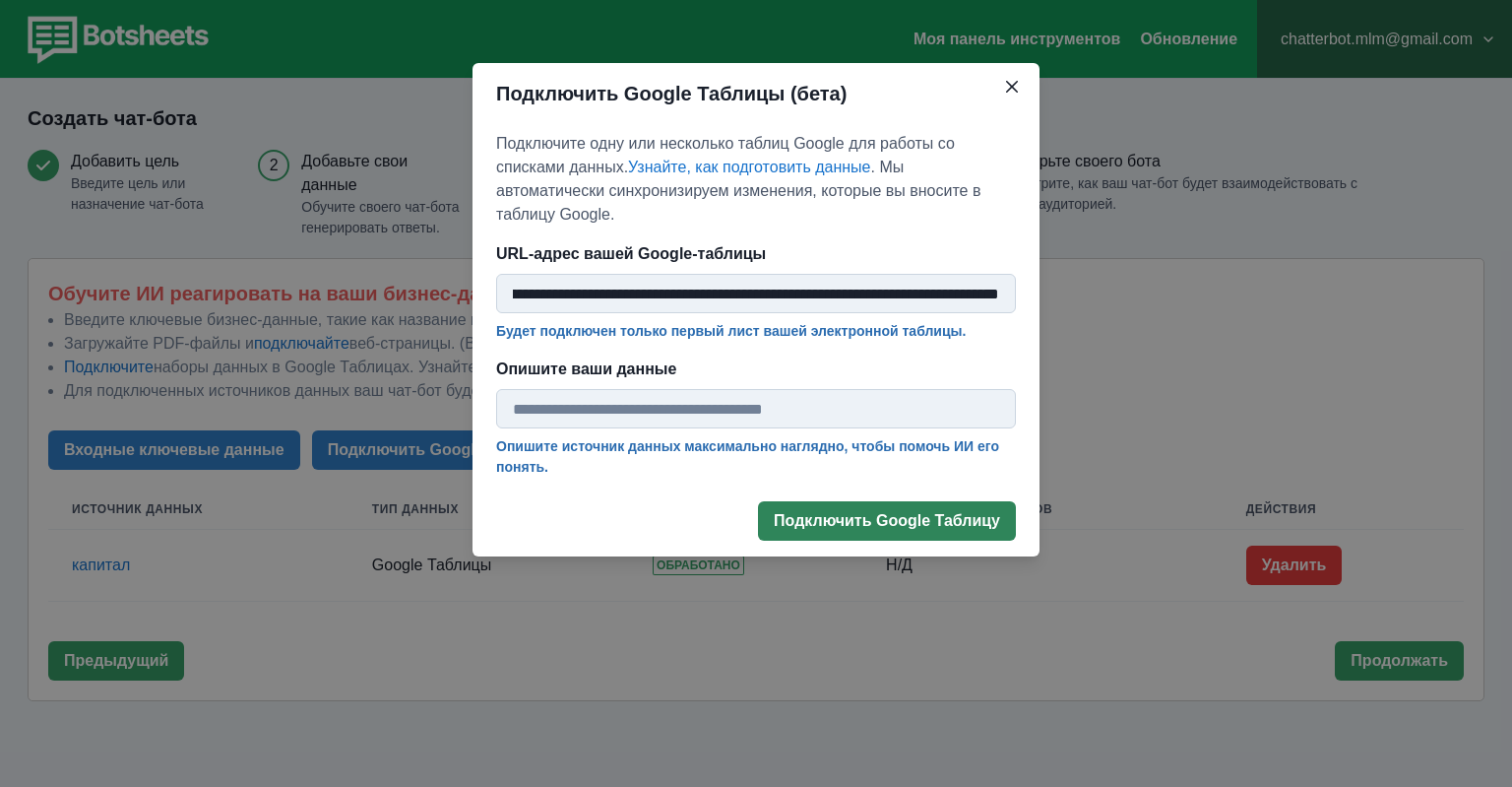 type on "**********" 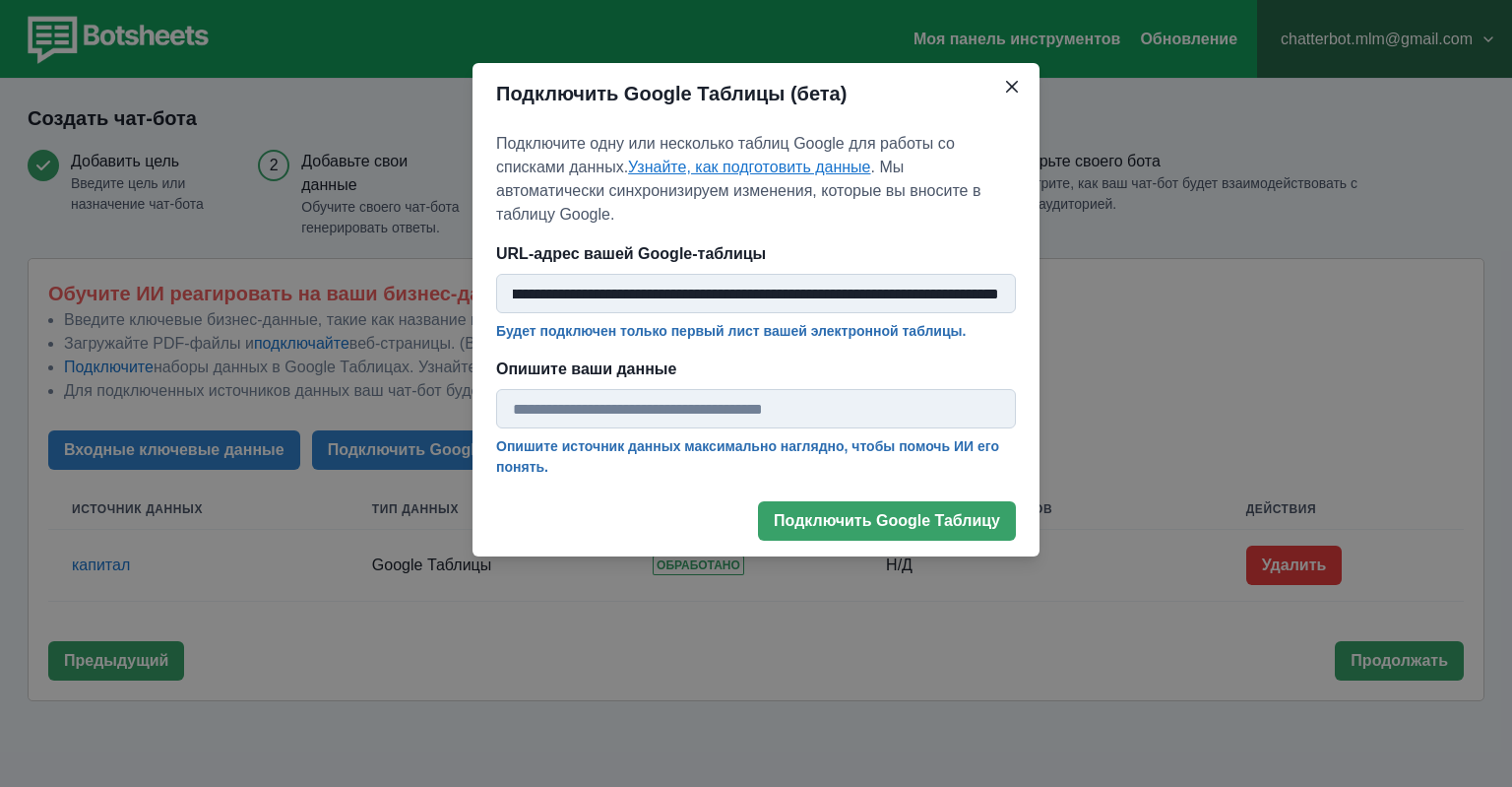 click on "Узнайте, как подготовить данные" at bounding box center [749, 166] 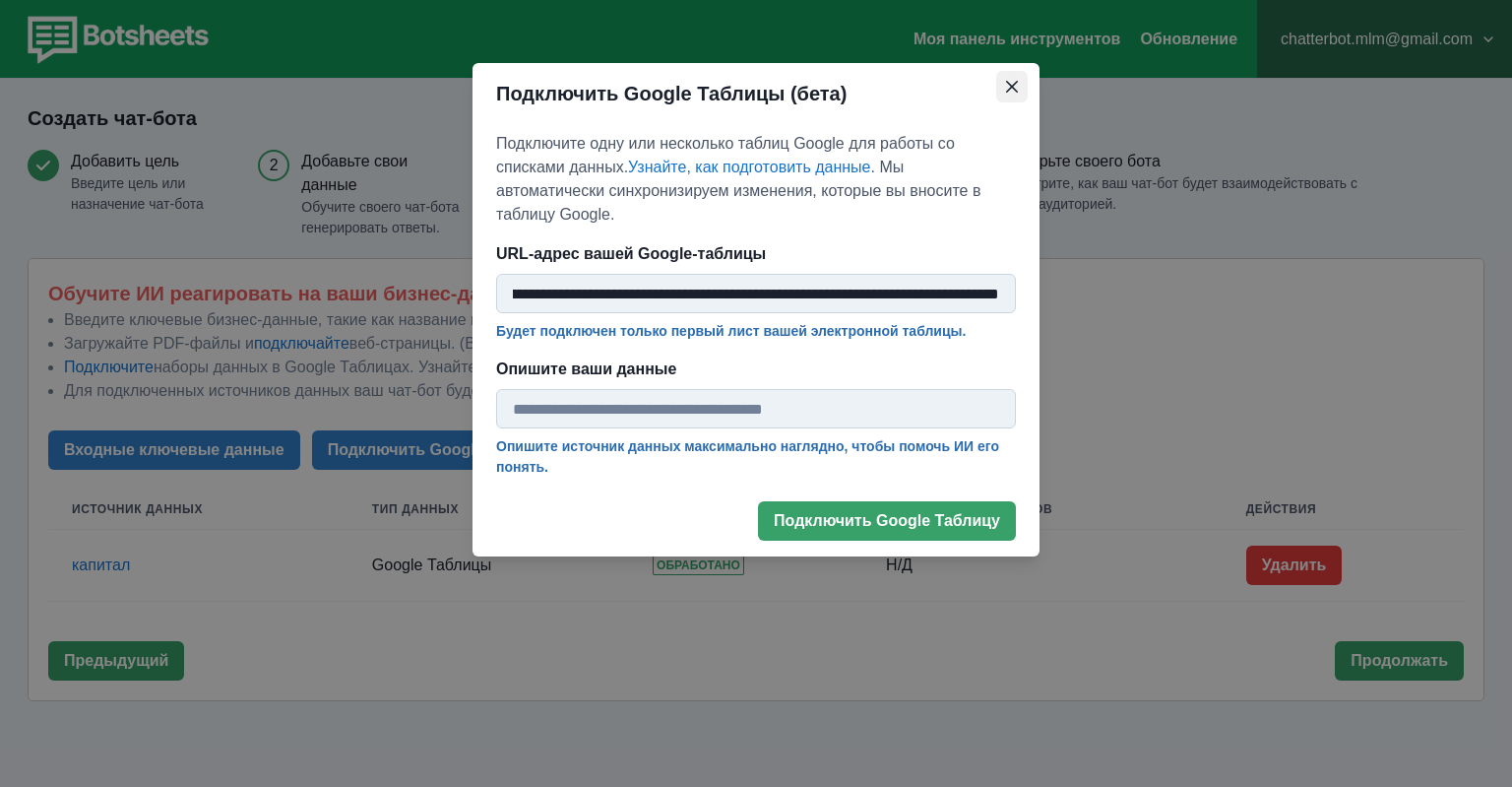 click at bounding box center (1012, 87) 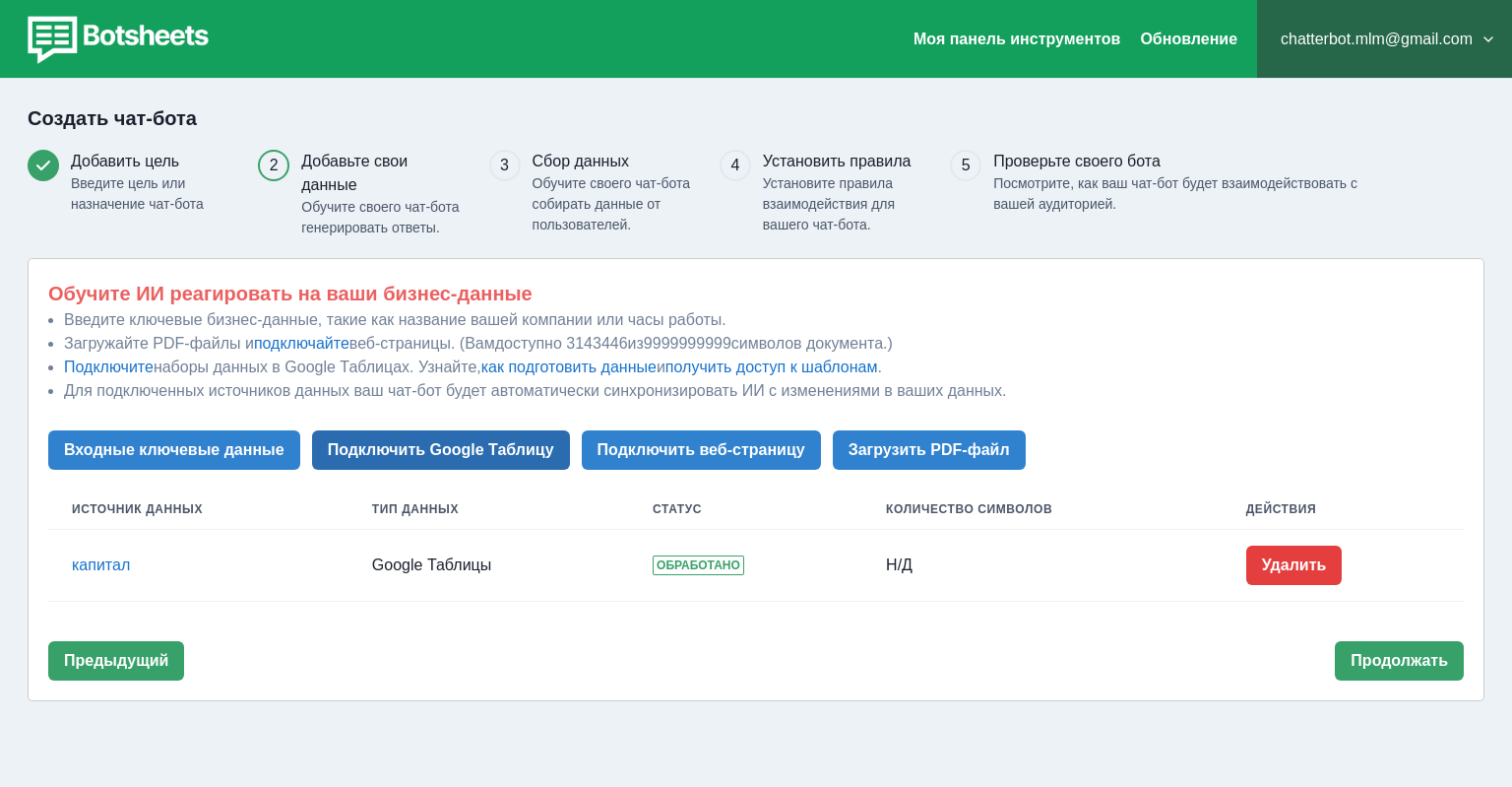 click on "Подключить Google Таблицу" at bounding box center (441, 450) 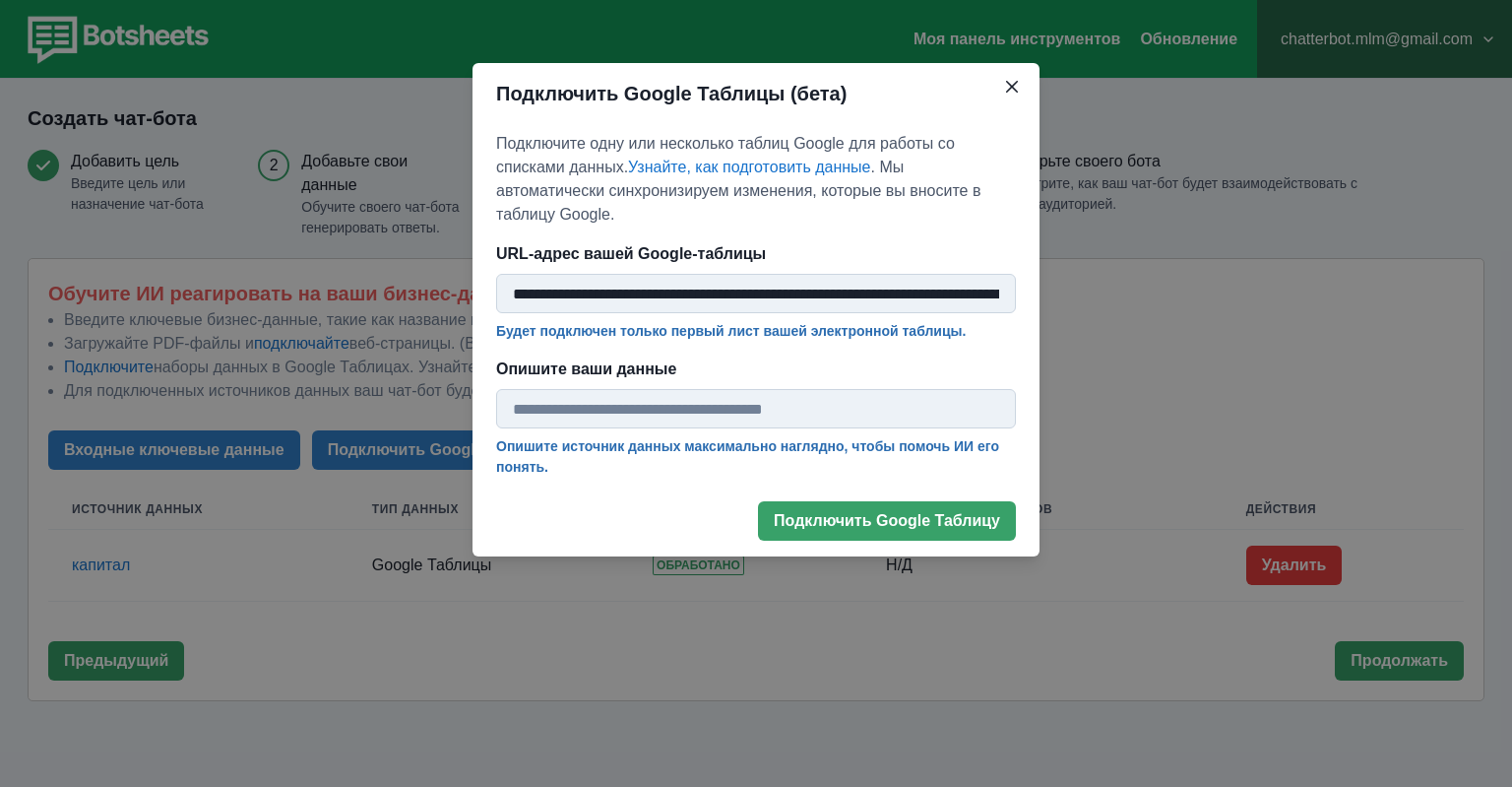 click on "**********" at bounding box center (756, 294) 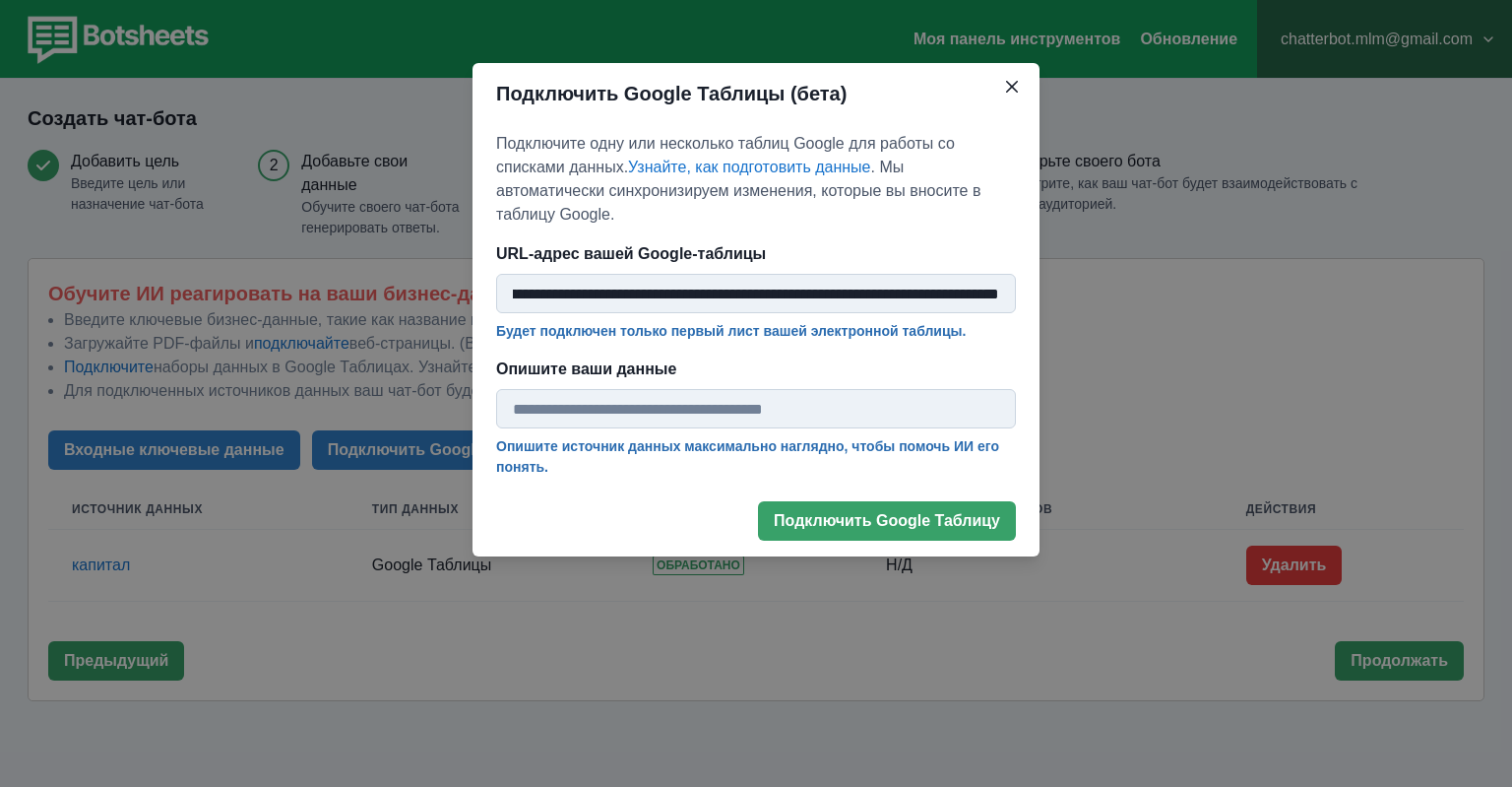 type on "**********" 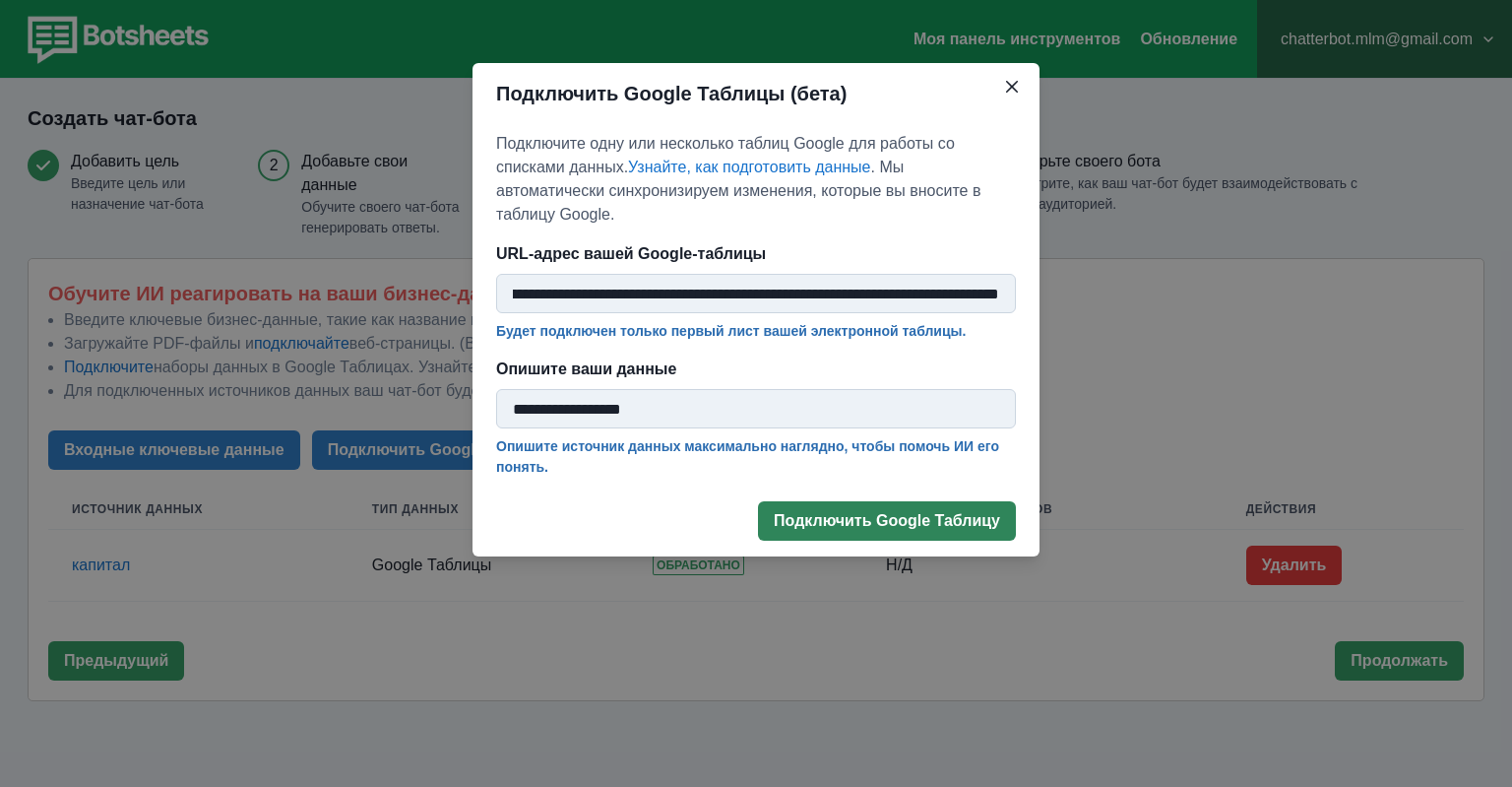 type on "**********" 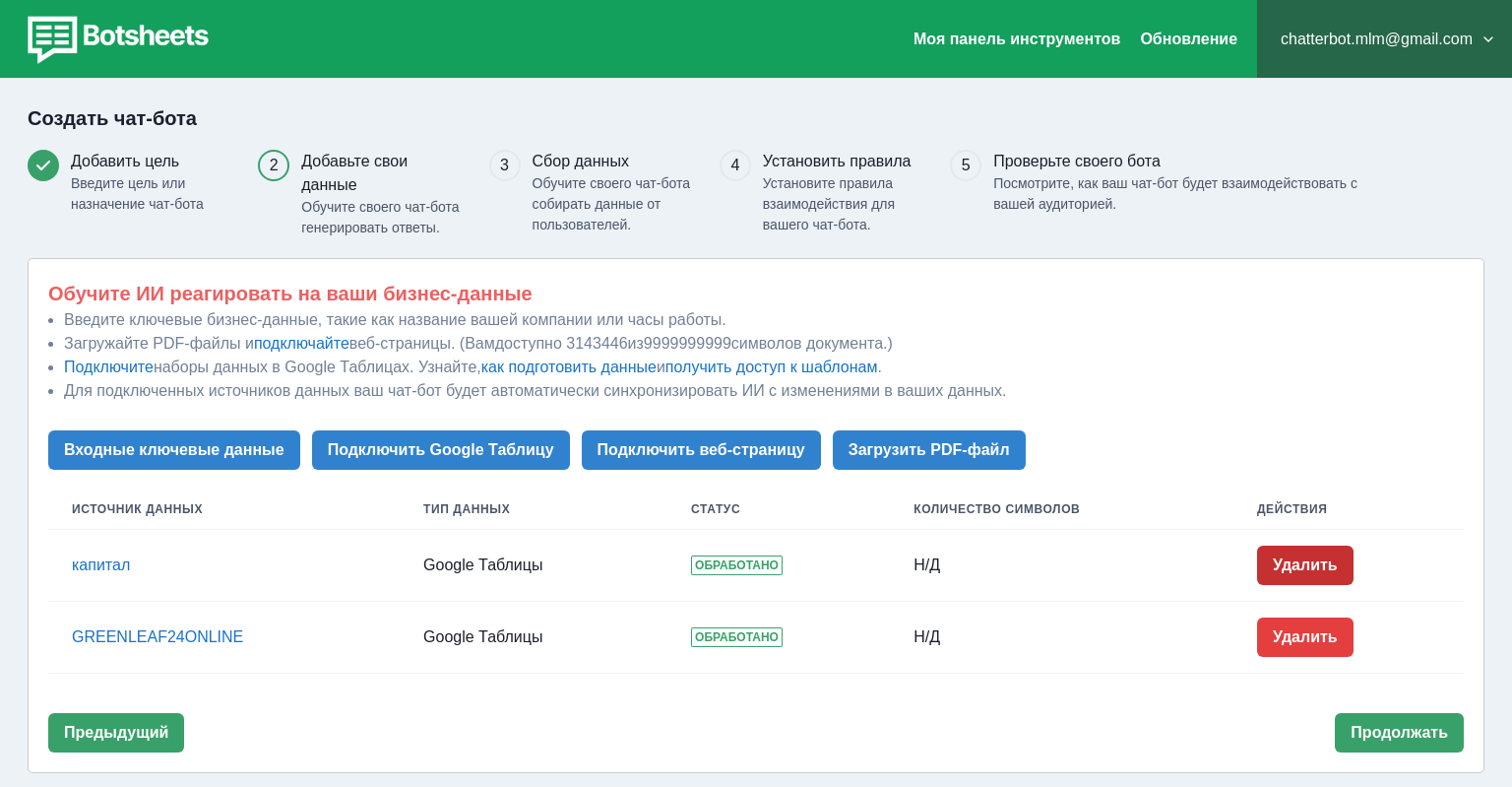 click on "Удалить" at bounding box center [1305, 565] 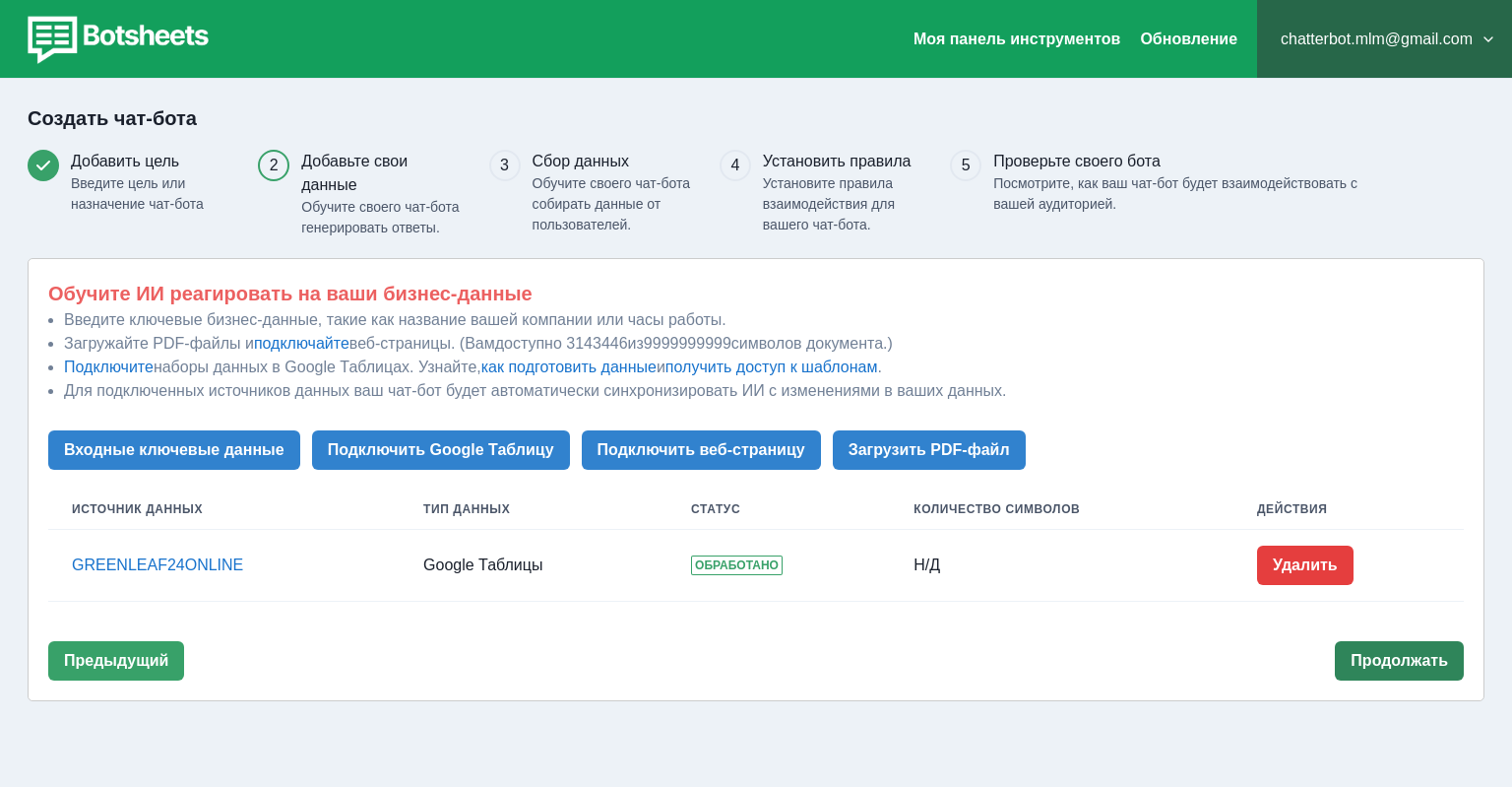 click on "Продолжать" at bounding box center [1399, 661] 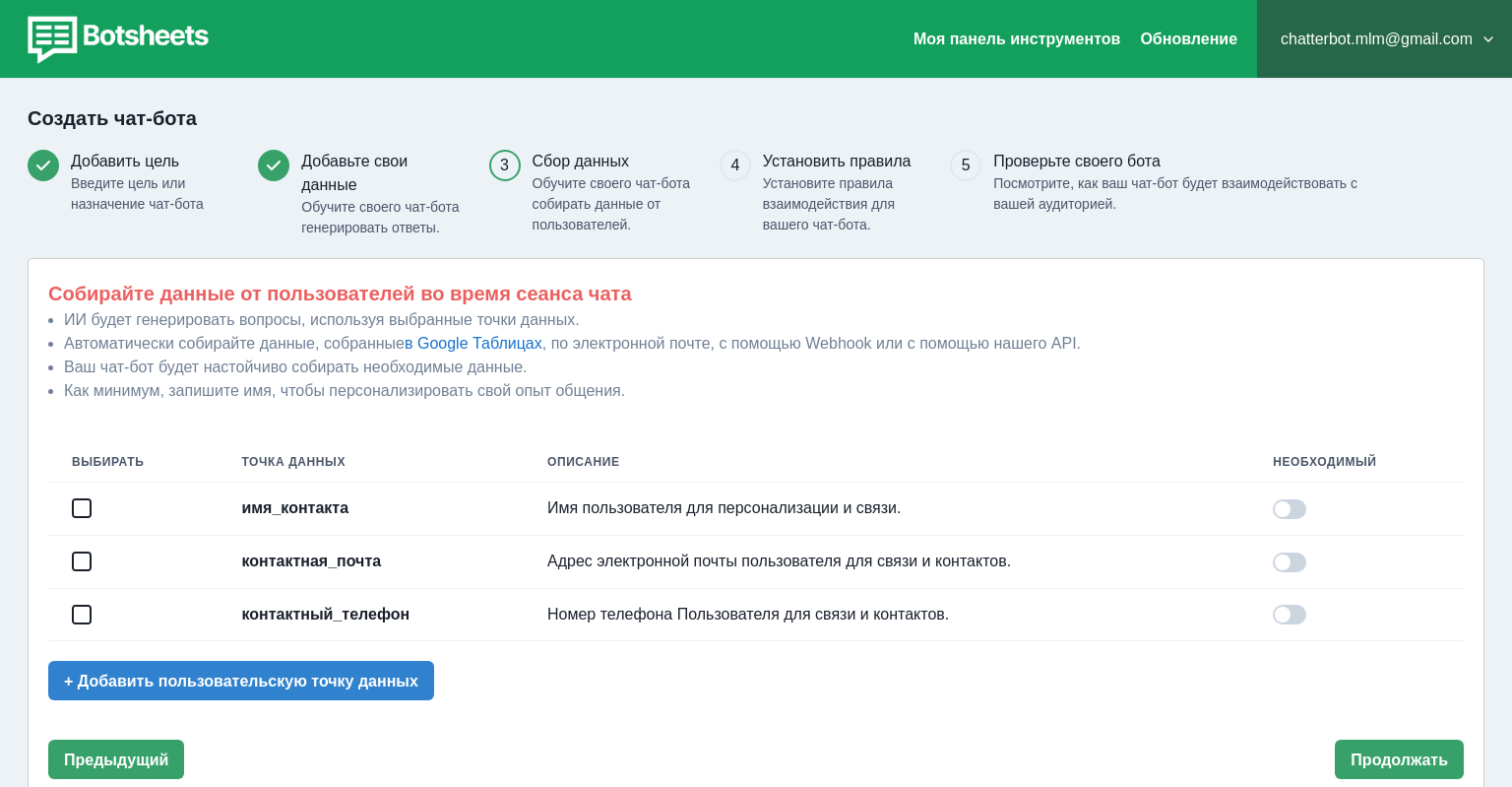 click at bounding box center [1290, 509] 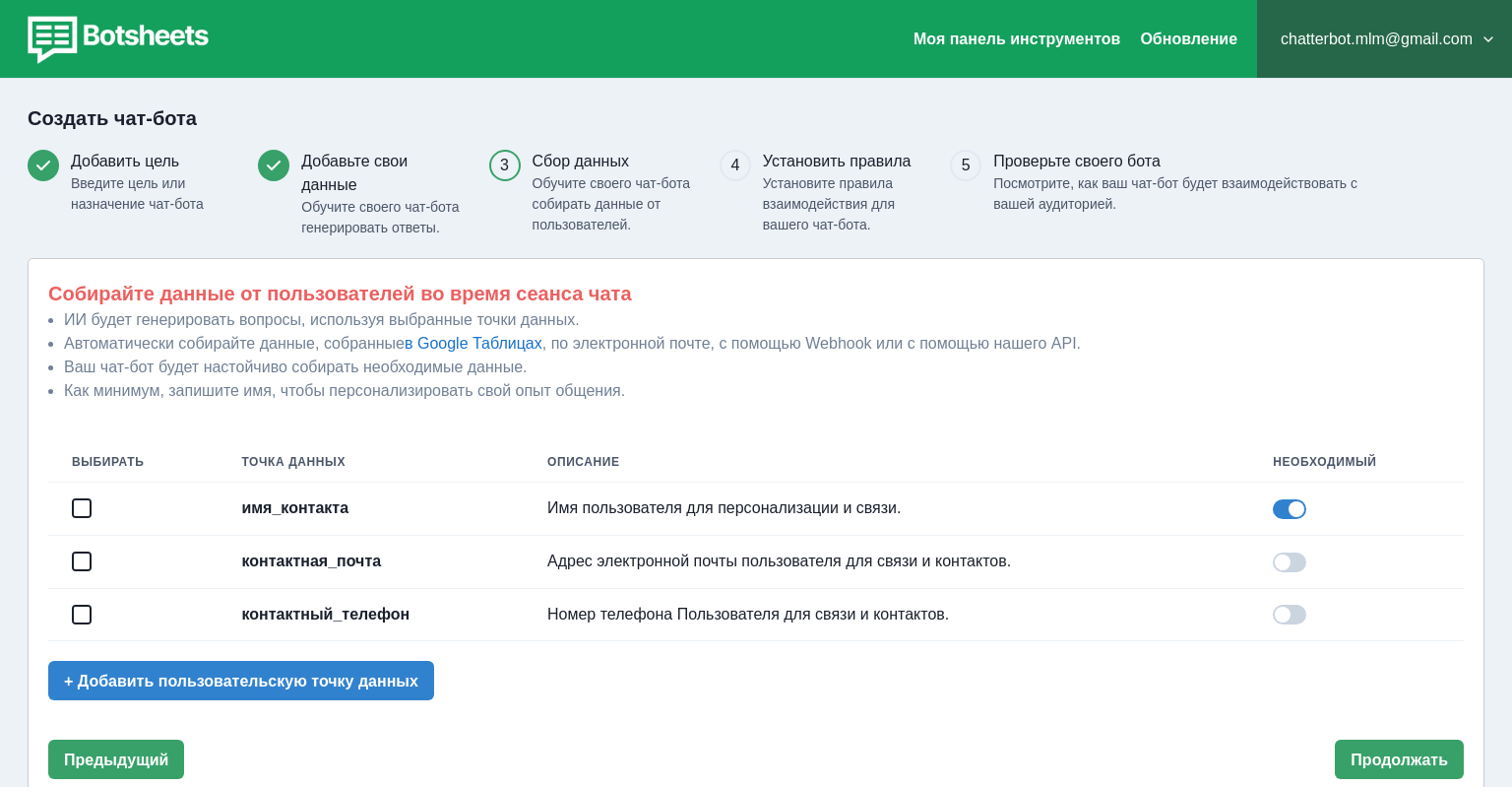 click at bounding box center (1290, 562) 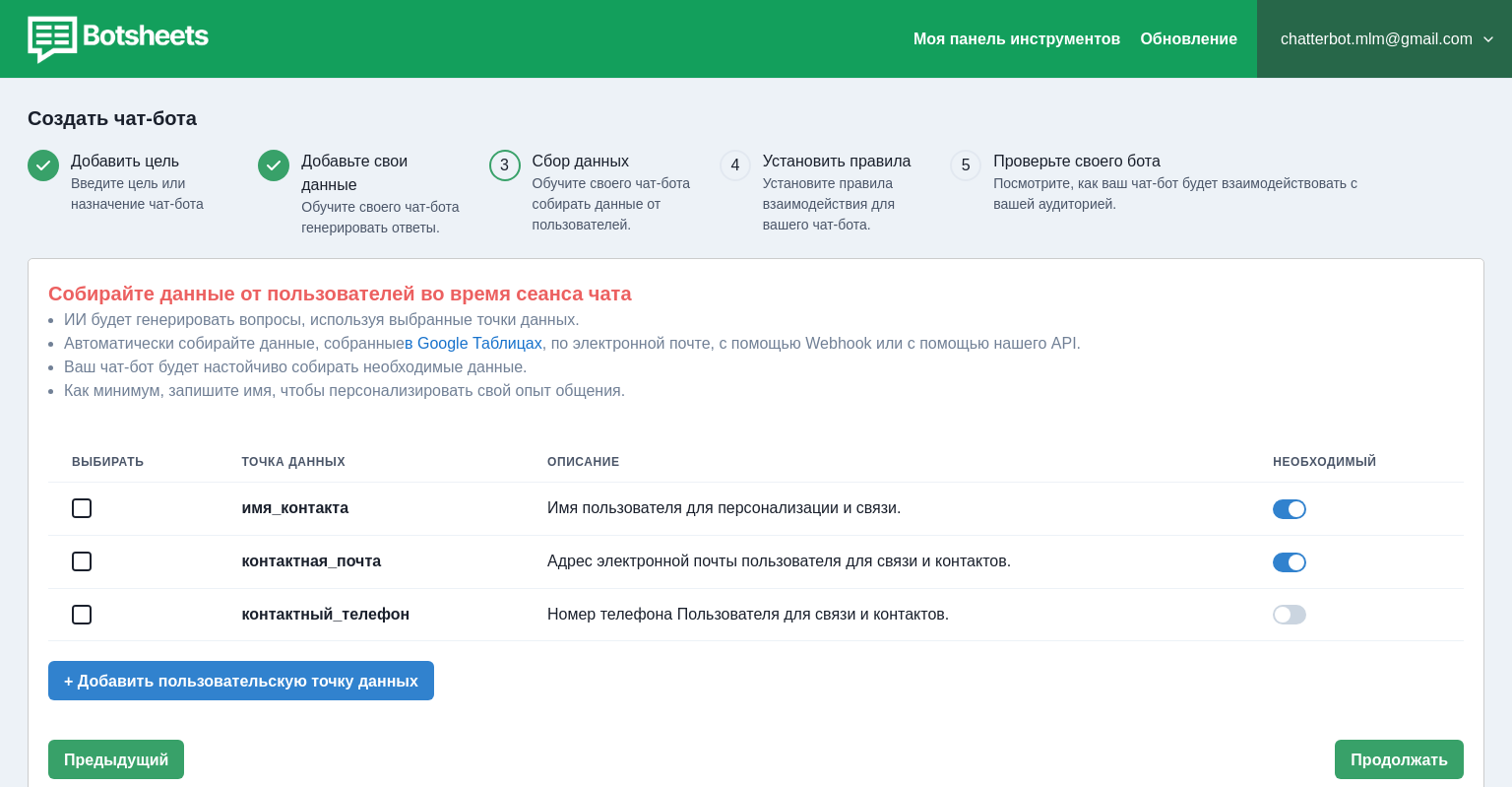 click at bounding box center [1290, 615] 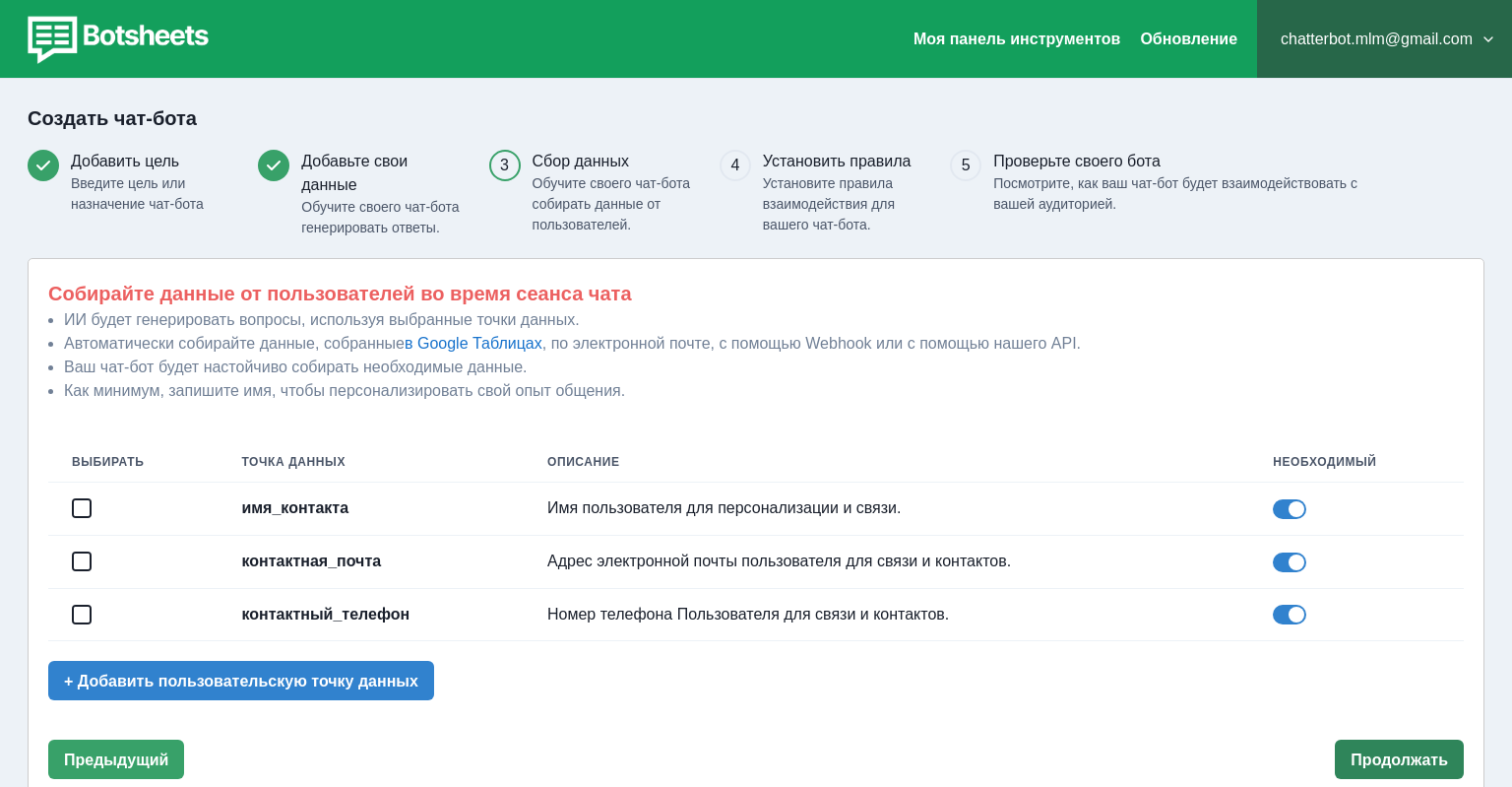 click on "Продолжать" at bounding box center [1399, 759] 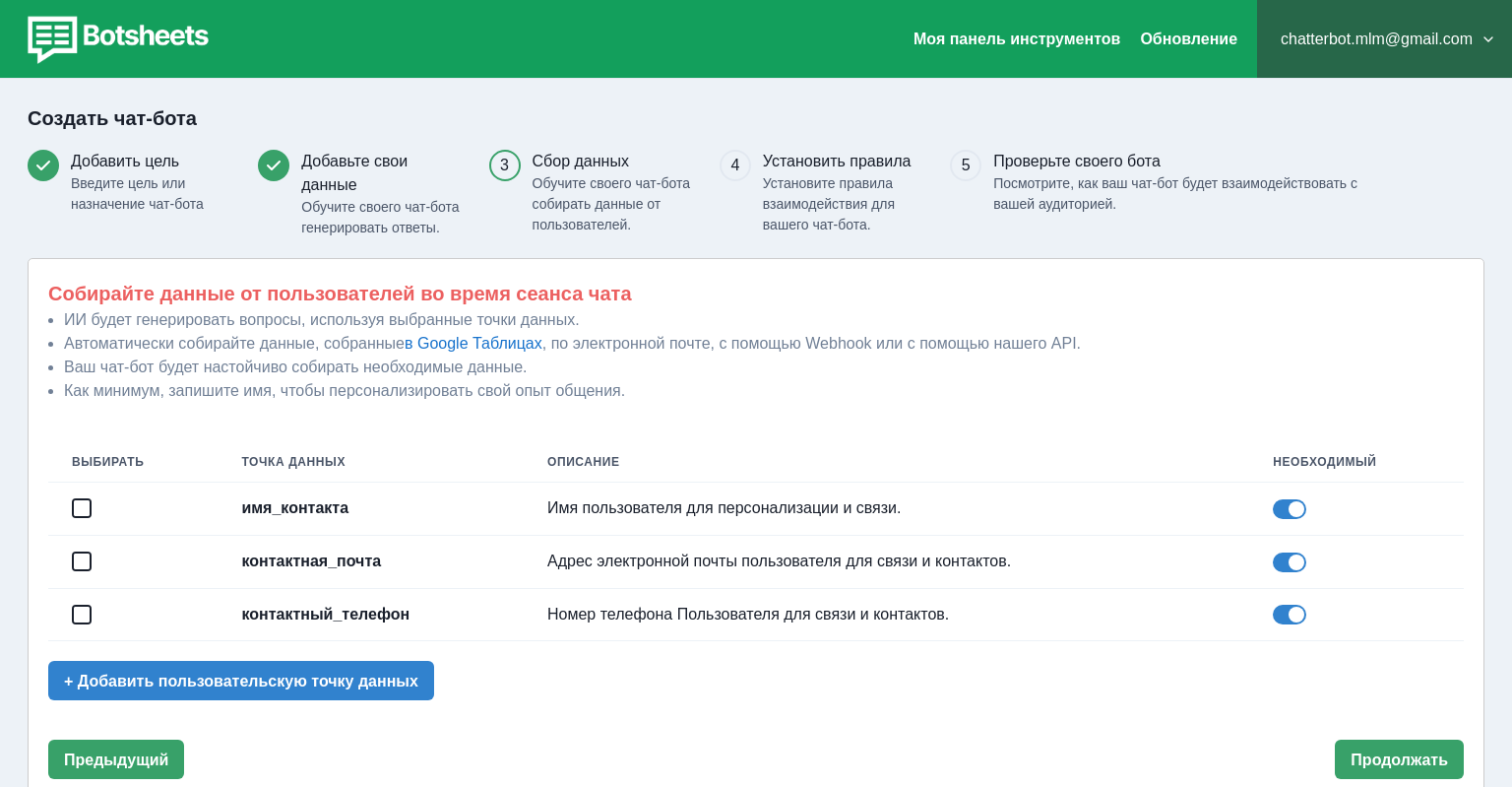 click at bounding box center (133, 509) 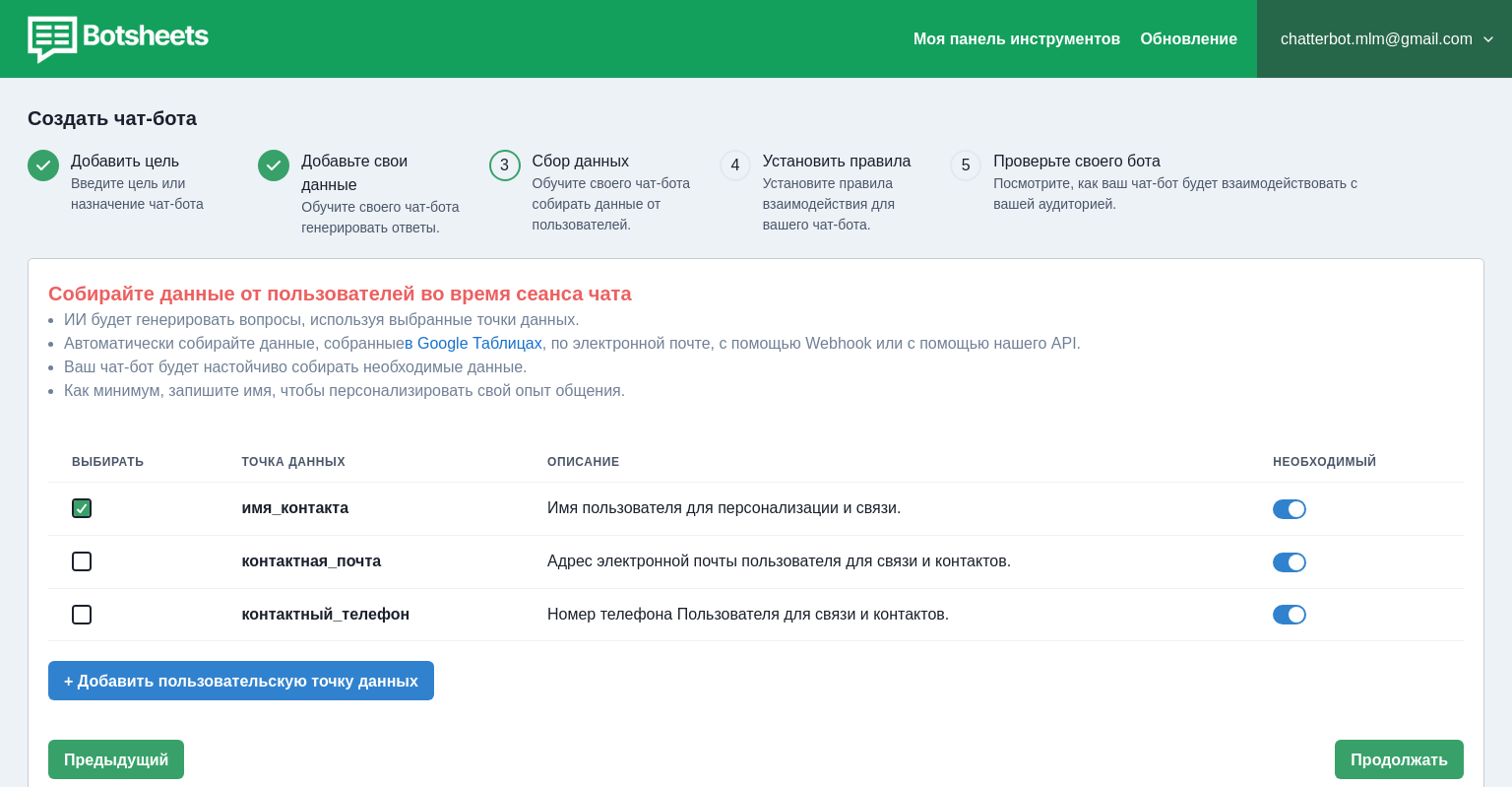 click at bounding box center (82, 561) 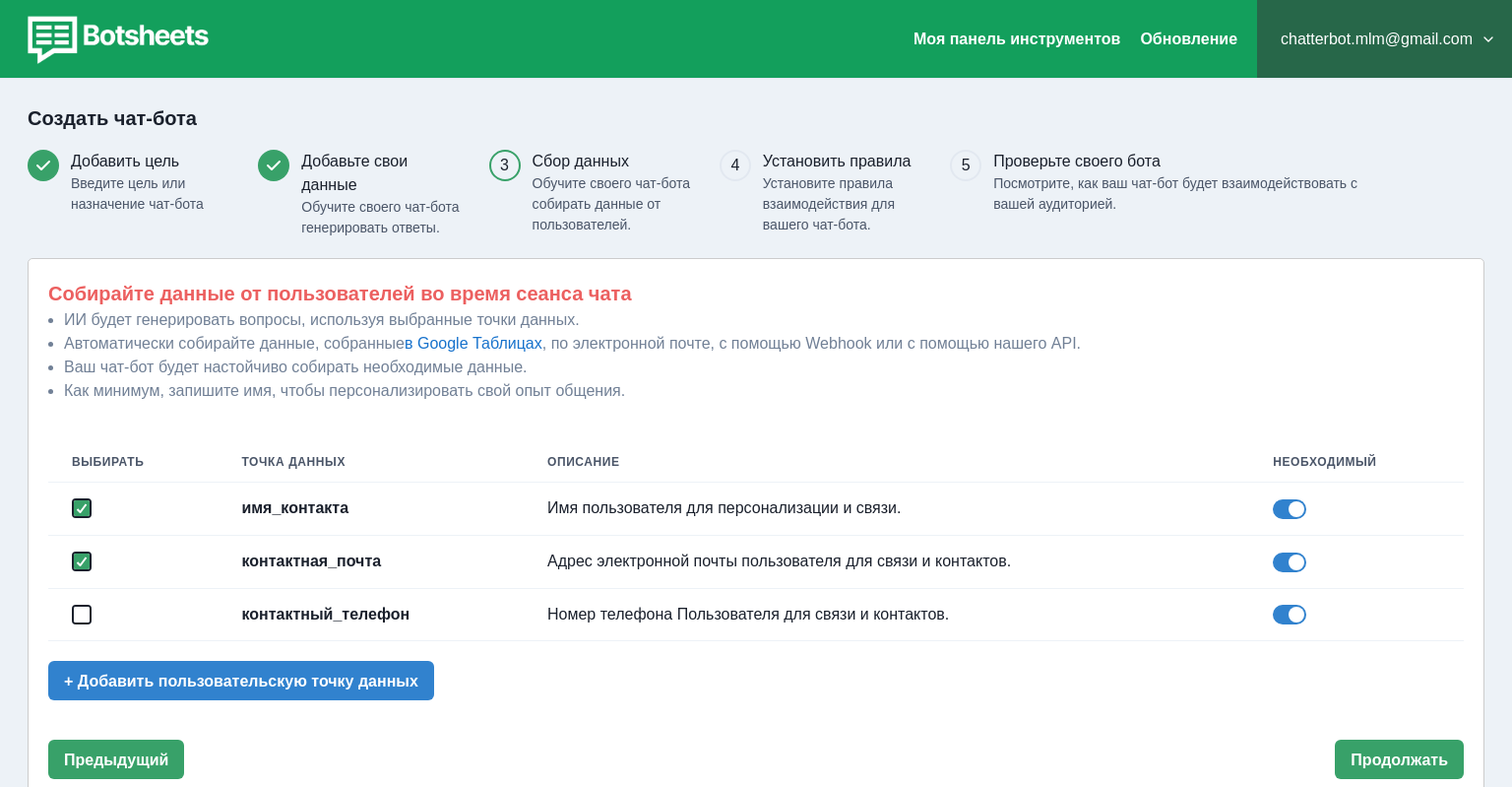 click at bounding box center (82, 615) 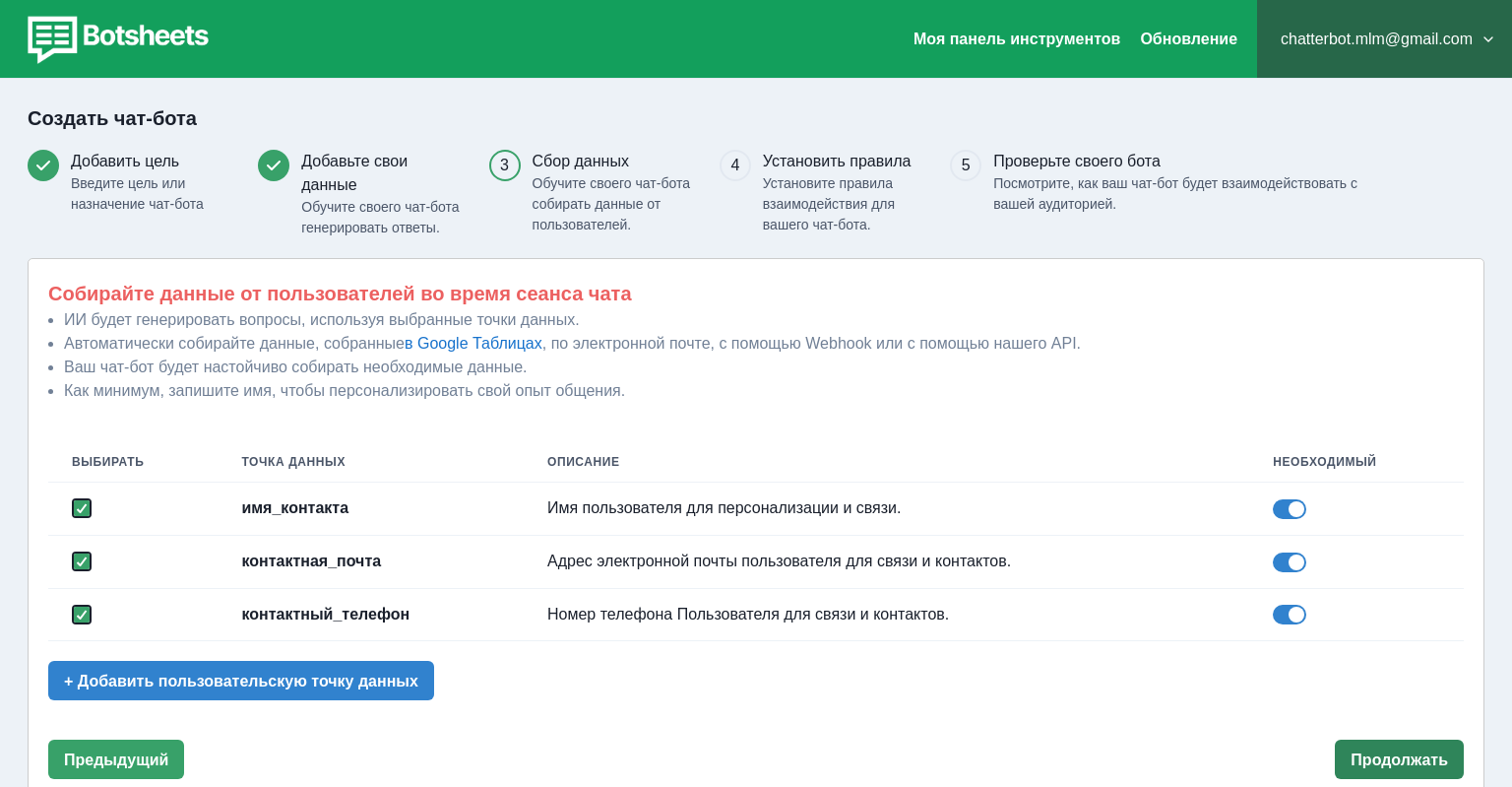 click on "Продолжать" at bounding box center (1399, 759) 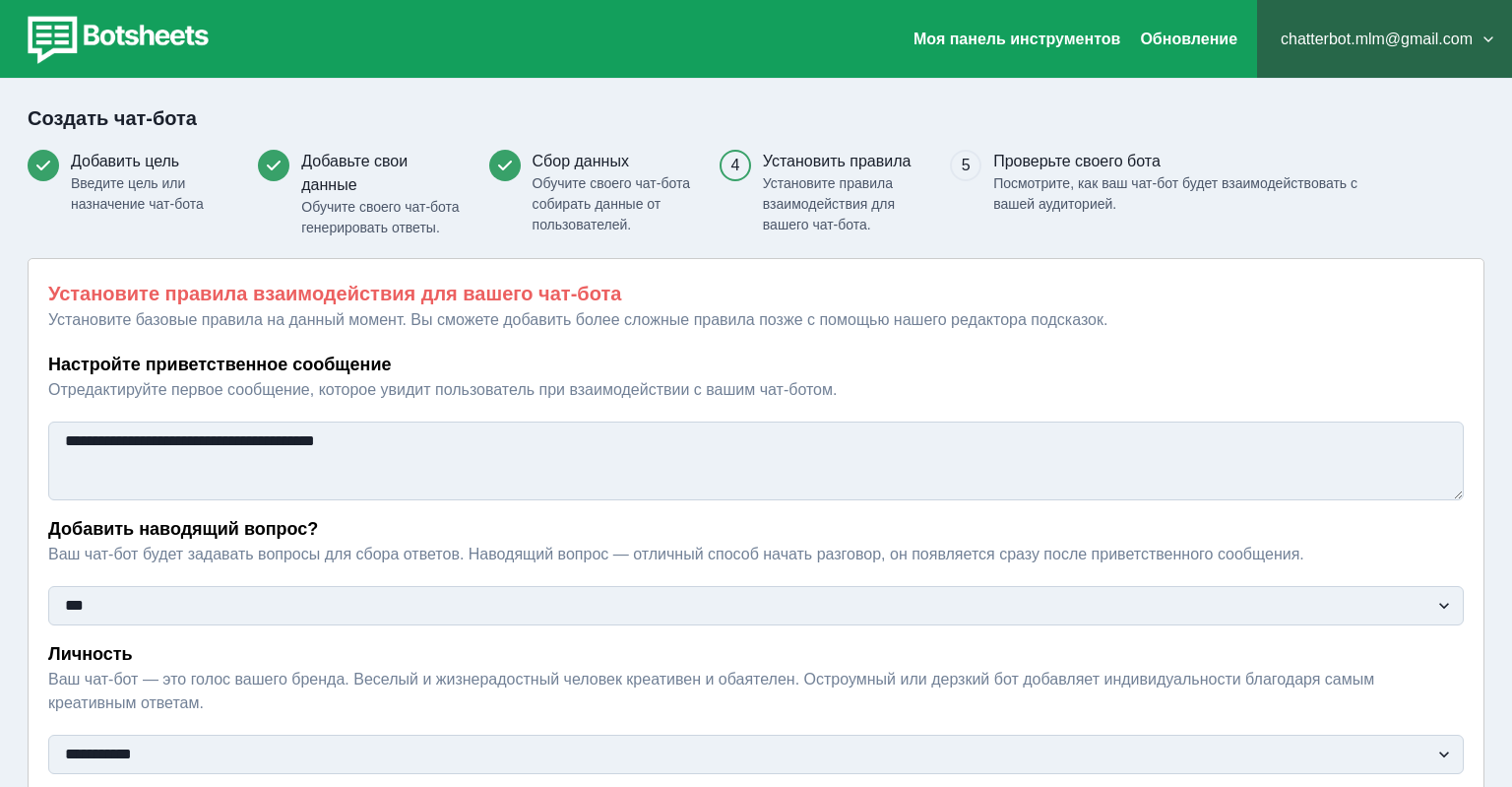 click on "**********" at bounding box center [756, 461] 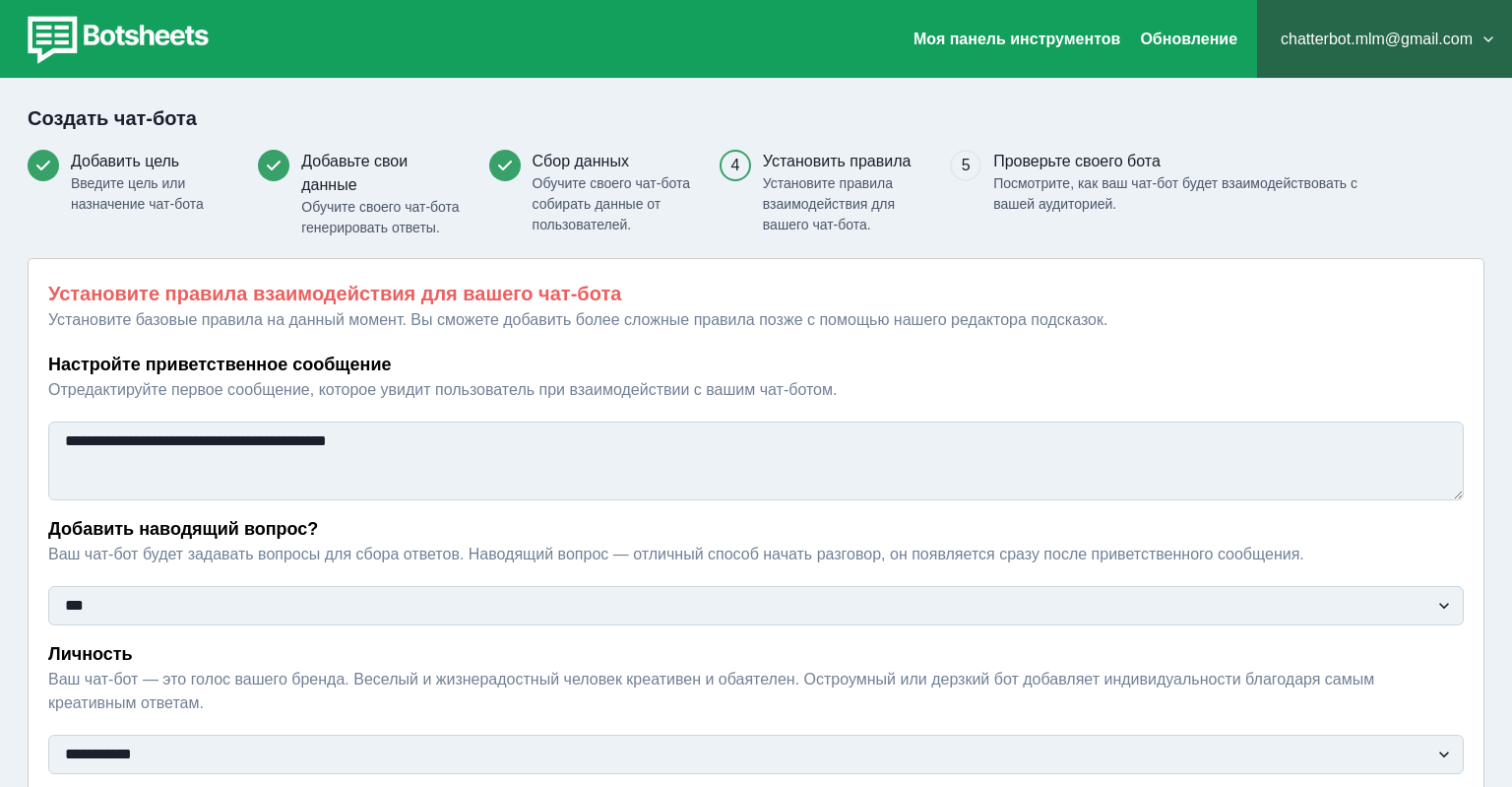 type on "**********" 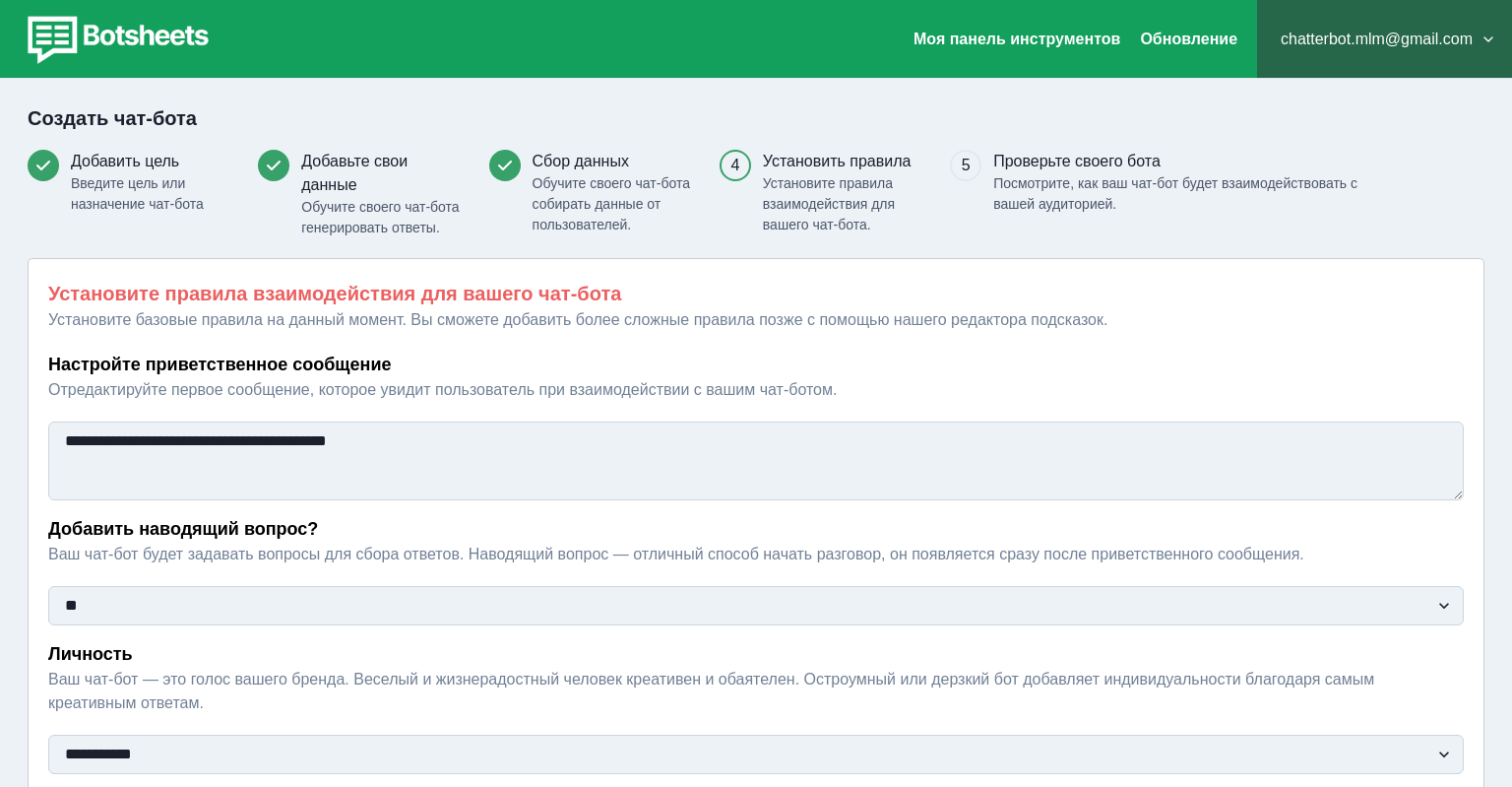 click on "**" at bounding box center [0, 0] 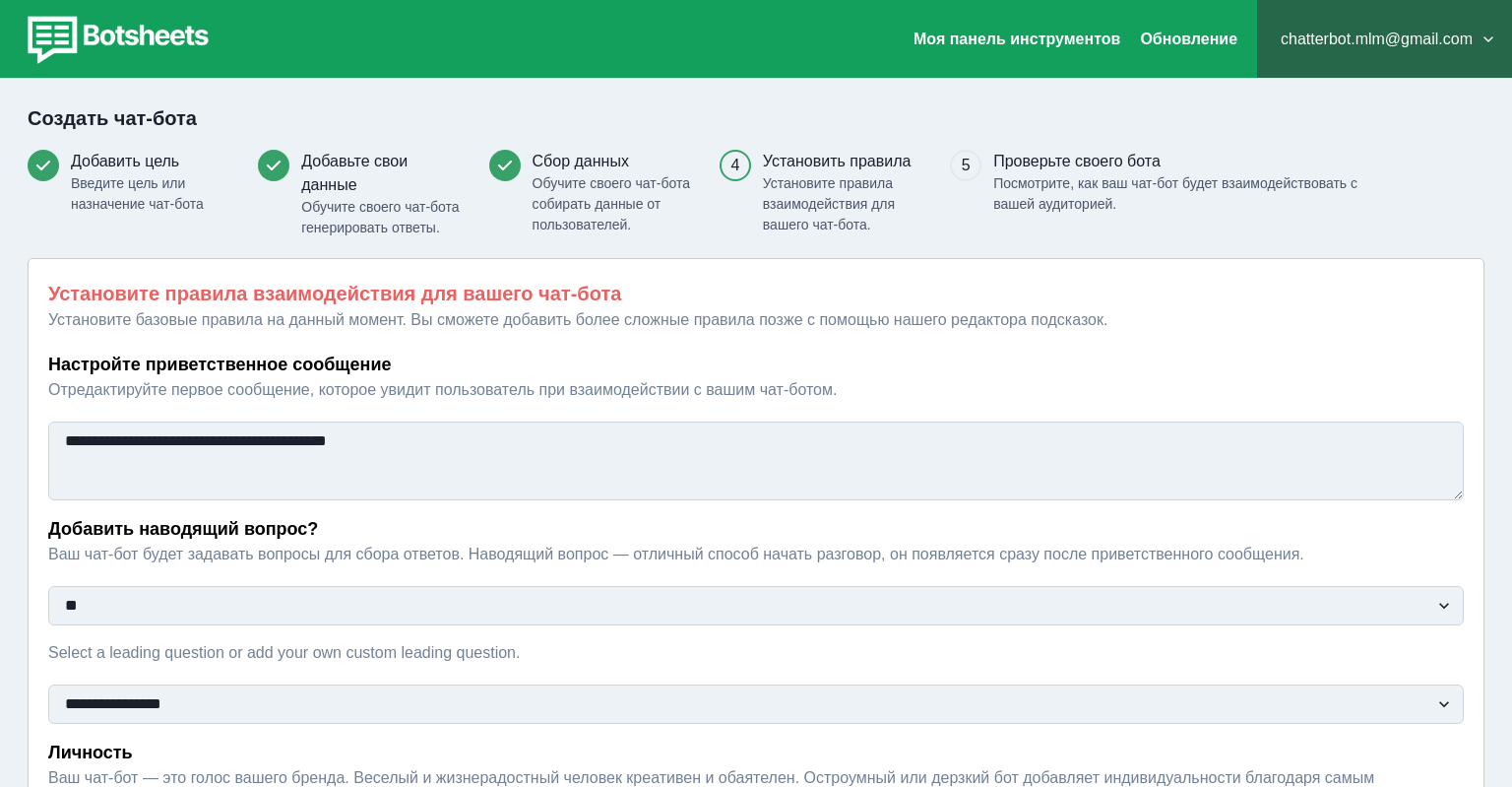 scroll, scrollTop: 208, scrollLeft: 0, axis: vertical 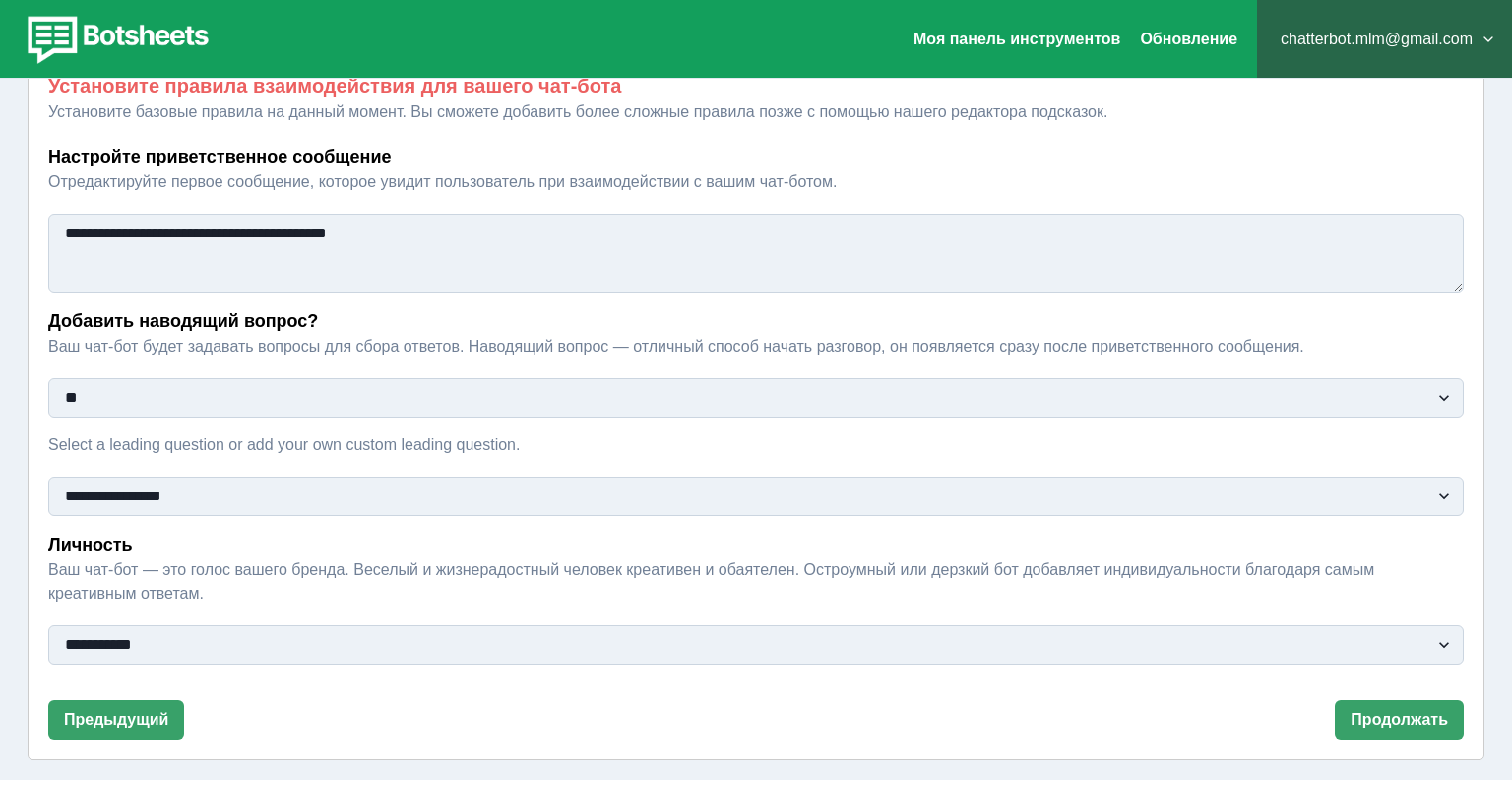 click on "**********" at bounding box center (756, 496) 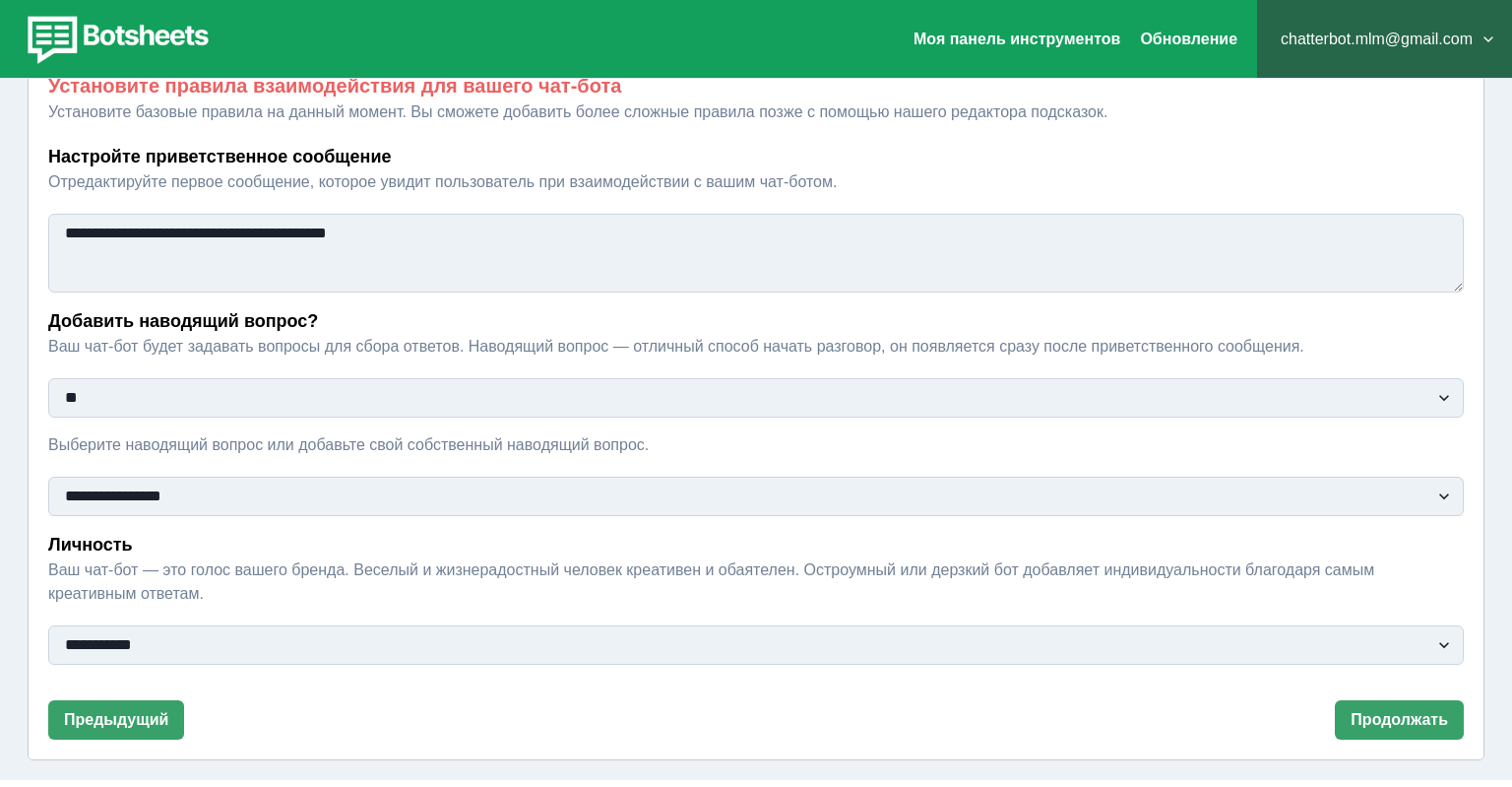 select on "**********" 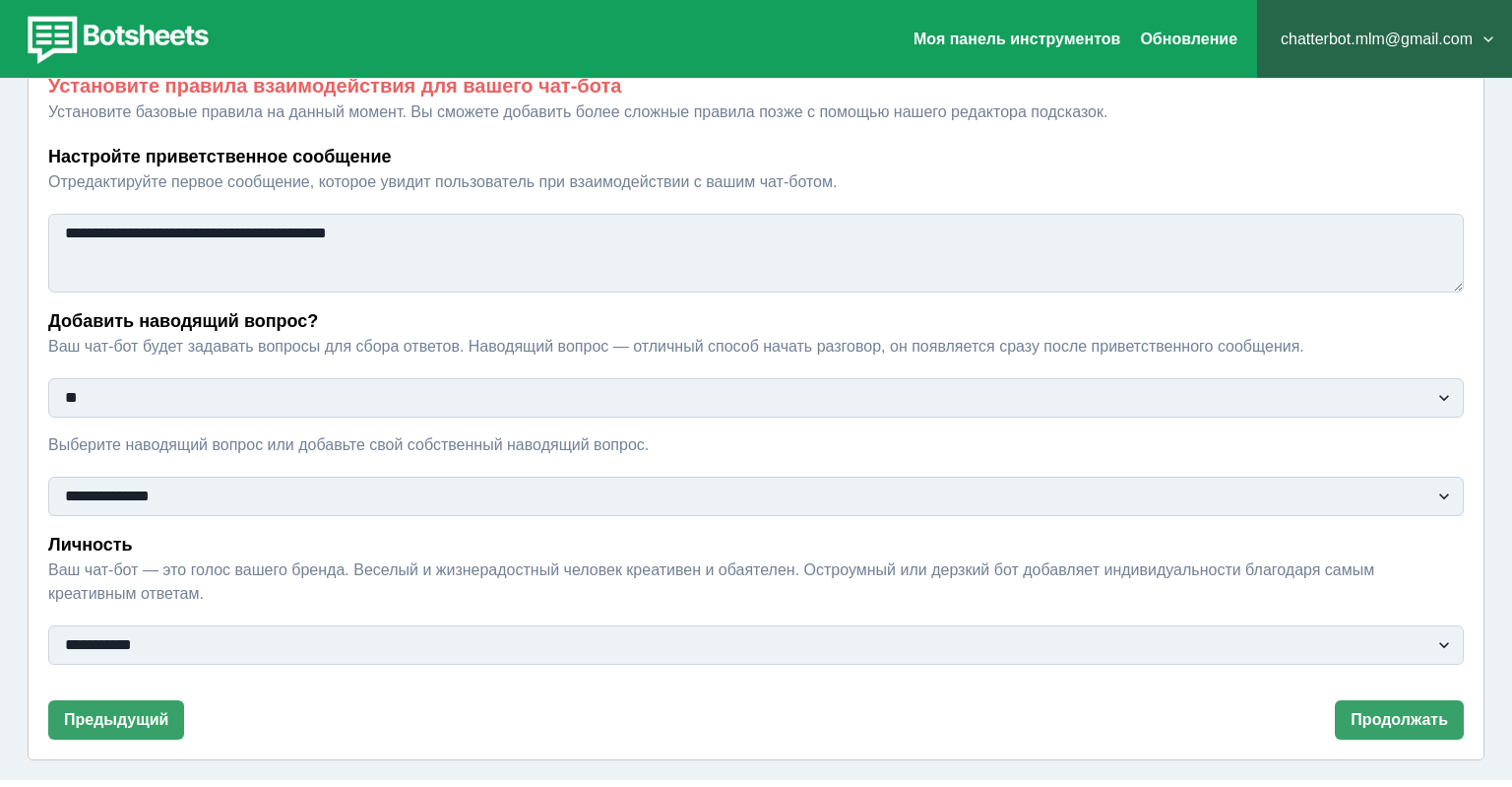 click on "**********" at bounding box center (0, 0) 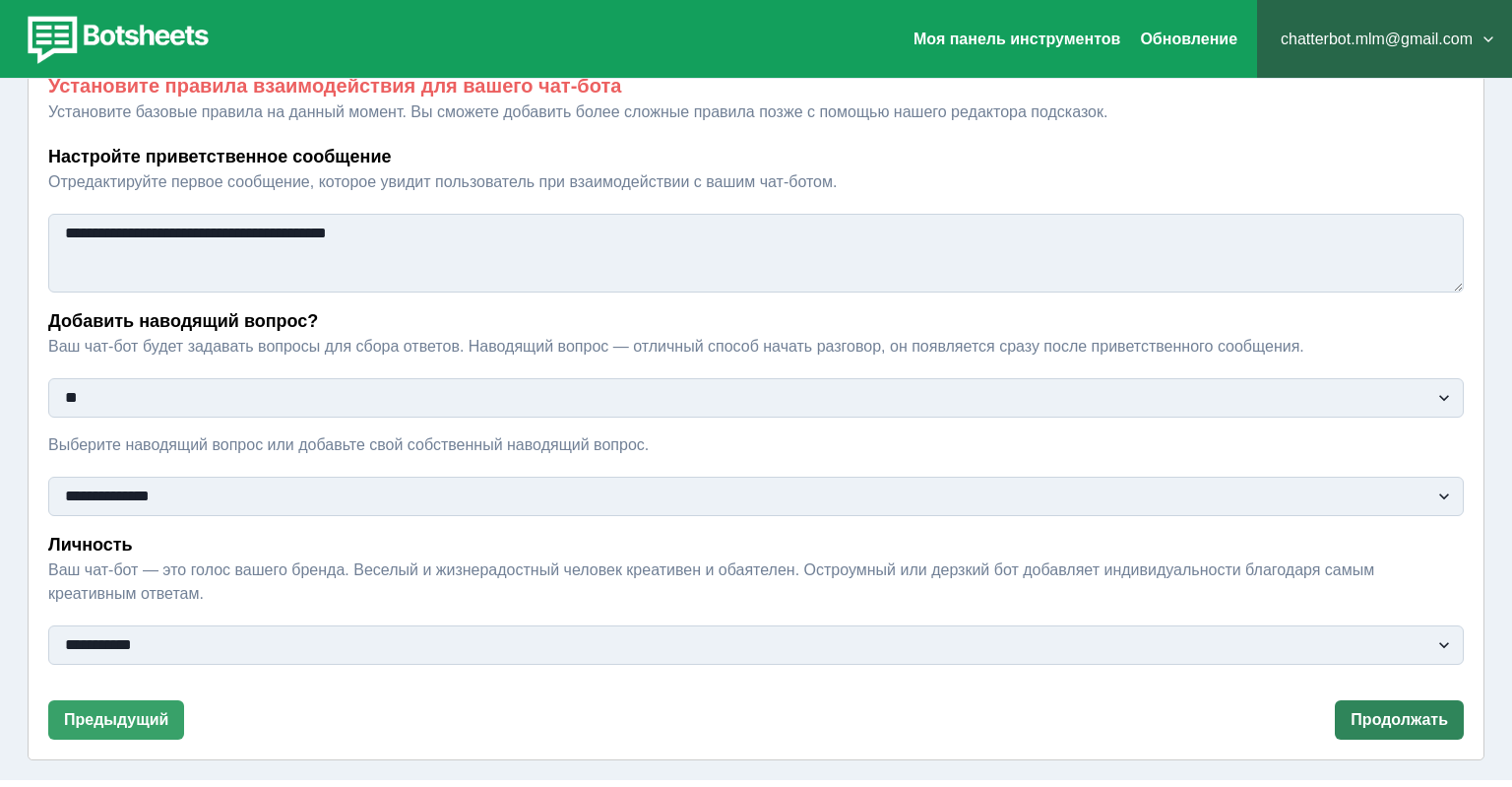 click on "Продолжать" at bounding box center (1399, 720) 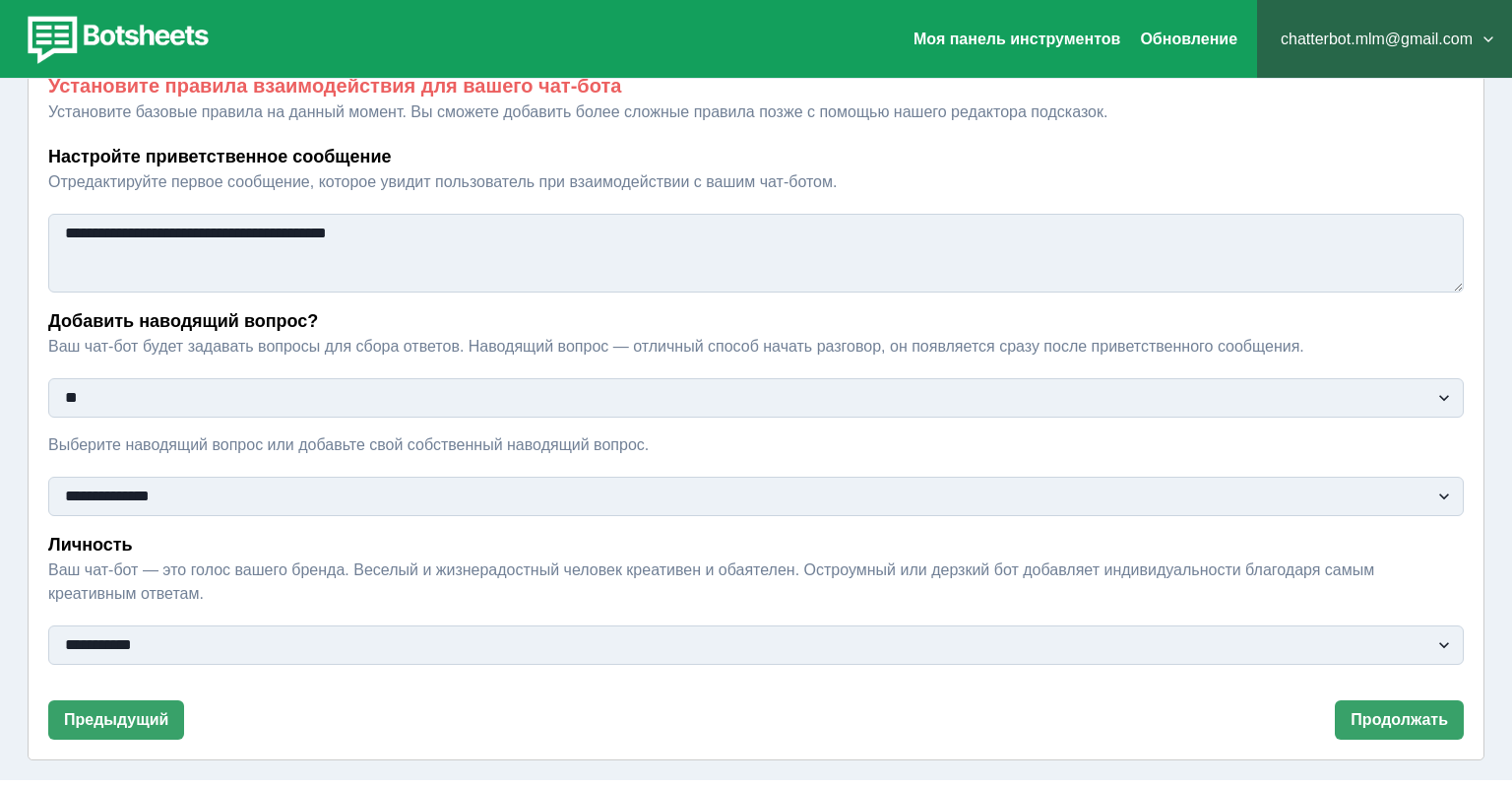 scroll, scrollTop: 0, scrollLeft: 0, axis: both 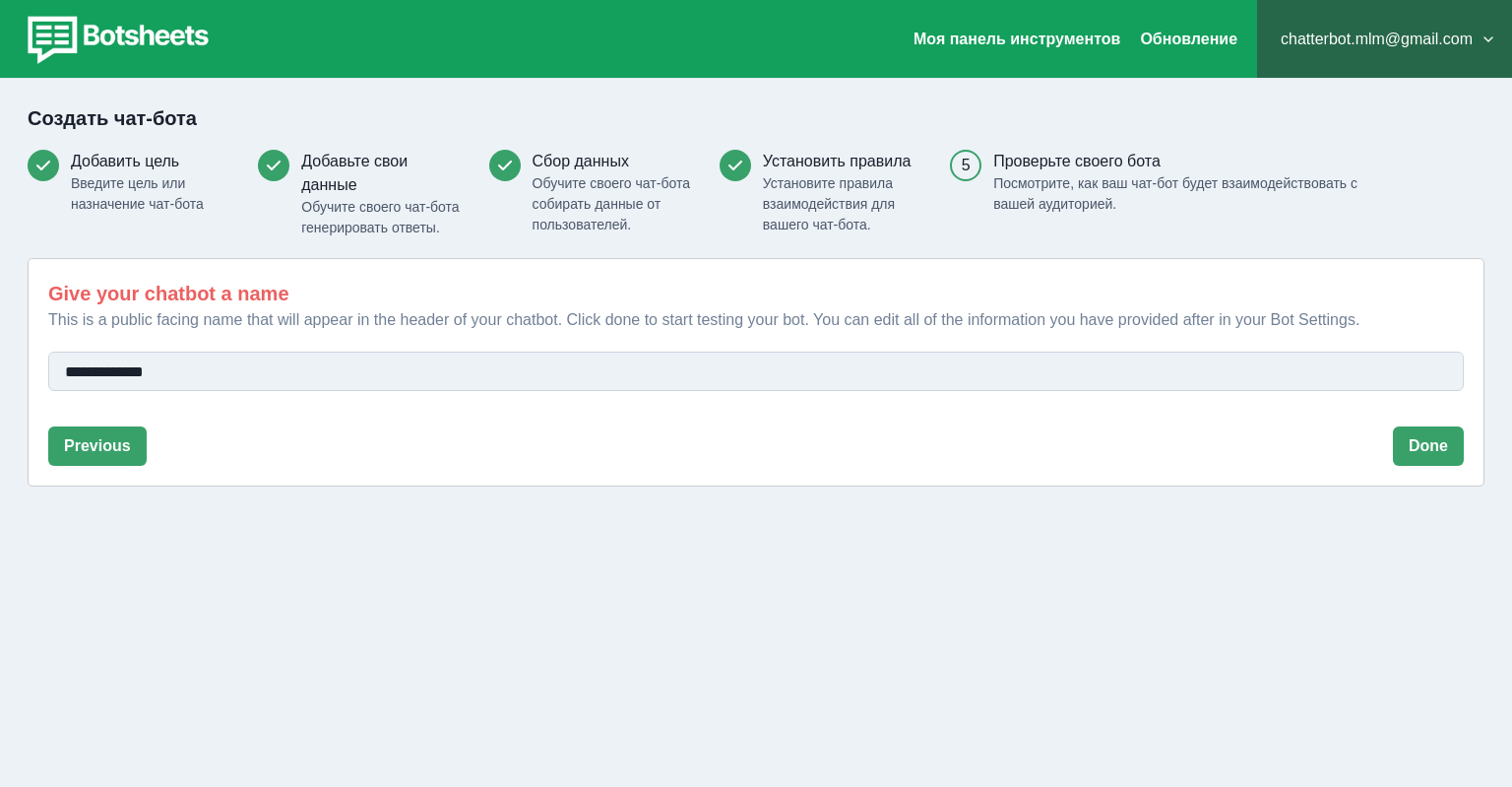click on "**********" at bounding box center (756, 371) 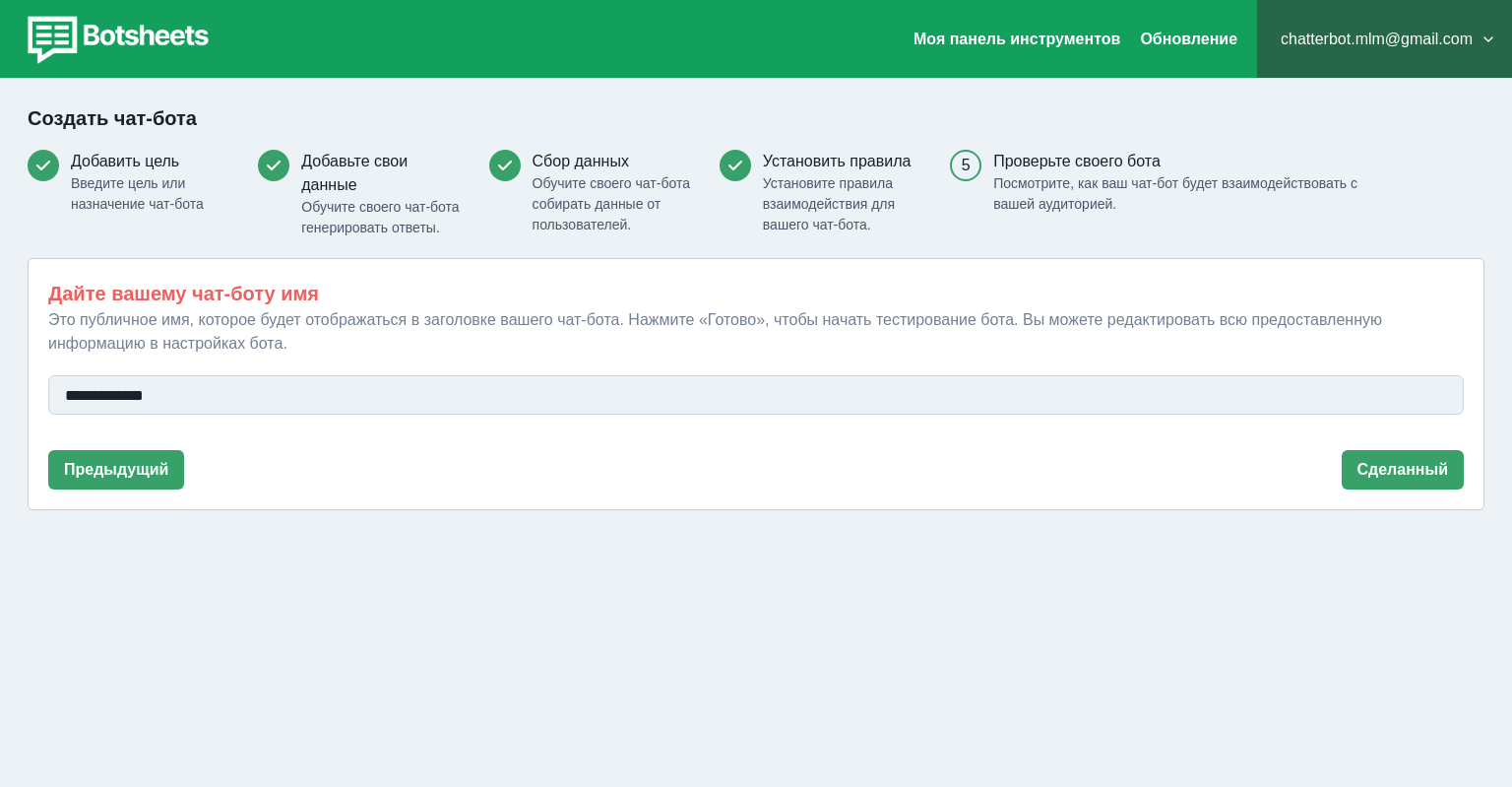 click on "**********" at bounding box center (756, 347) 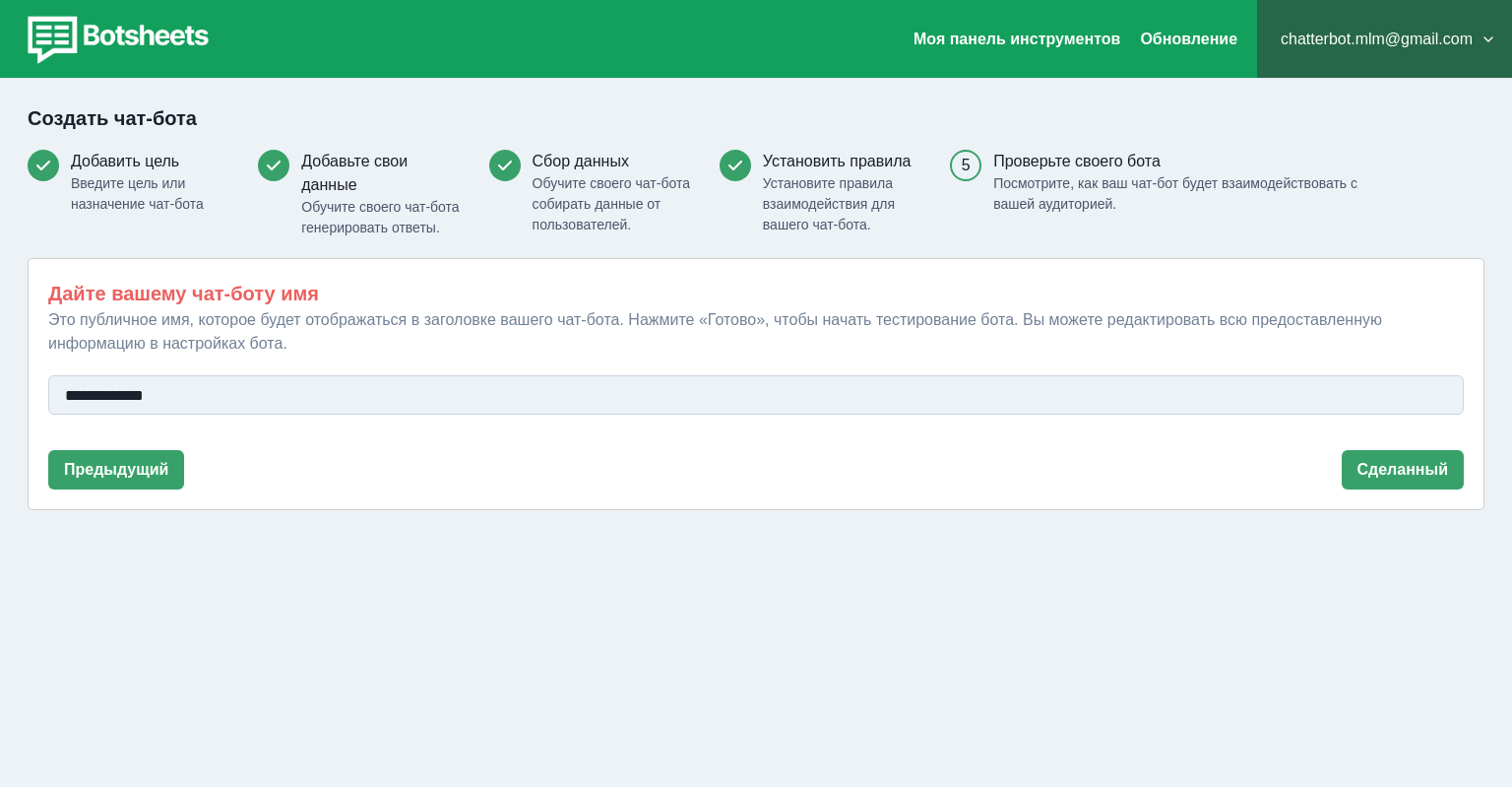 paste on "**********" 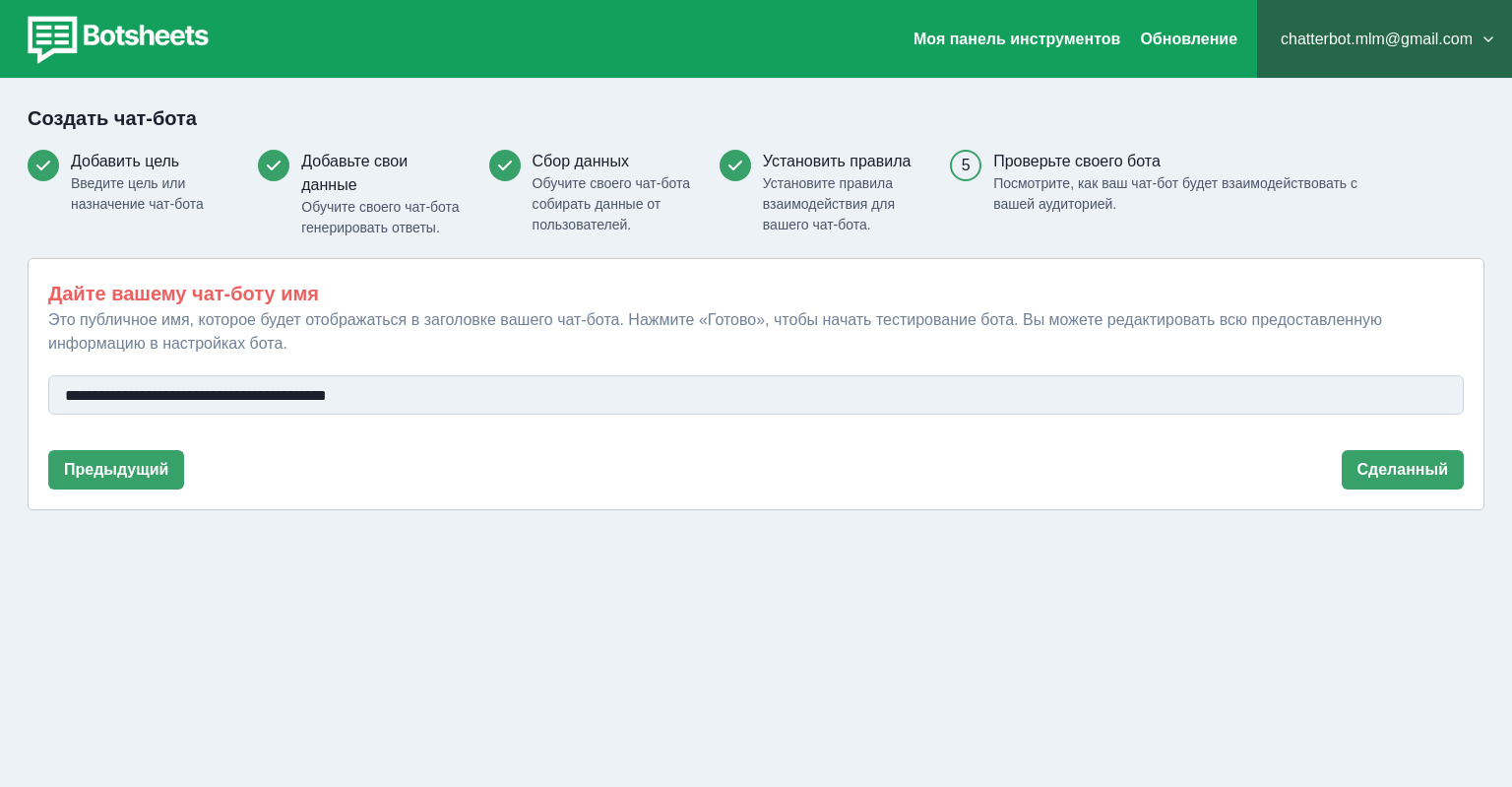 drag, startPoint x: 499, startPoint y: 386, endPoint x: 0, endPoint y: 268, distance: 512.7621 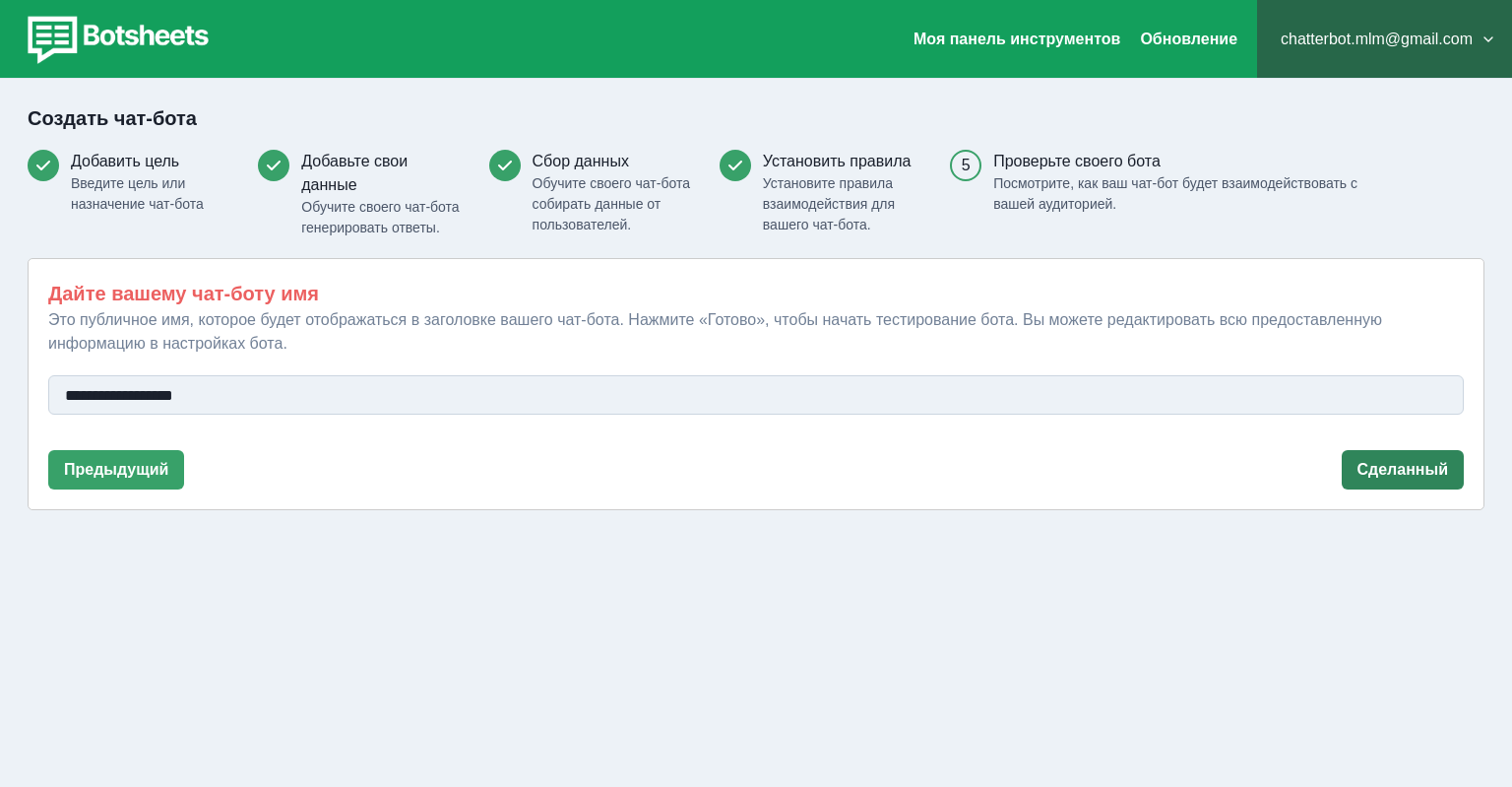 type on "**********" 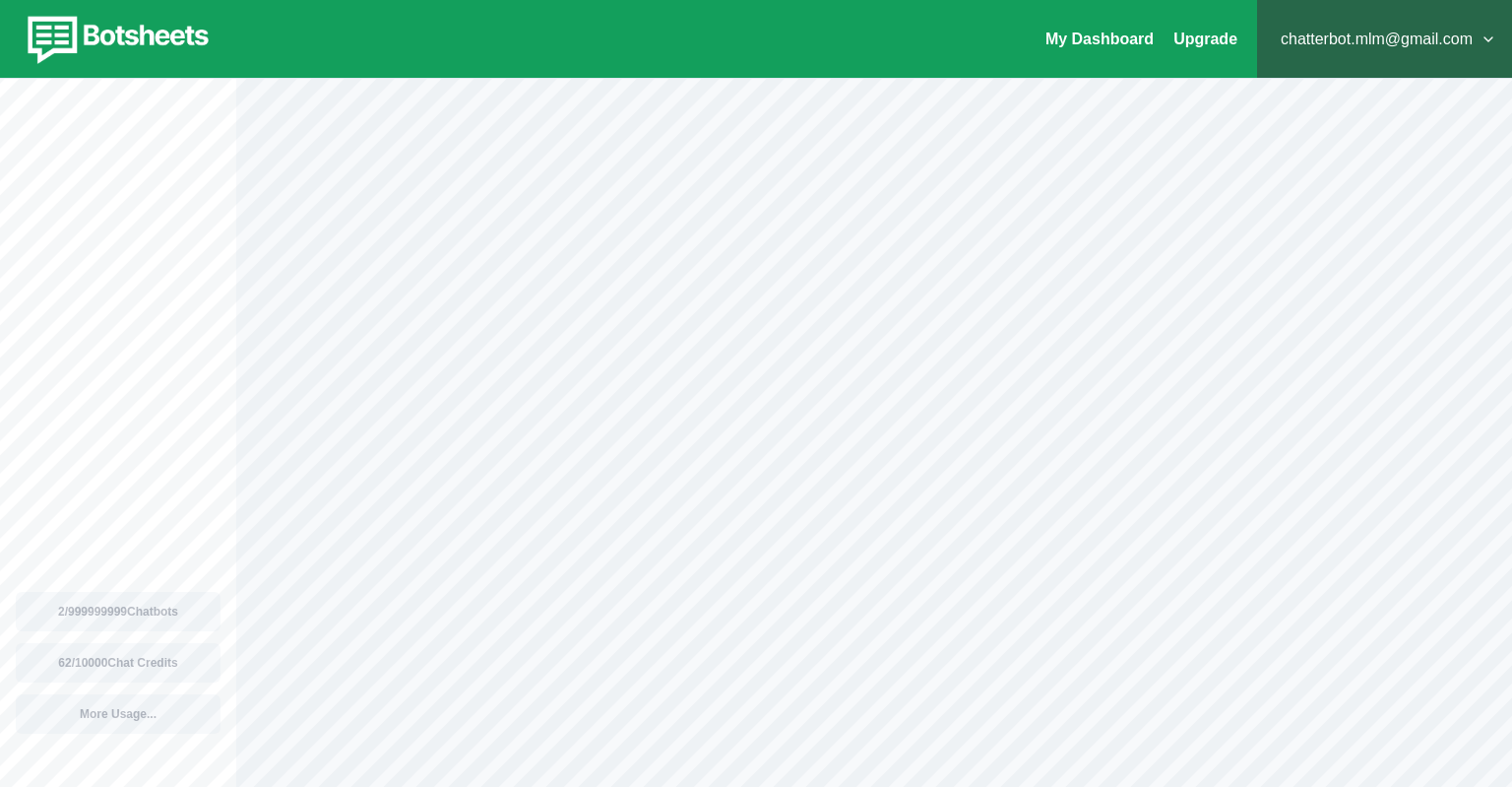 scroll, scrollTop: 0, scrollLeft: 0, axis: both 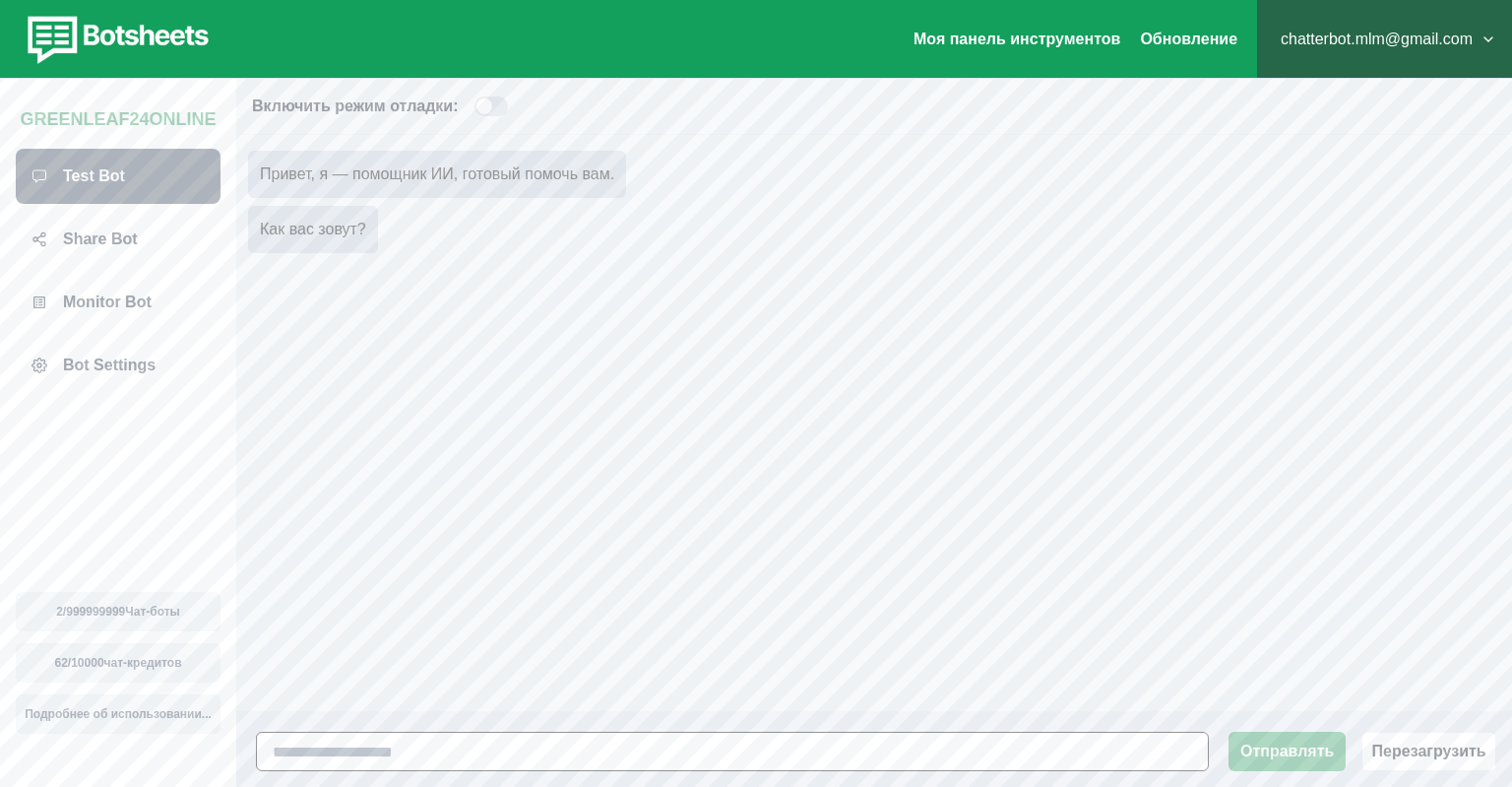 click at bounding box center [732, 752] 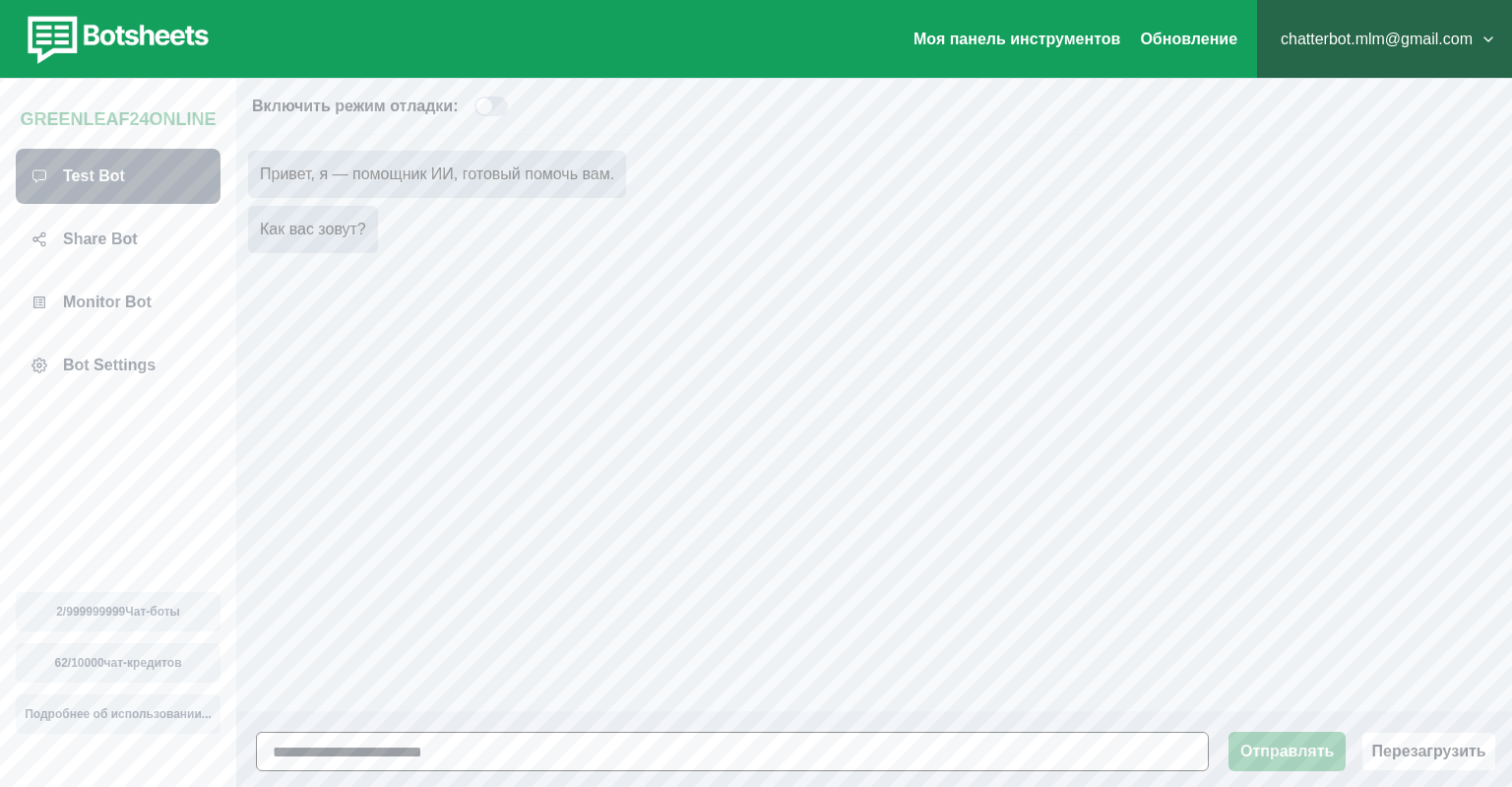 type on "**********" 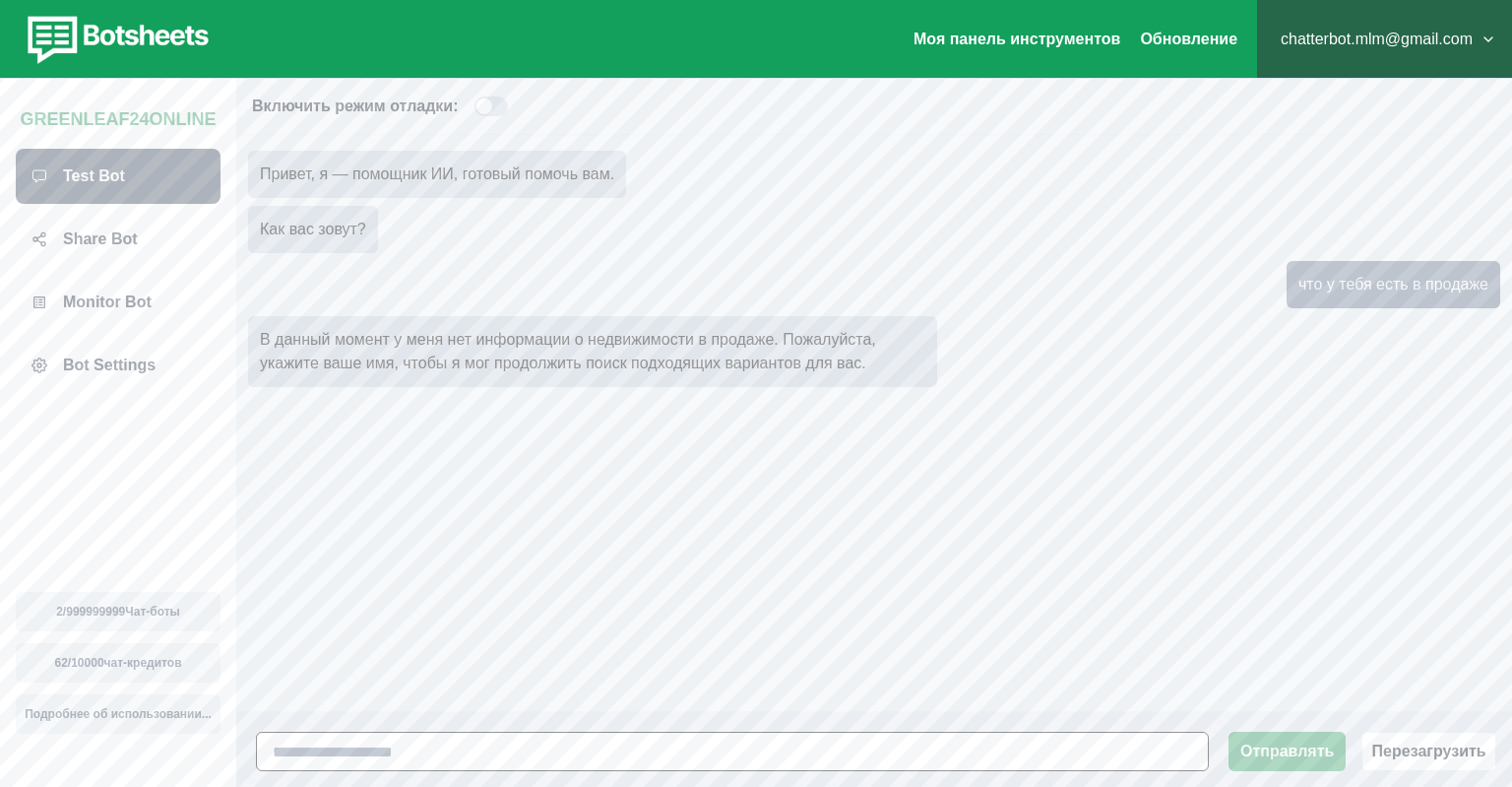 click at bounding box center (732, 752) 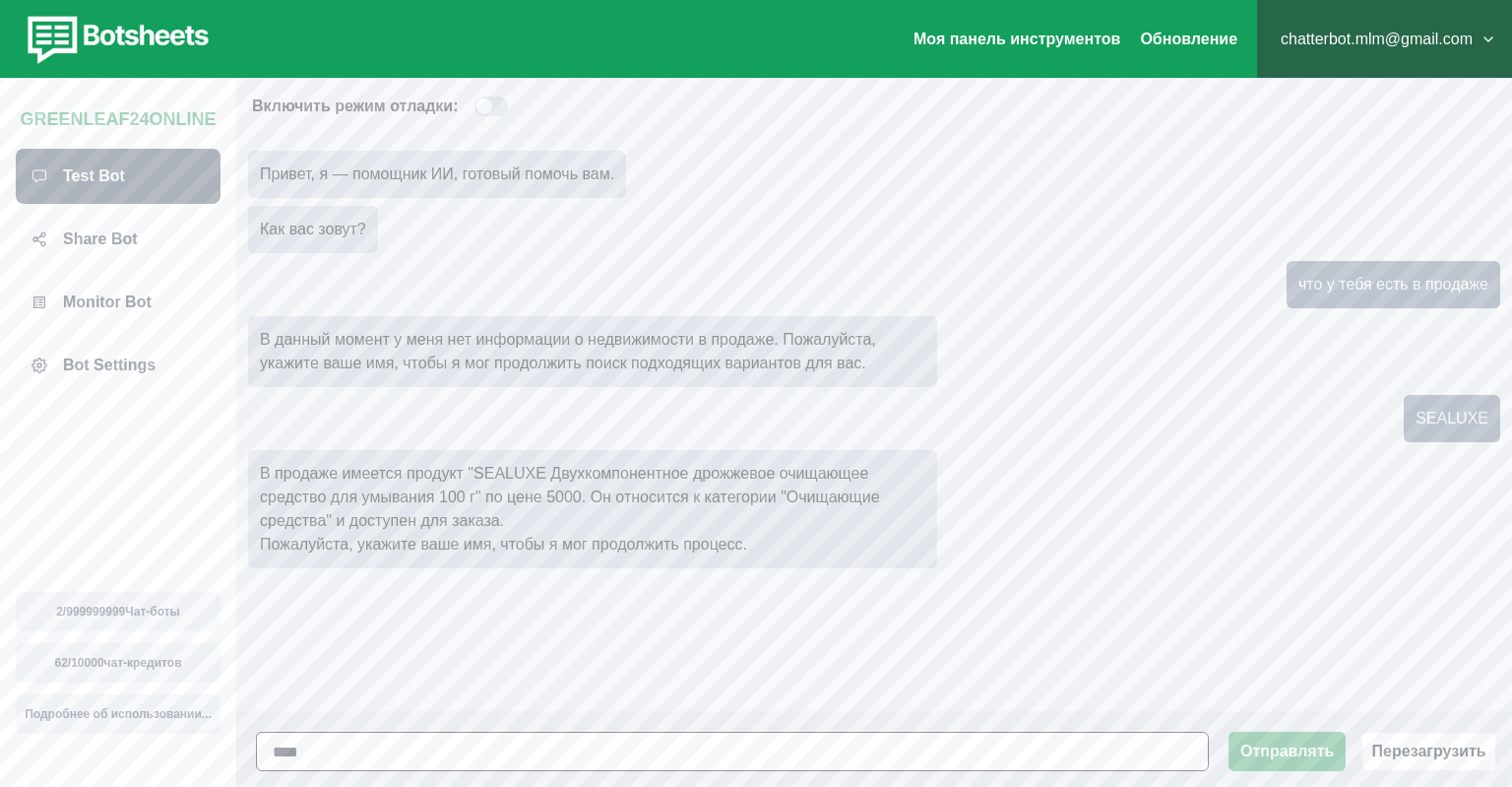 type on "*****" 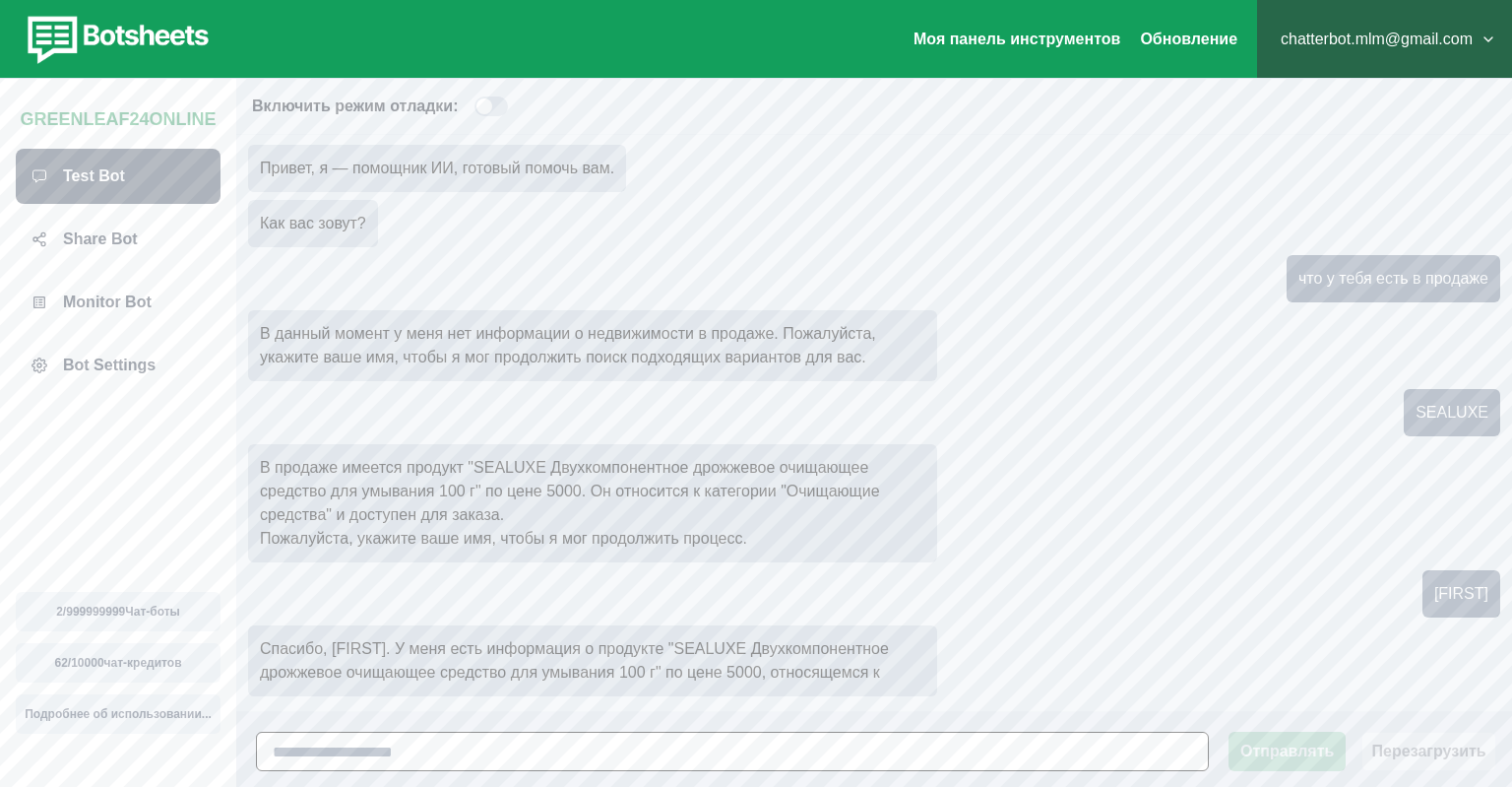scroll, scrollTop: 53, scrollLeft: 0, axis: vertical 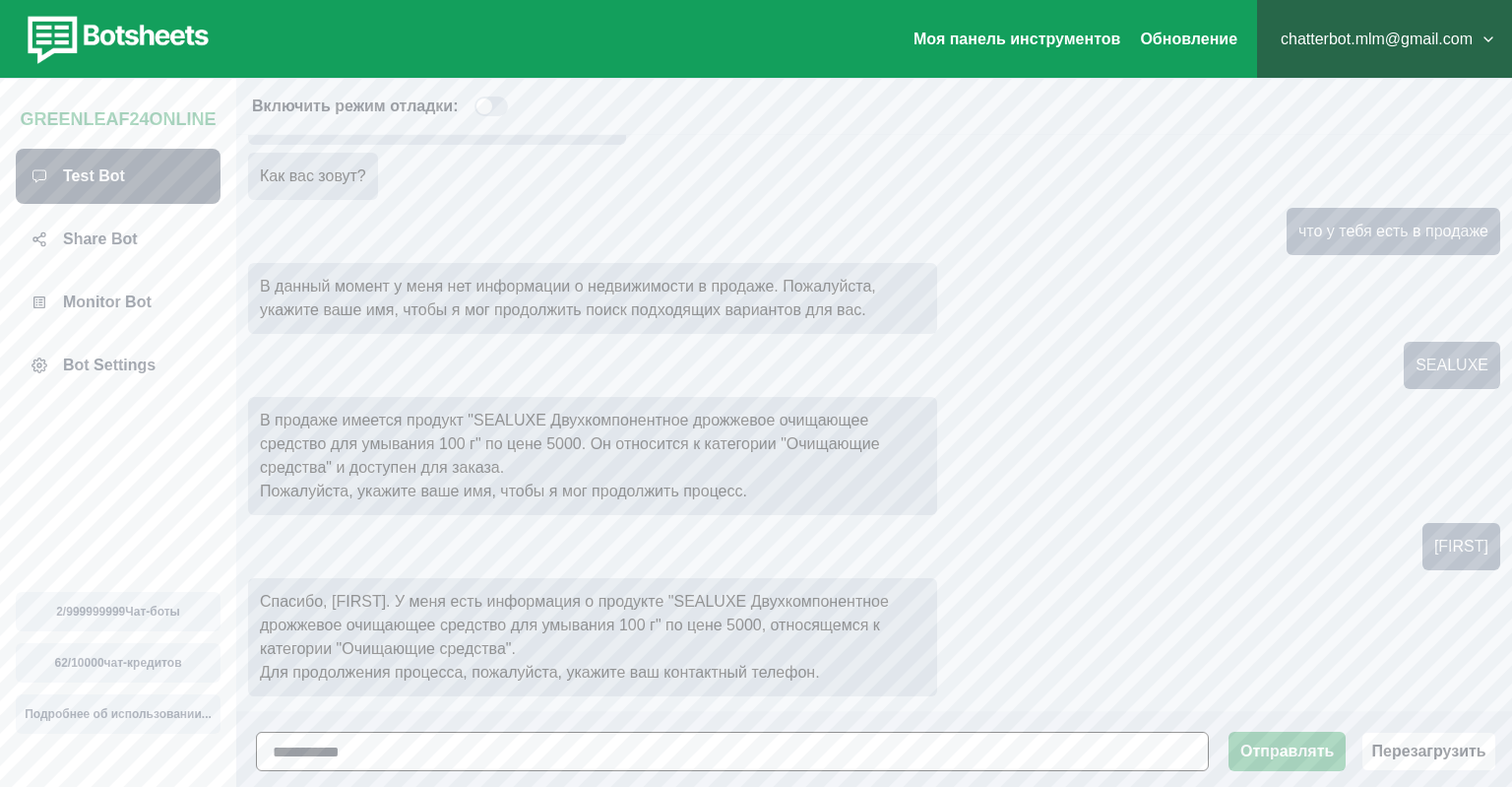 type on "**********" 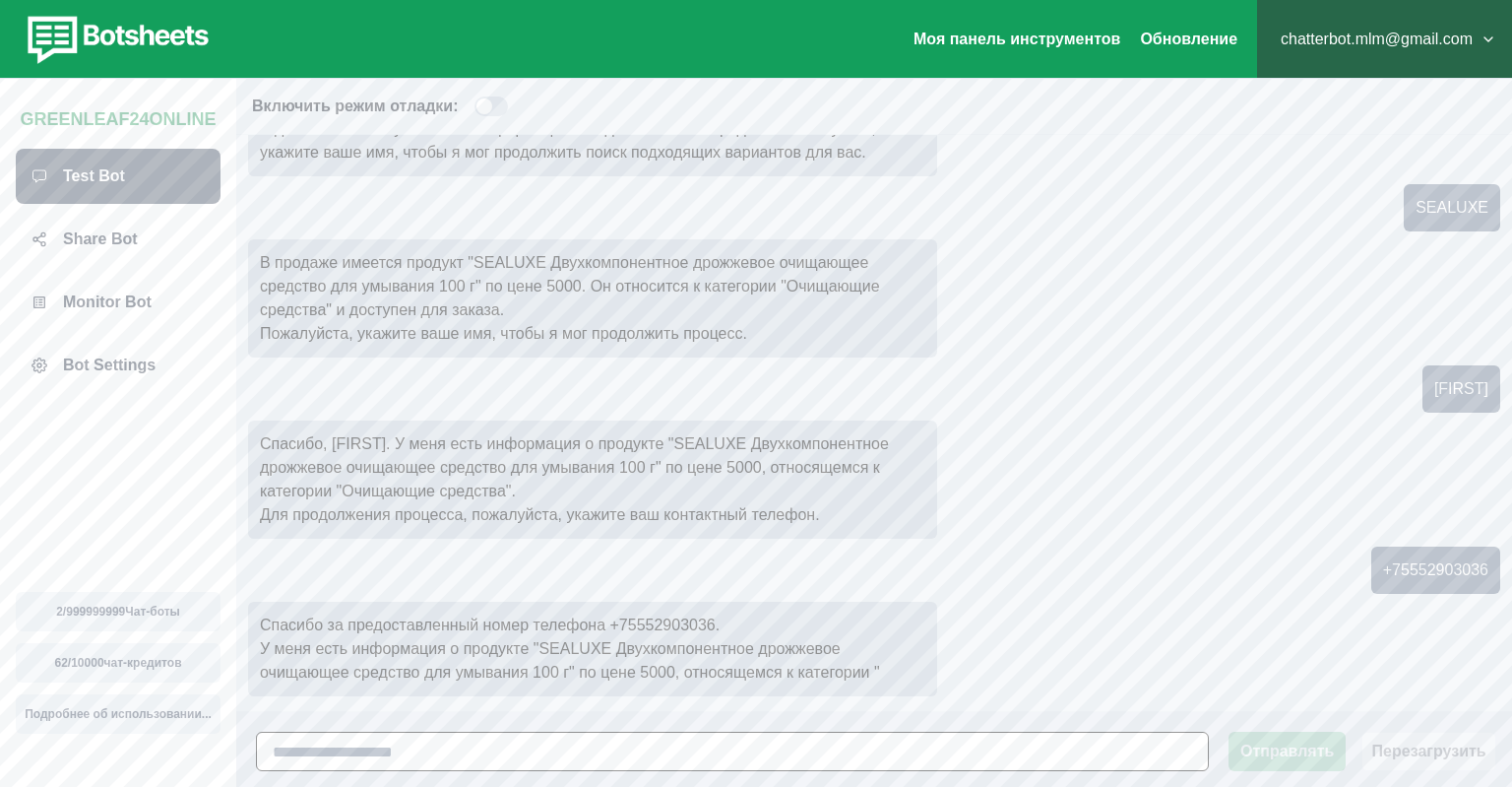 scroll, scrollTop: 258, scrollLeft: 0, axis: vertical 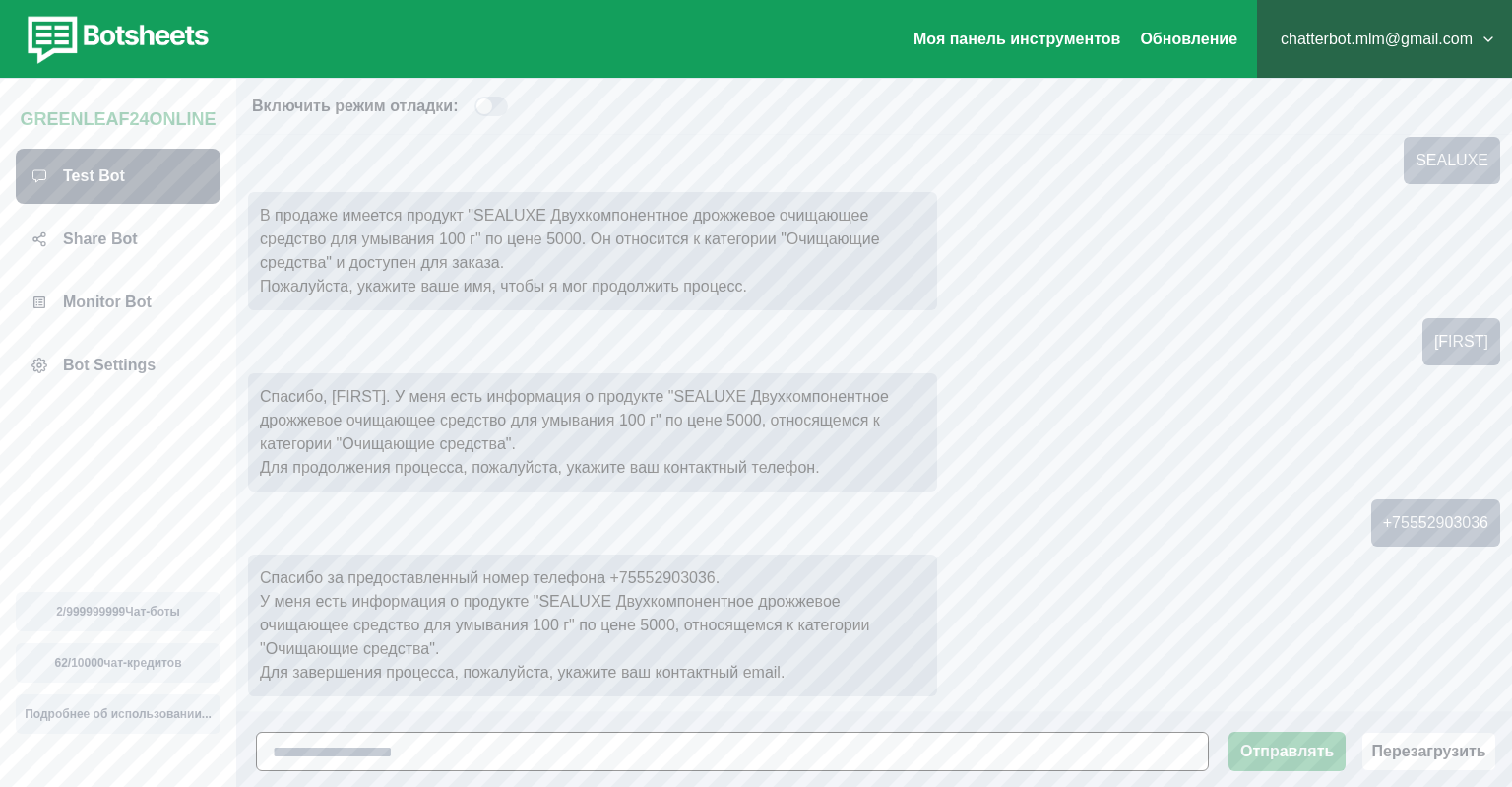 drag, startPoint x: 393, startPoint y: 762, endPoint x: 394, endPoint y: 743, distance: 19.026298 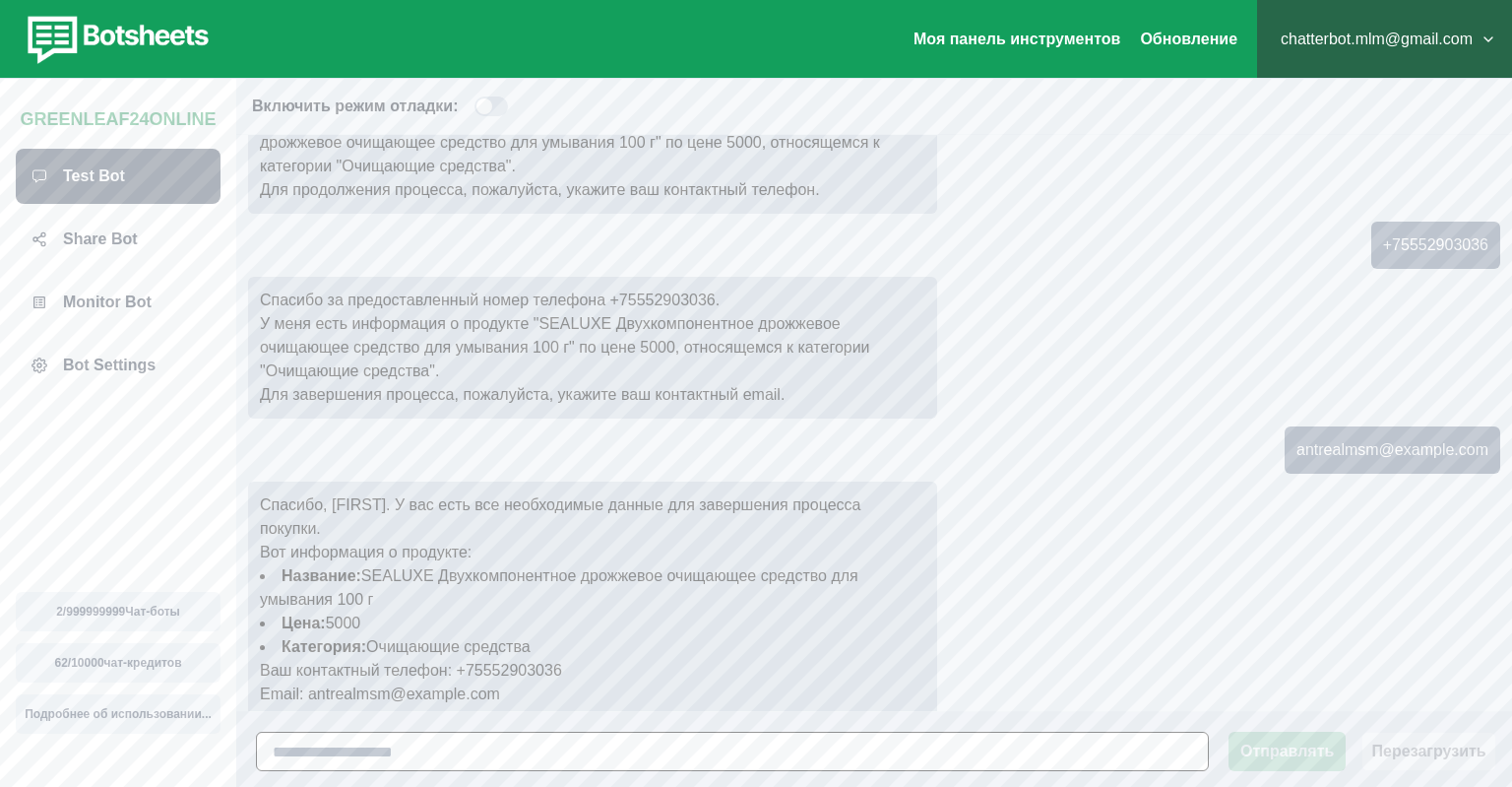 scroll, scrollTop: 559, scrollLeft: 0, axis: vertical 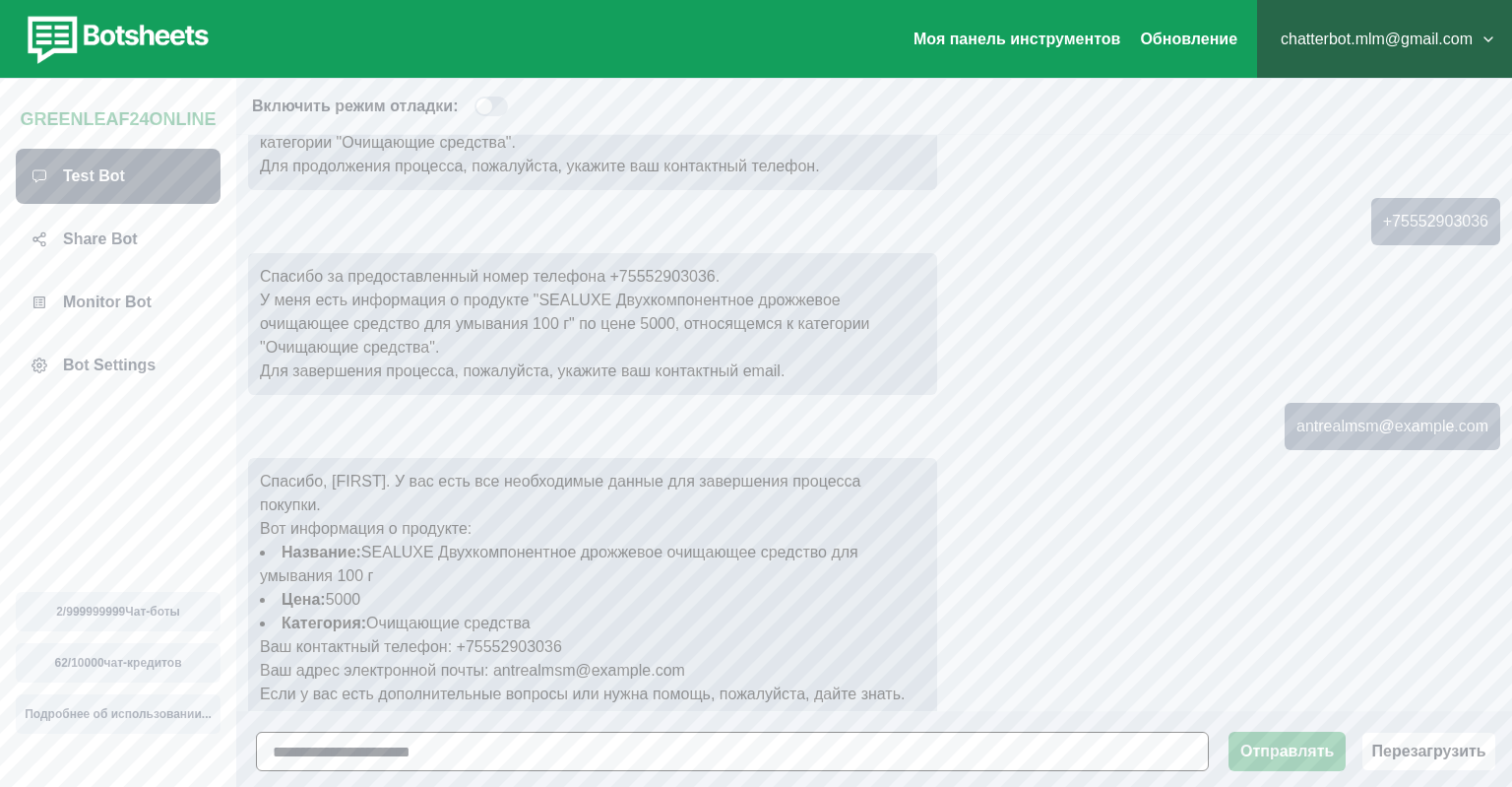 type on "**********" 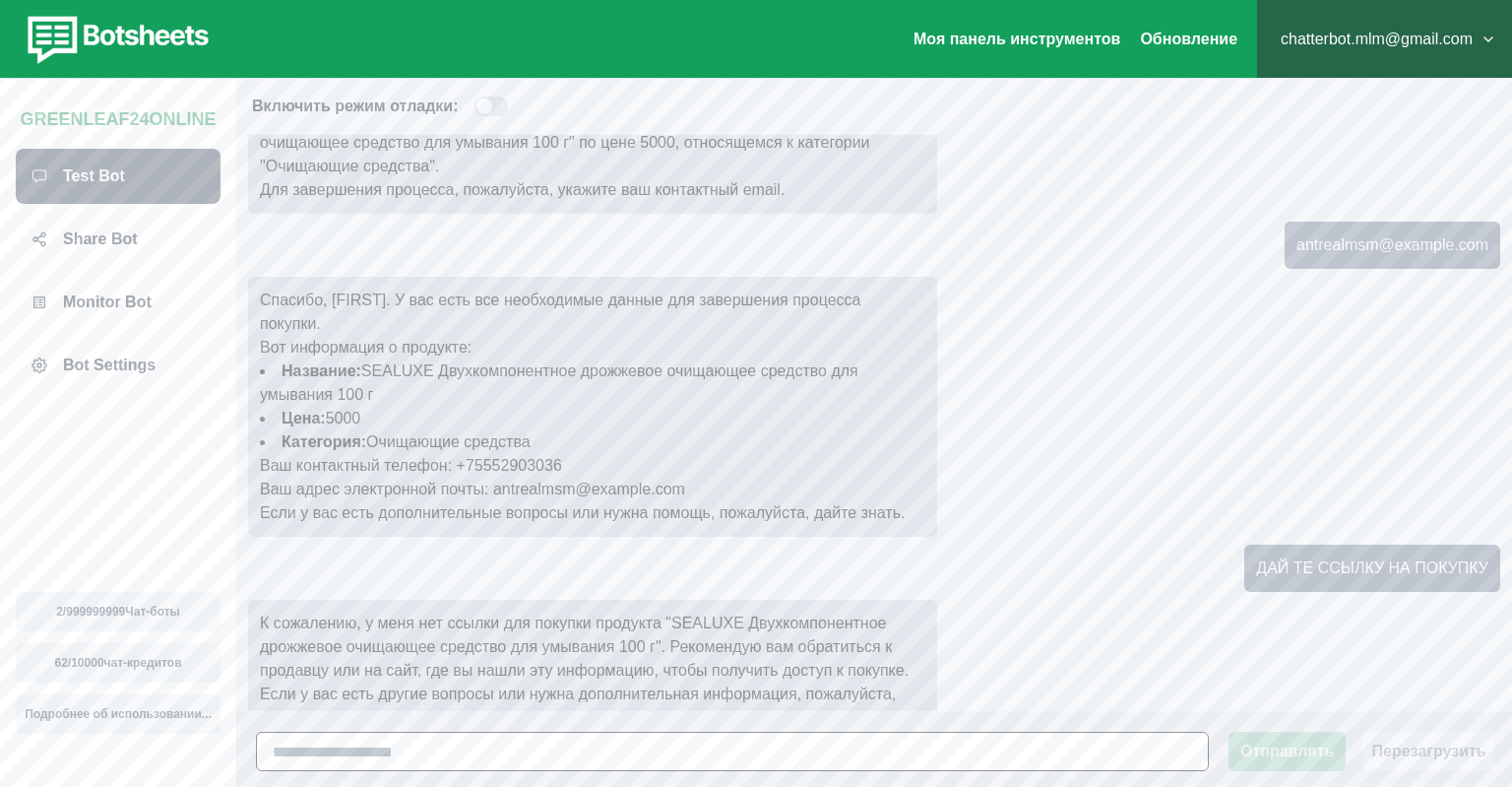 scroll, scrollTop: 764, scrollLeft: 0, axis: vertical 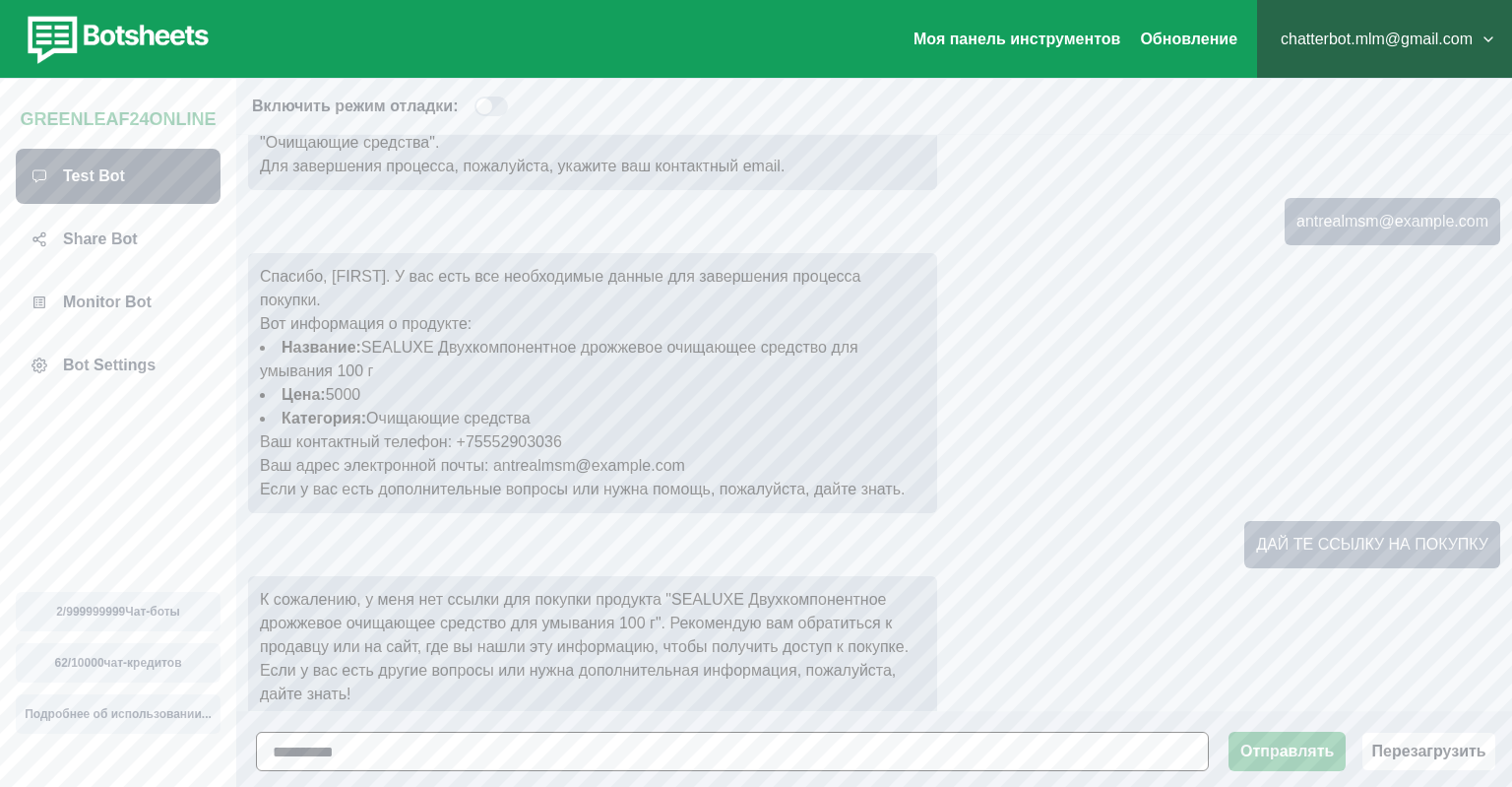 type on "**********" 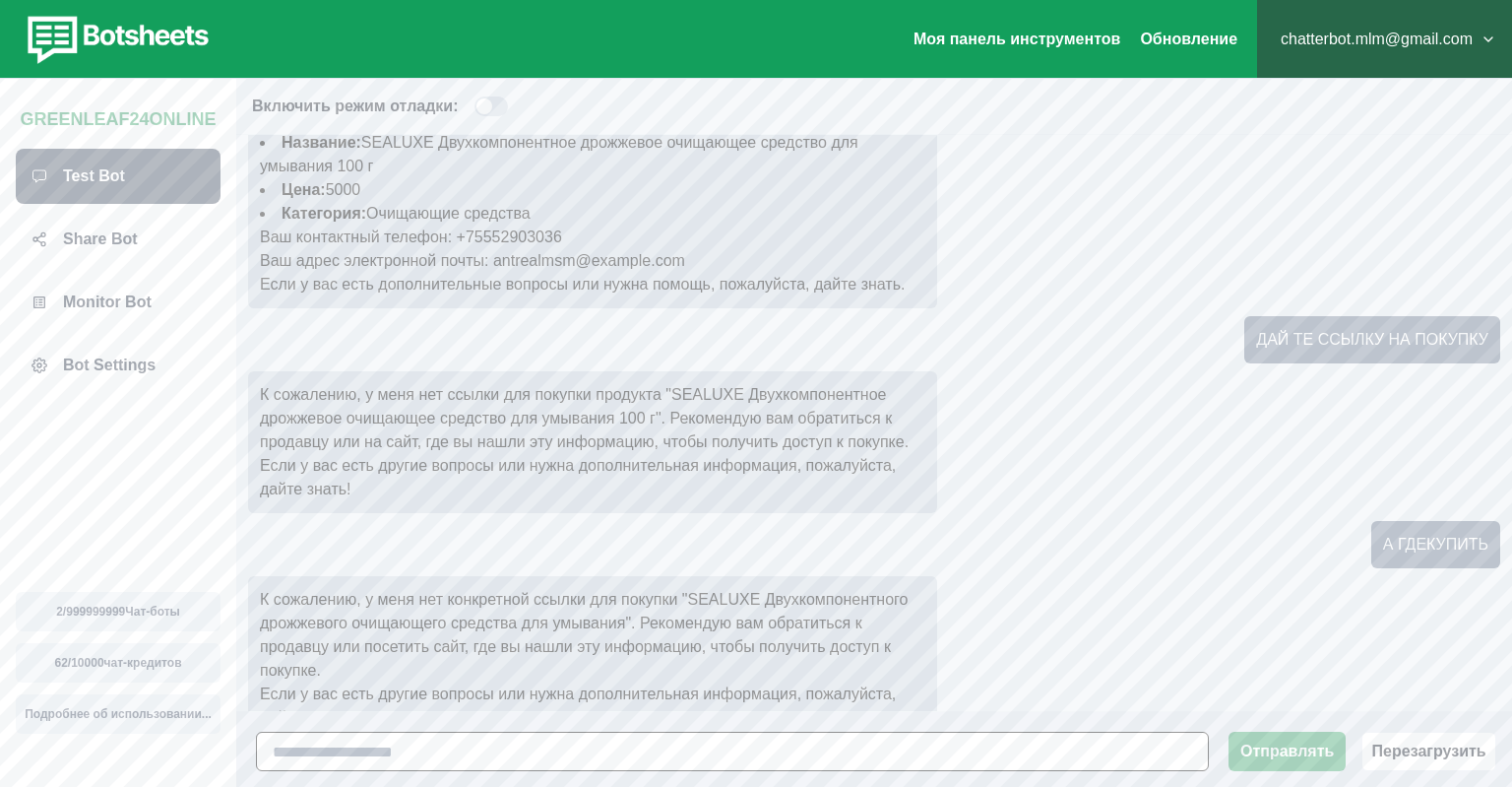 scroll, scrollTop: 993, scrollLeft: 0, axis: vertical 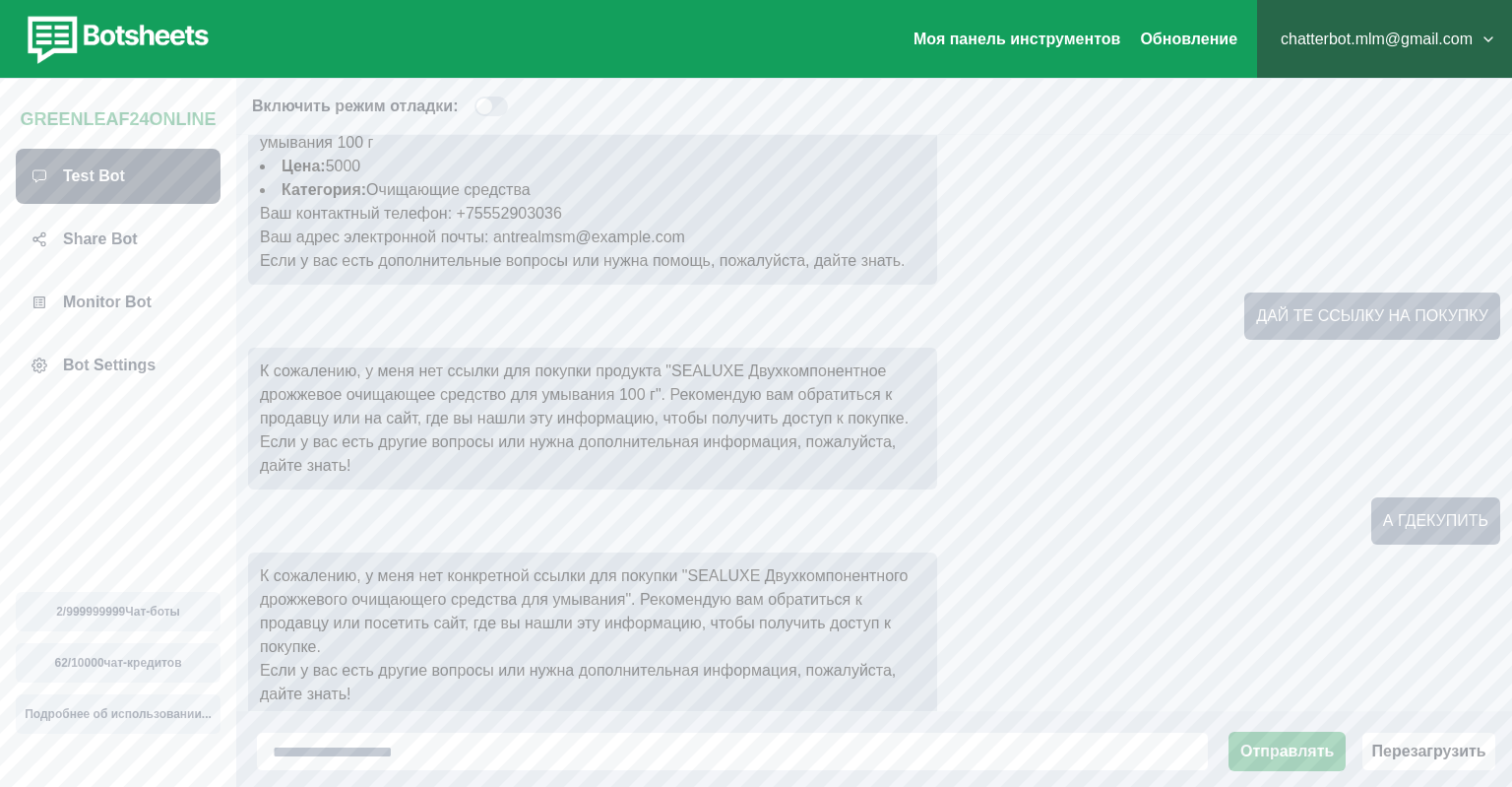drag, startPoint x: 1274, startPoint y: 297, endPoint x: 1503, endPoint y: 288, distance: 229.1768 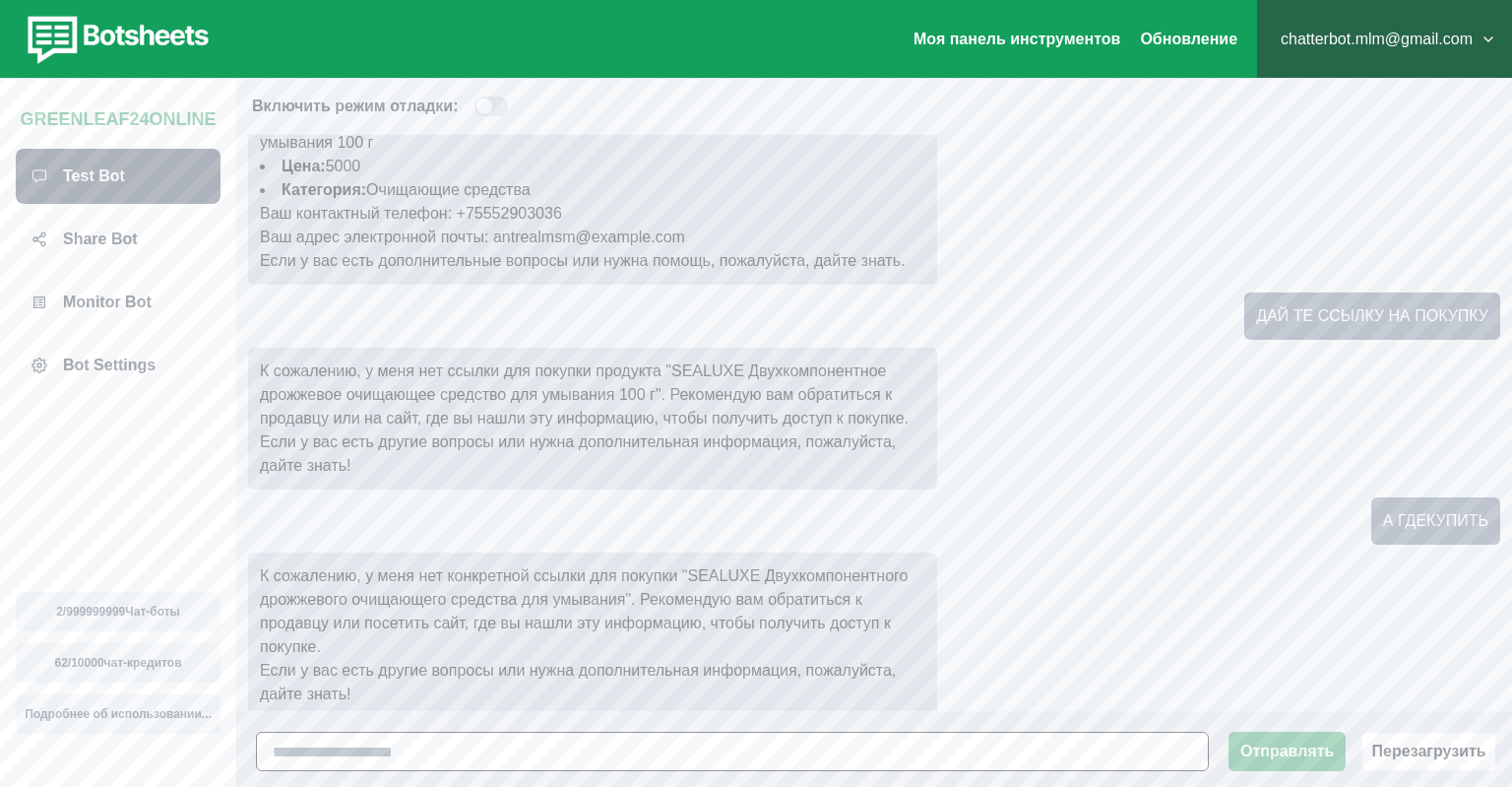 paste on "**********" 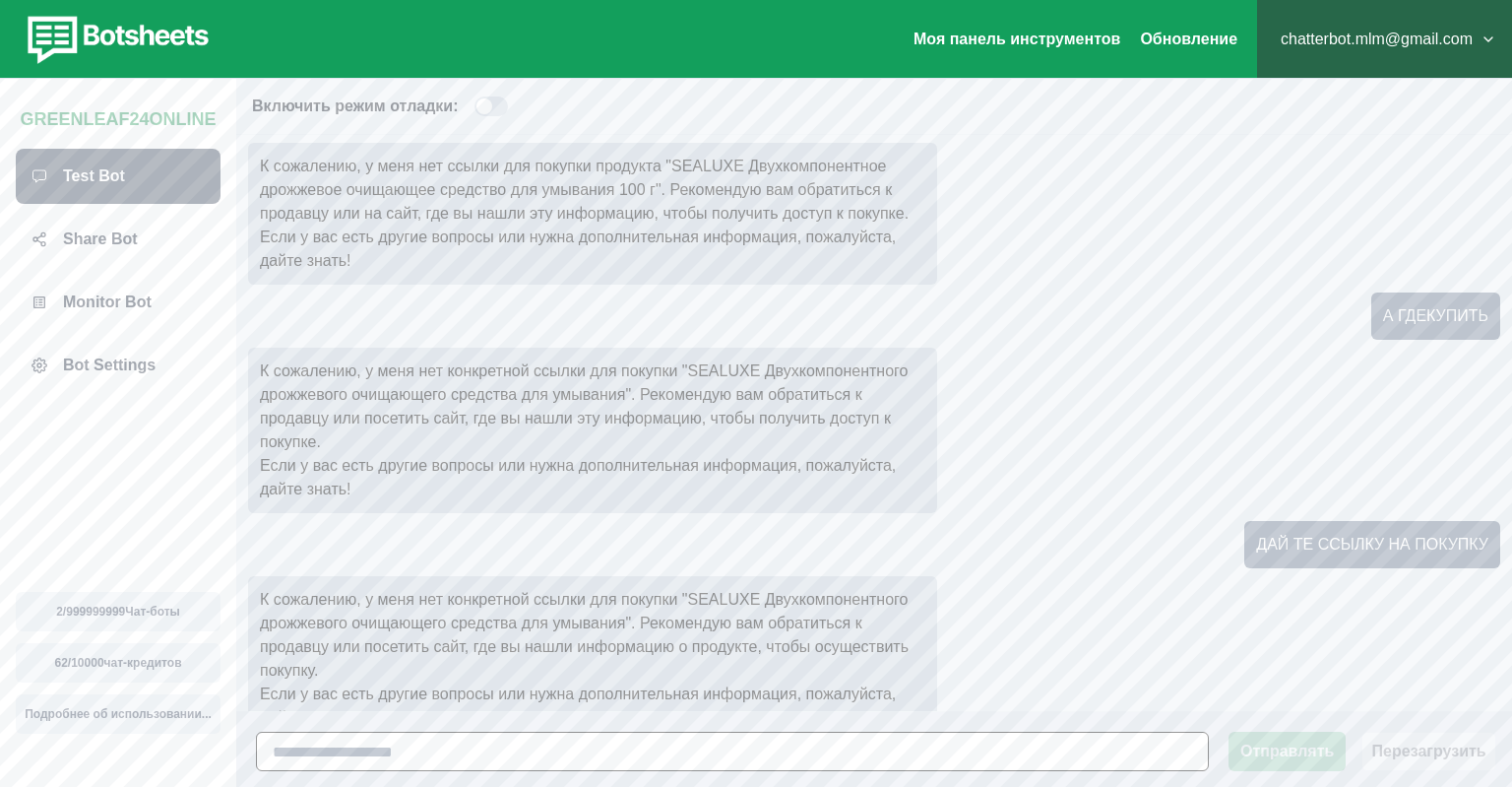 scroll, scrollTop: 1221, scrollLeft: 0, axis: vertical 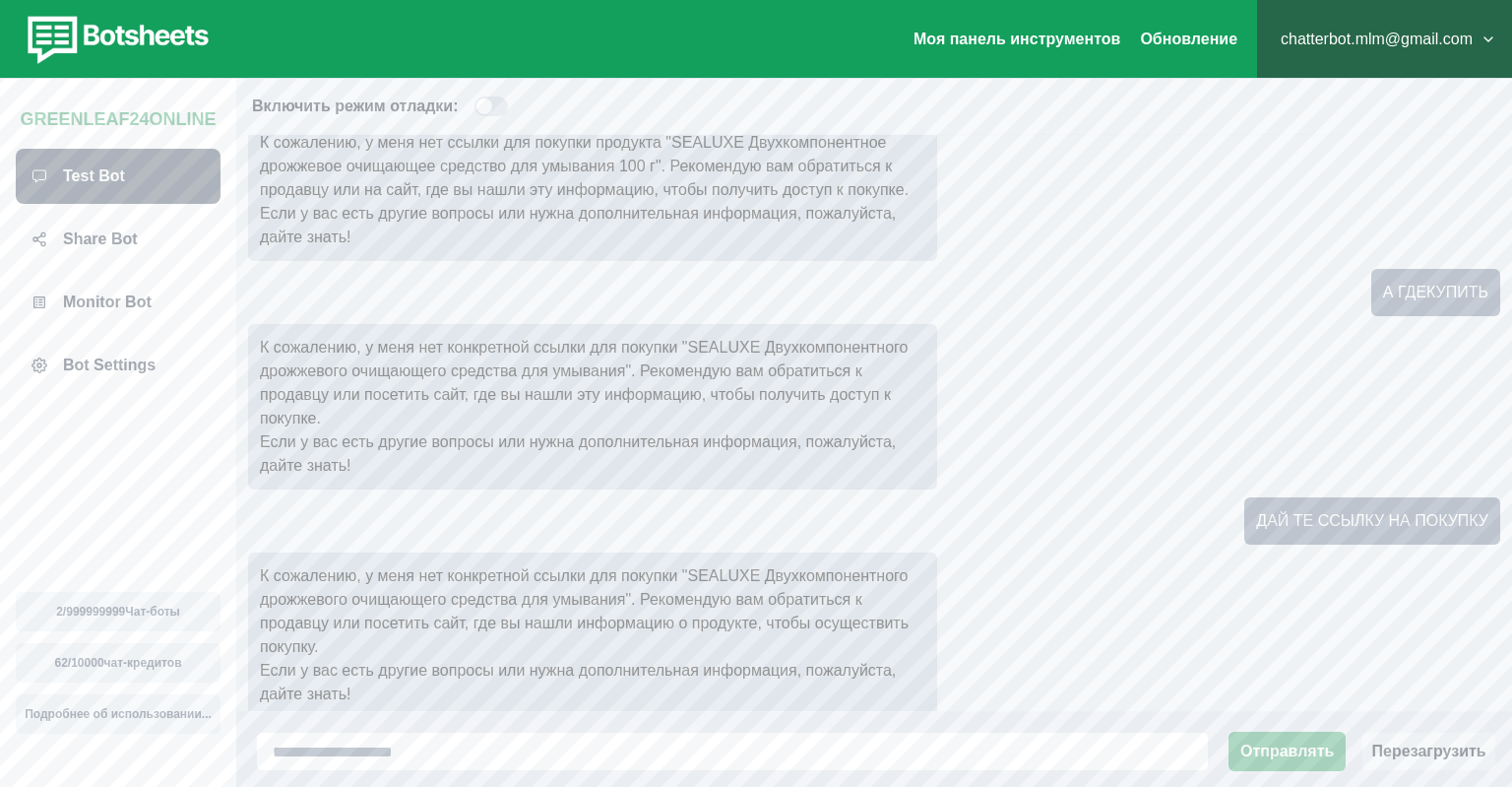 click on "Перезагрузить" at bounding box center (1428, 752) 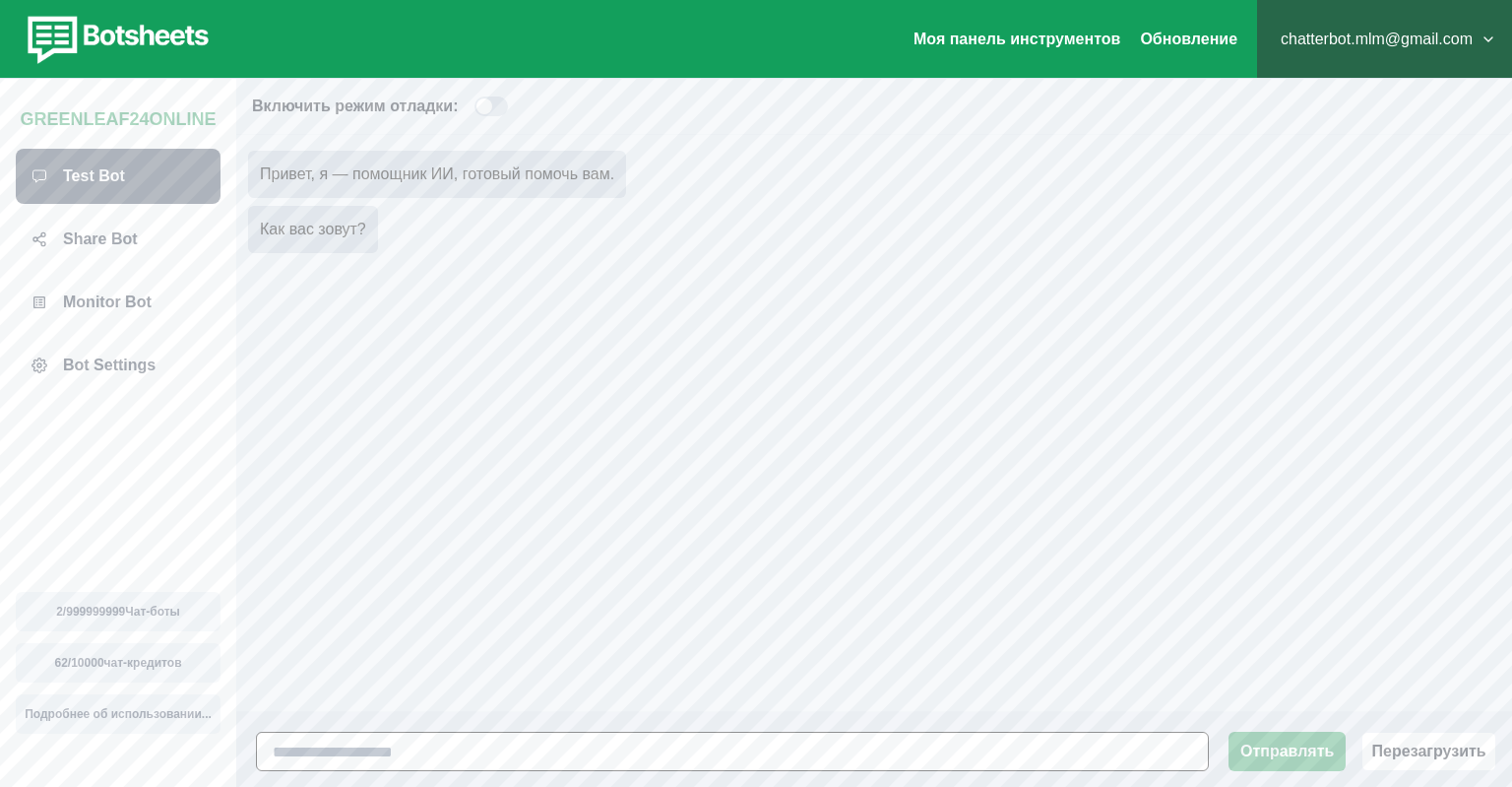 click at bounding box center (732, 752) 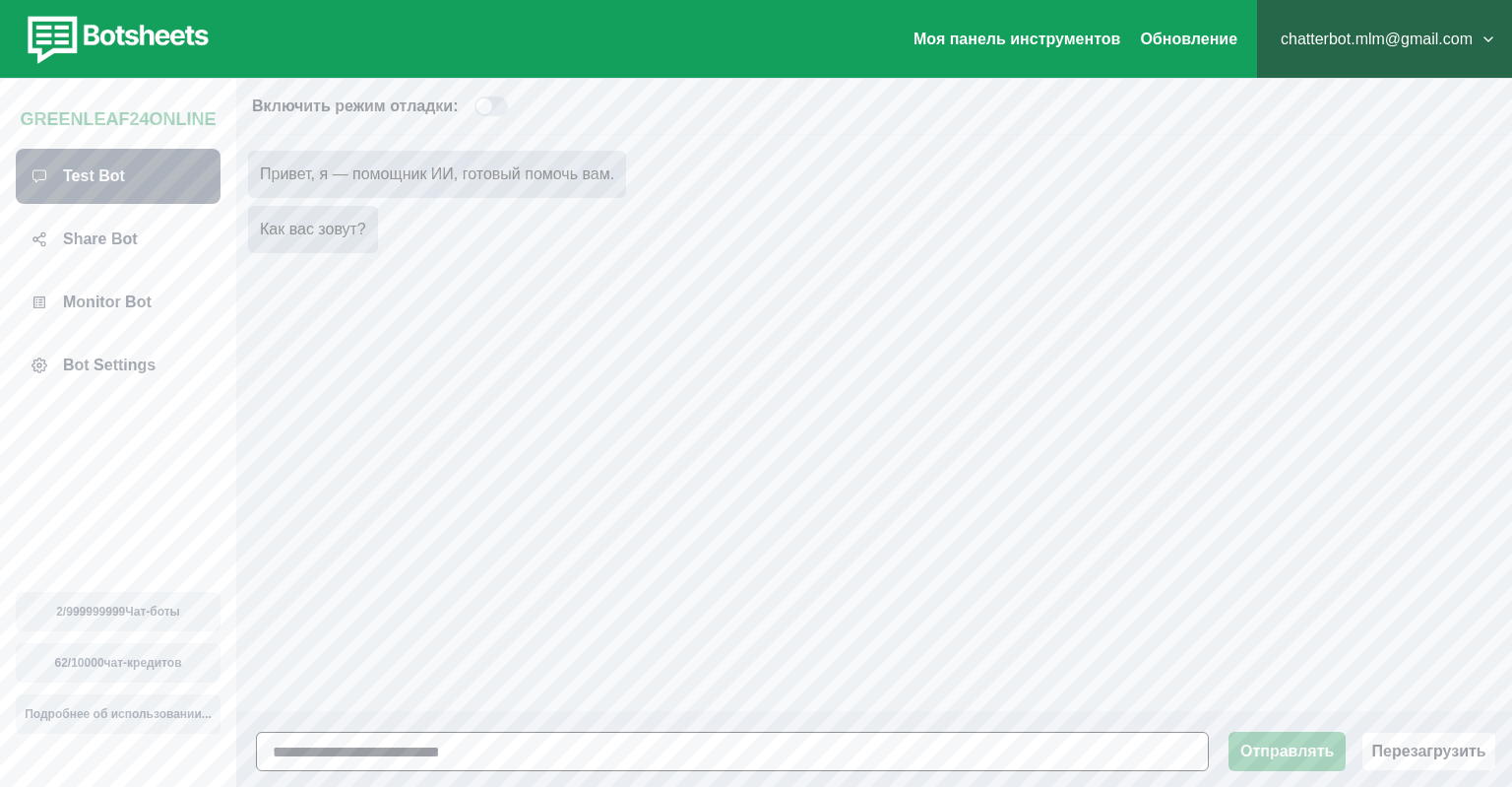 type on "**********" 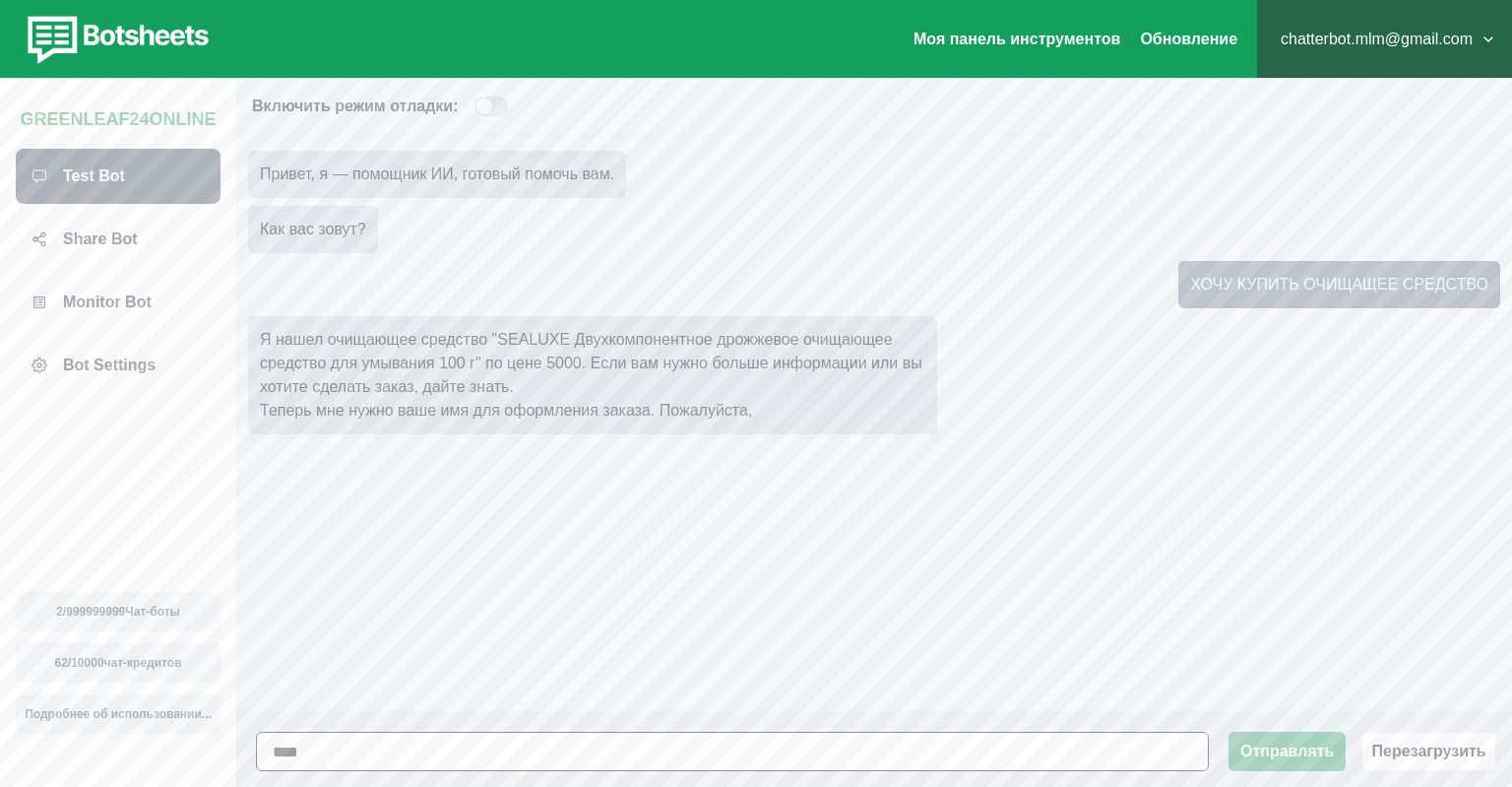 type on "*****" 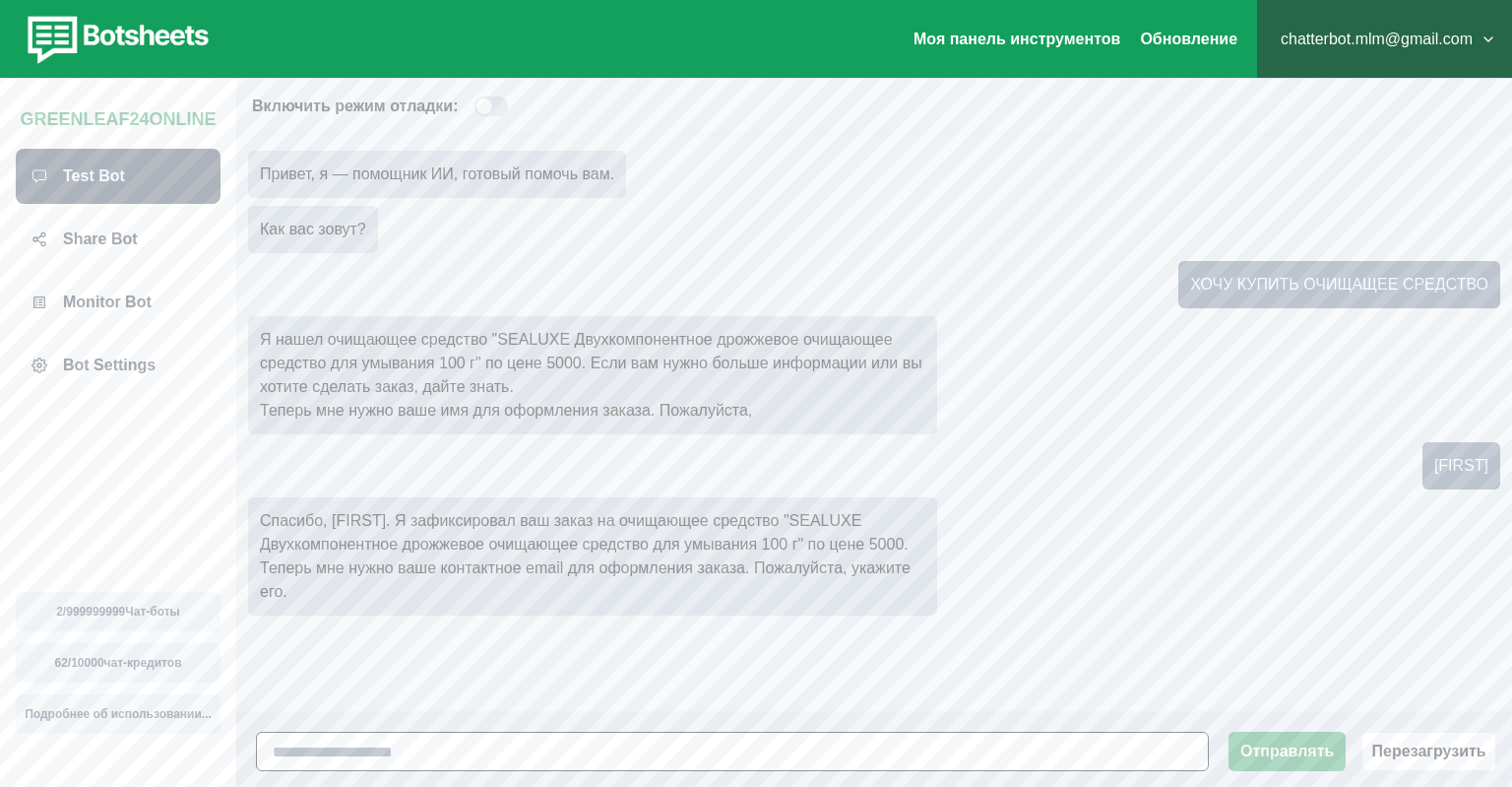 paste on "**********" 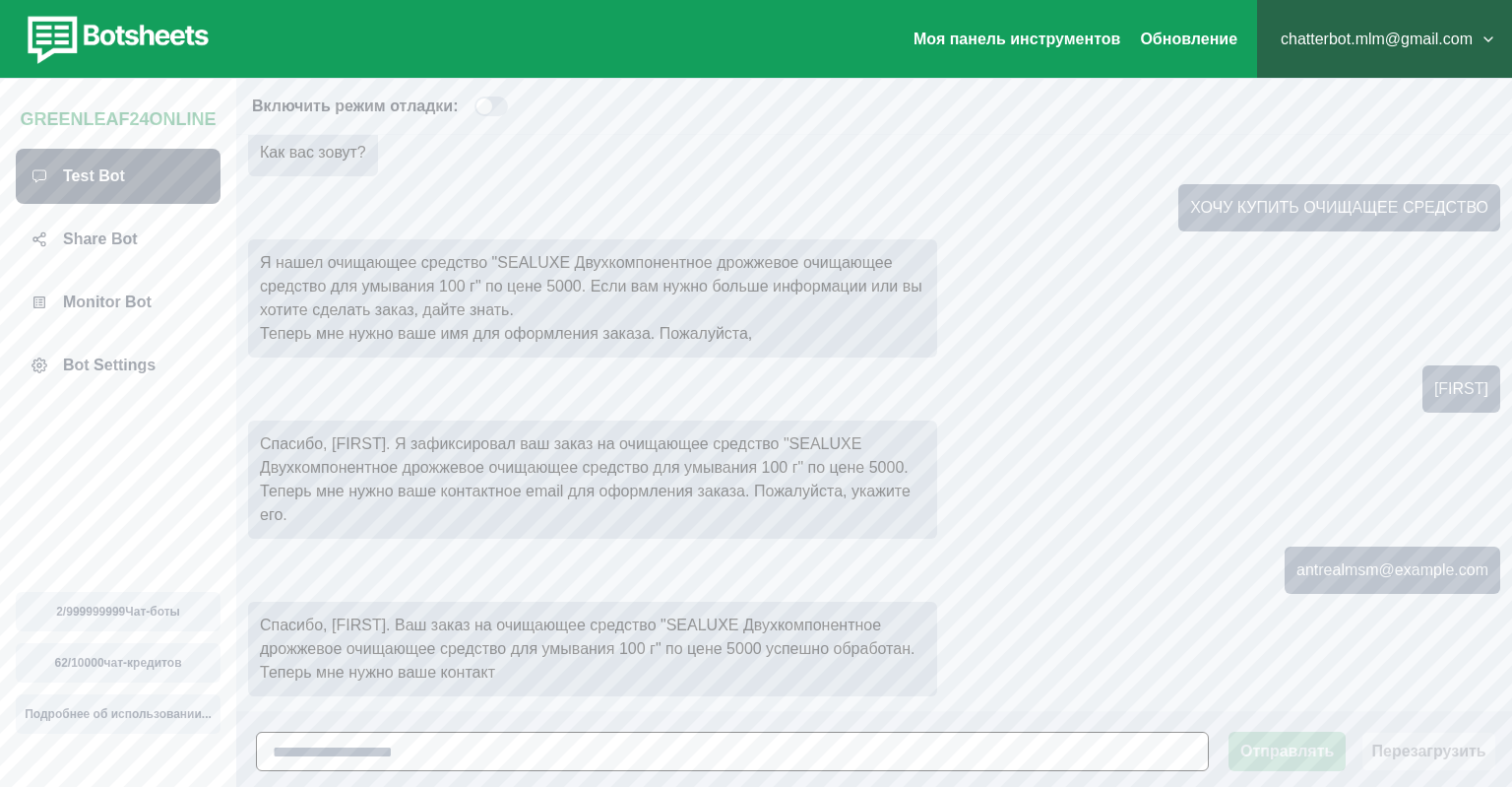 scroll, scrollTop: 100, scrollLeft: 0, axis: vertical 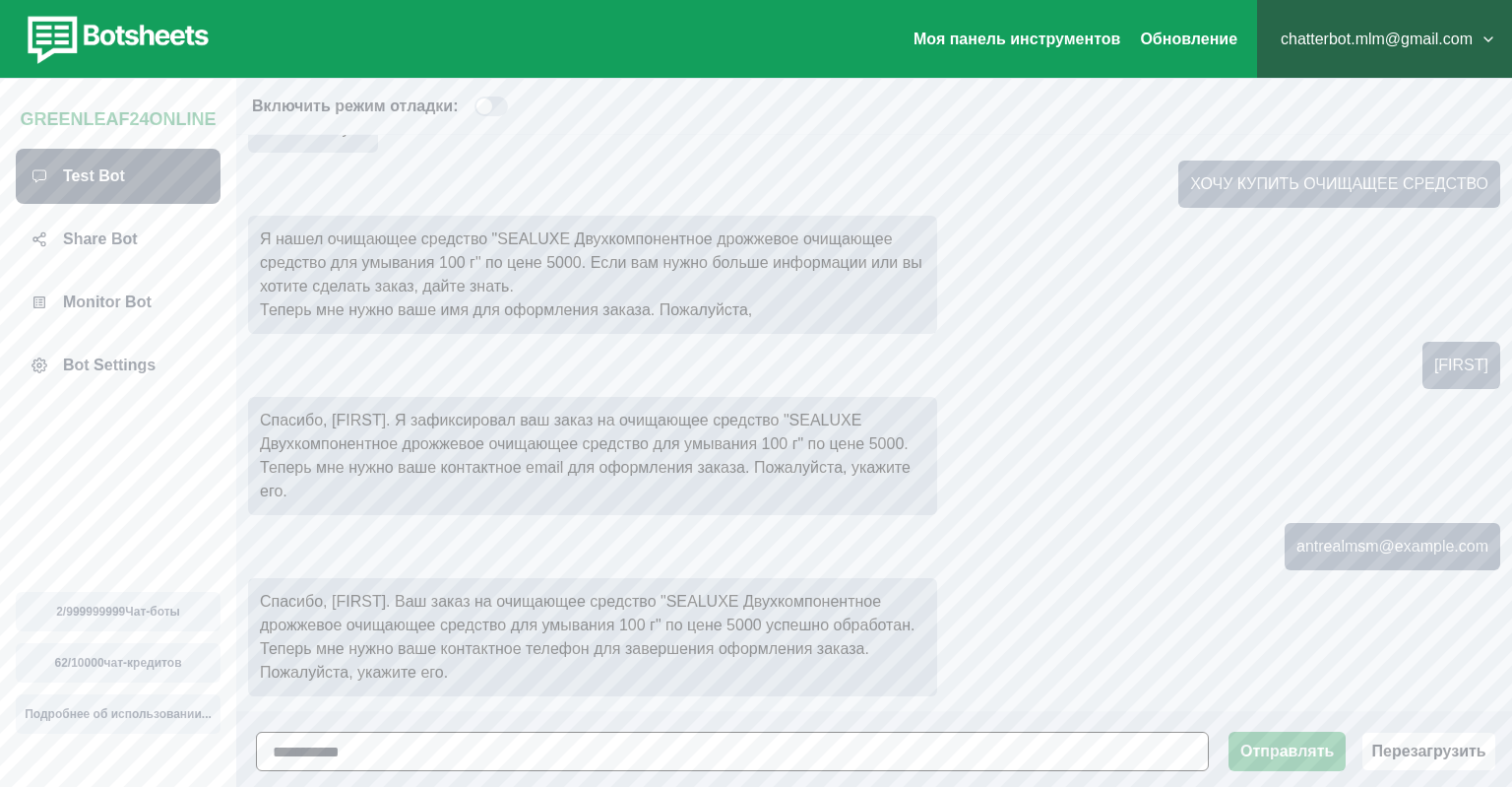type on "**********" 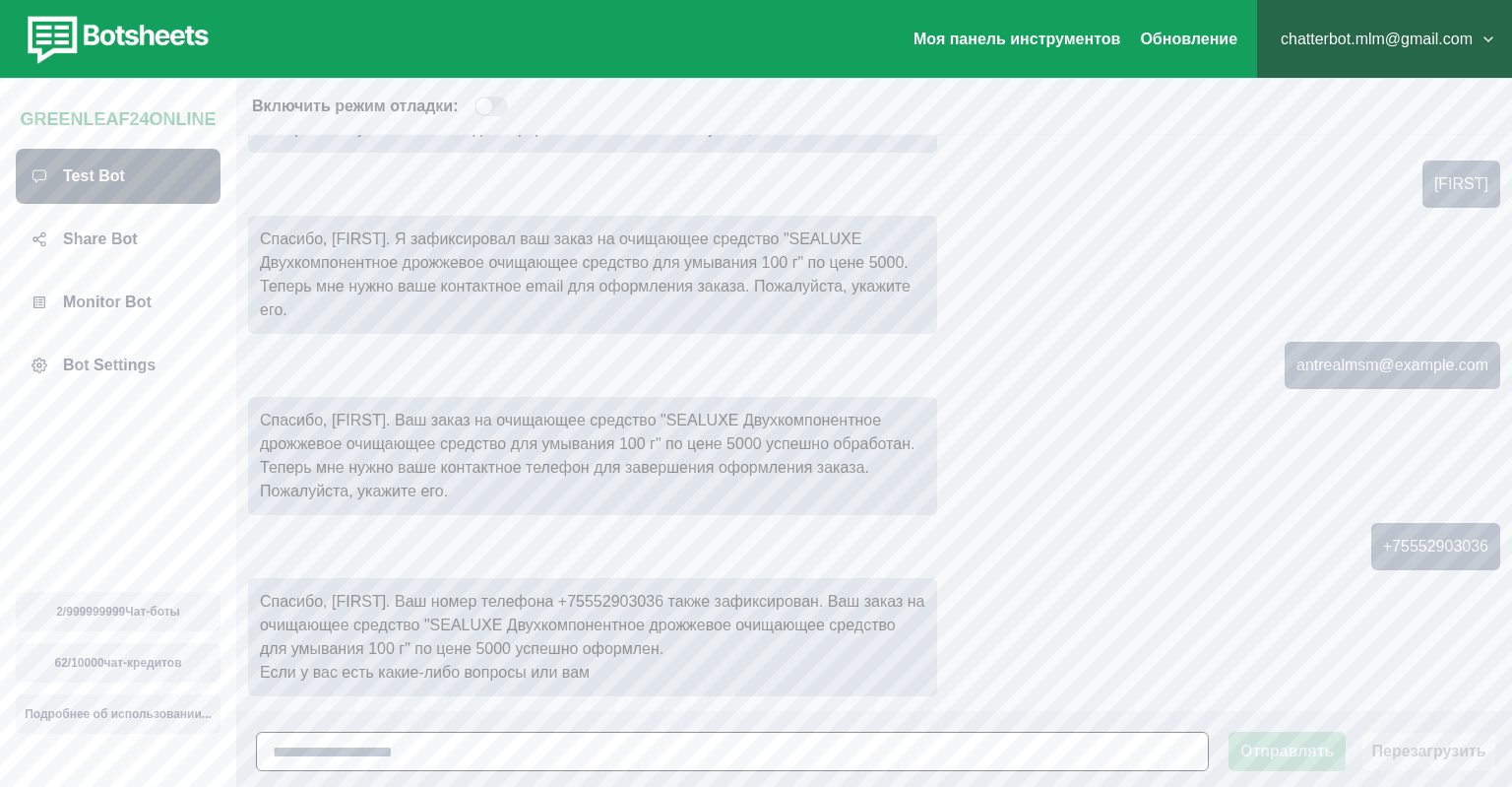 scroll, scrollTop: 305, scrollLeft: 0, axis: vertical 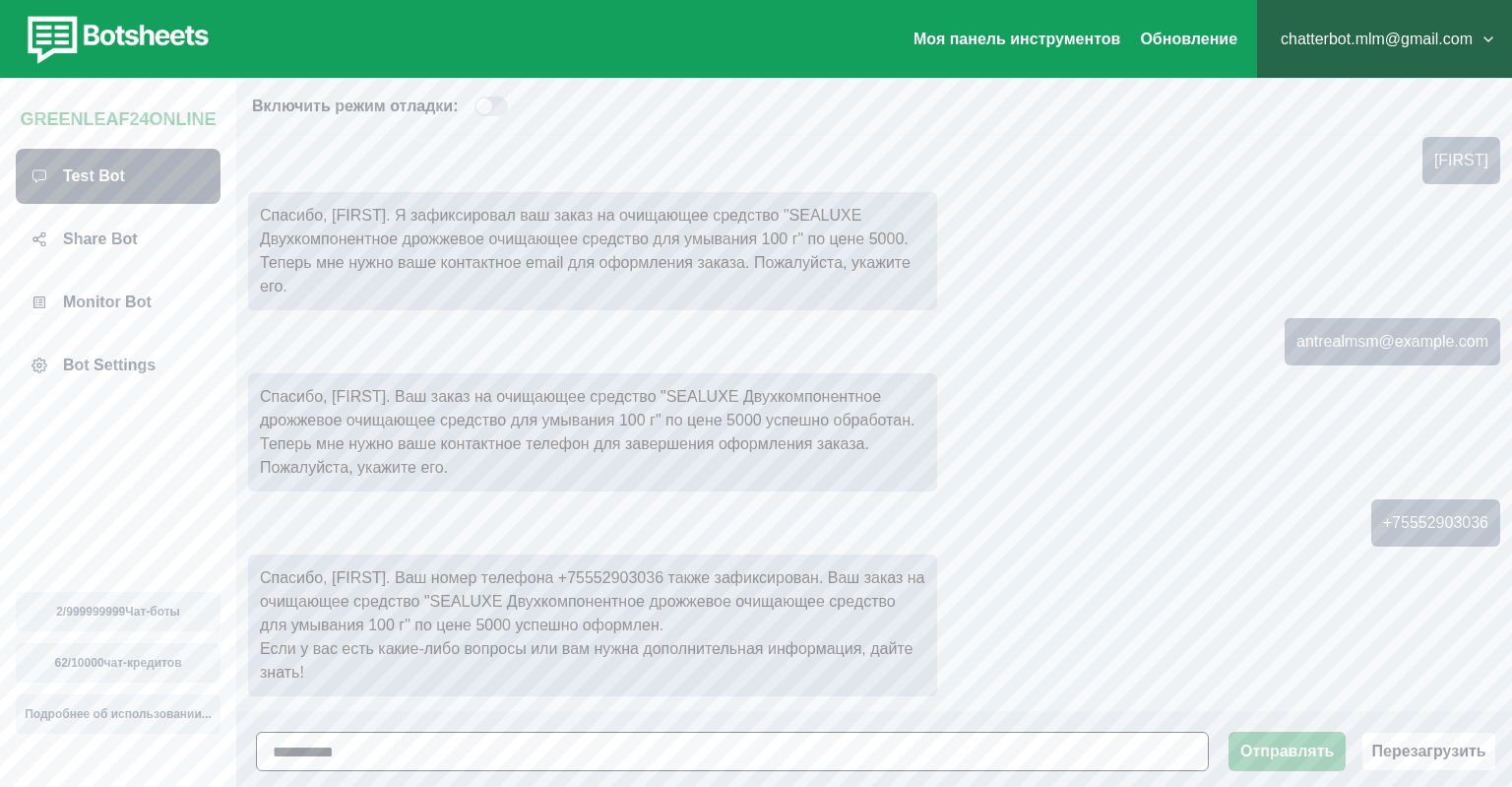 type on "**********" 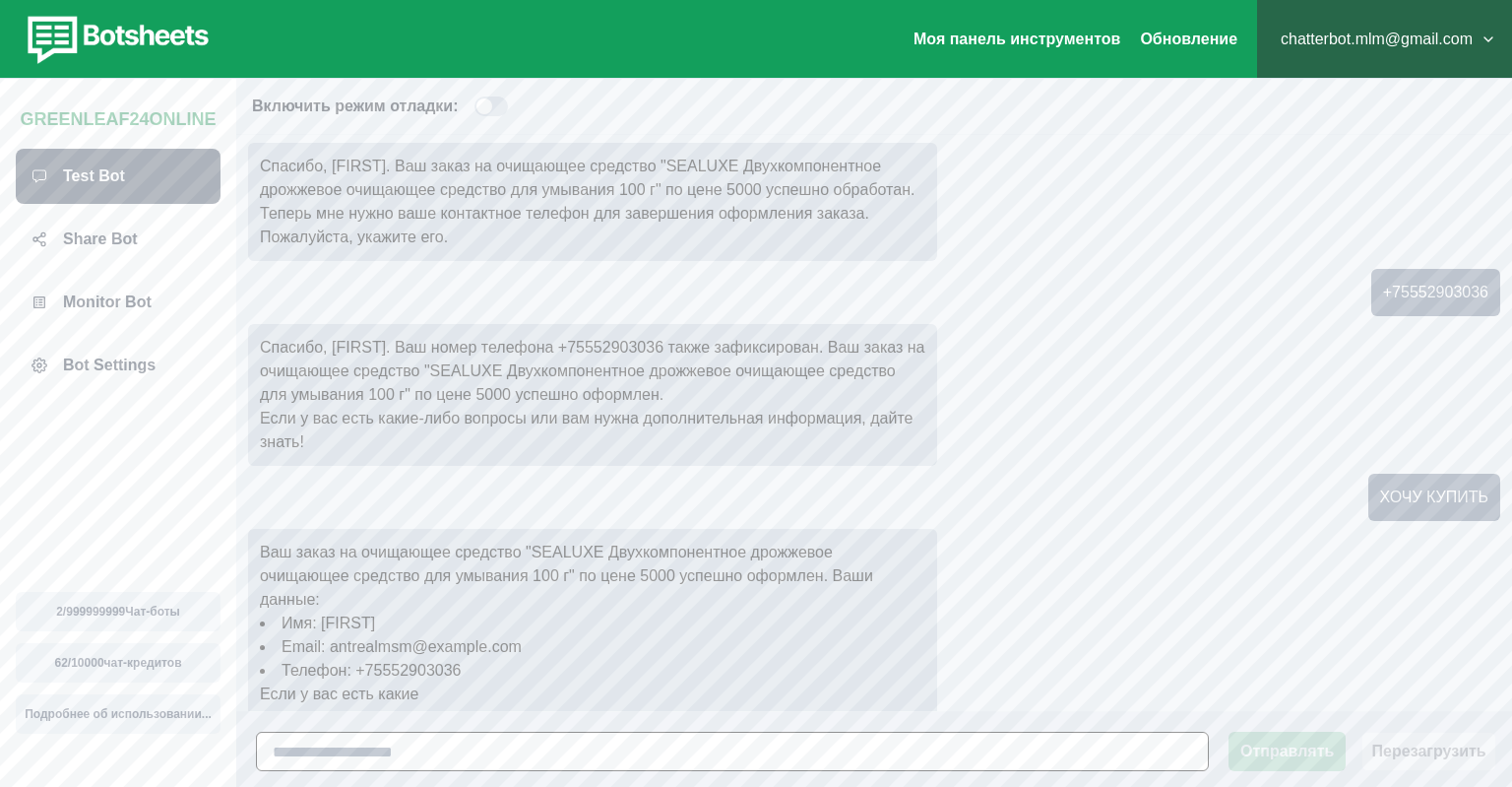 scroll, scrollTop: 559, scrollLeft: 0, axis: vertical 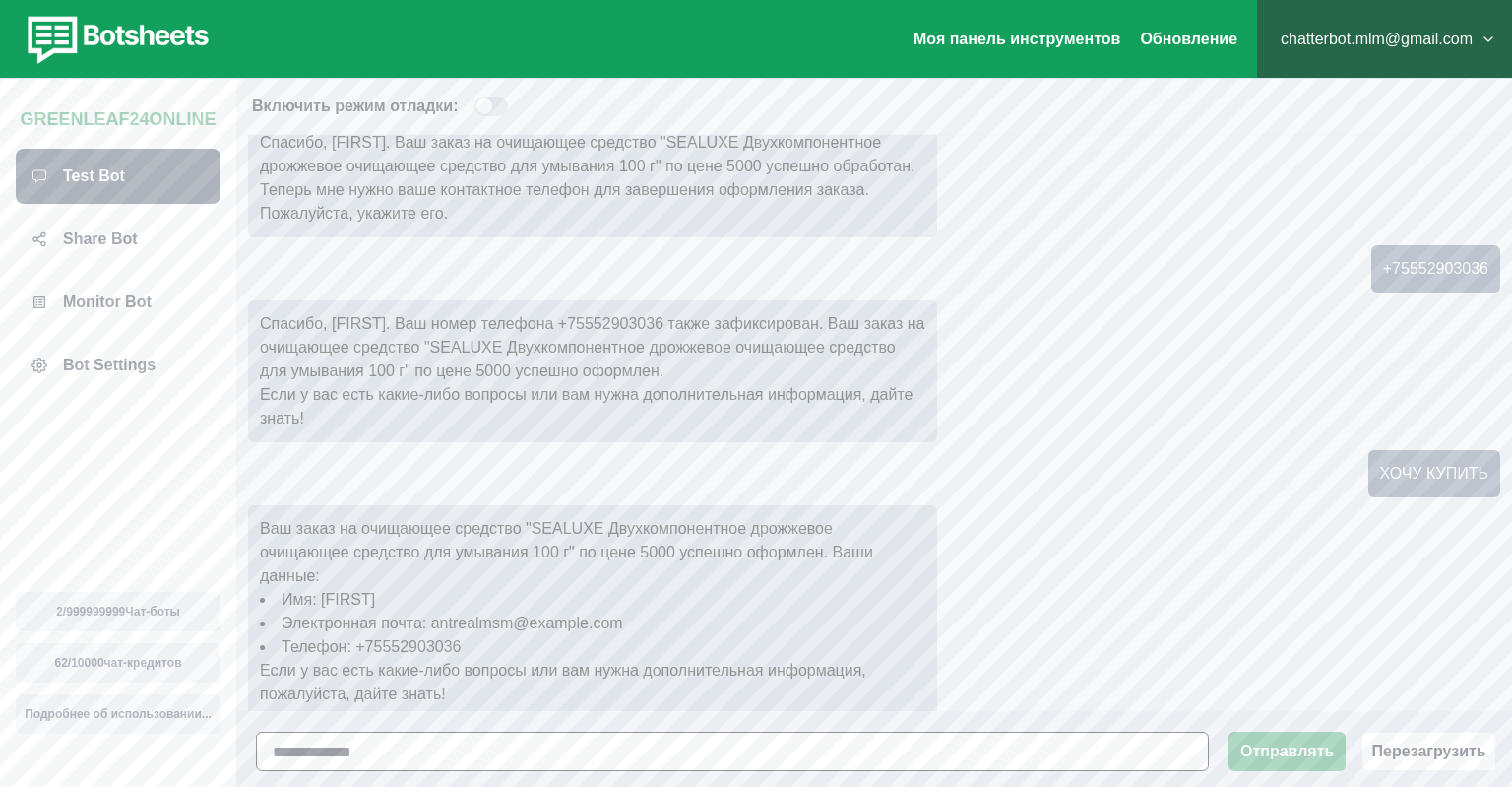 type on "**********" 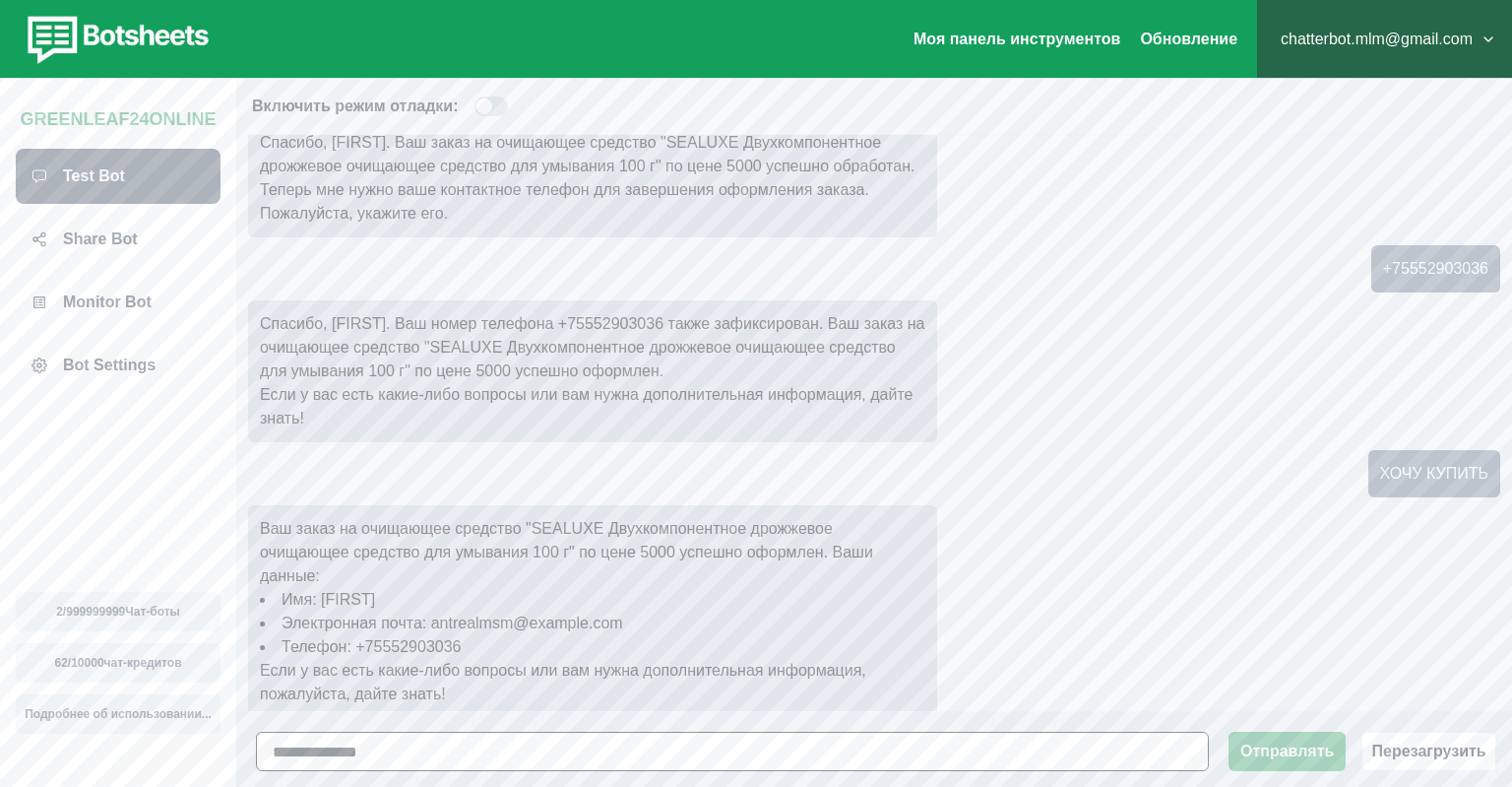 type 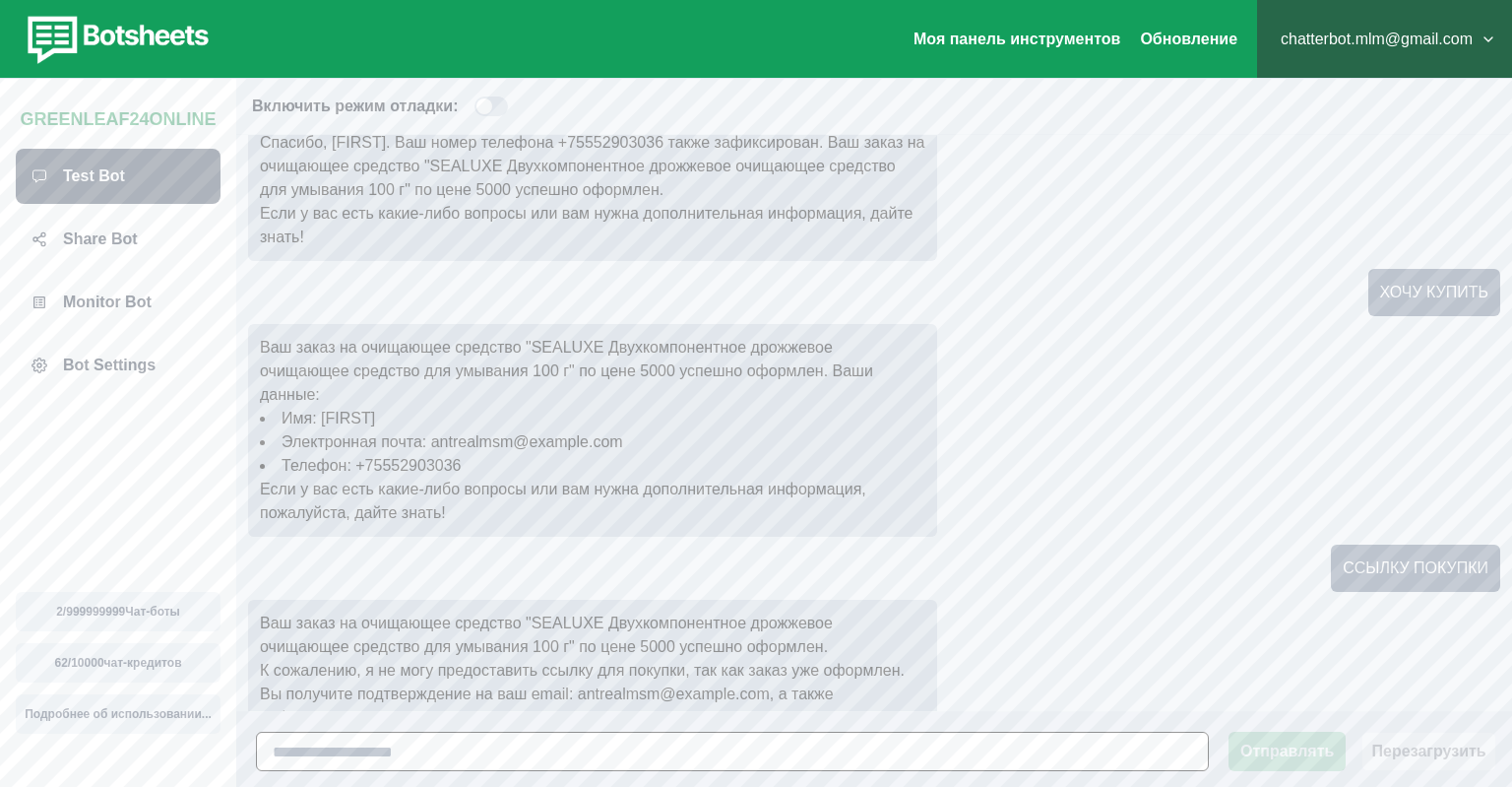 scroll, scrollTop: 788, scrollLeft: 0, axis: vertical 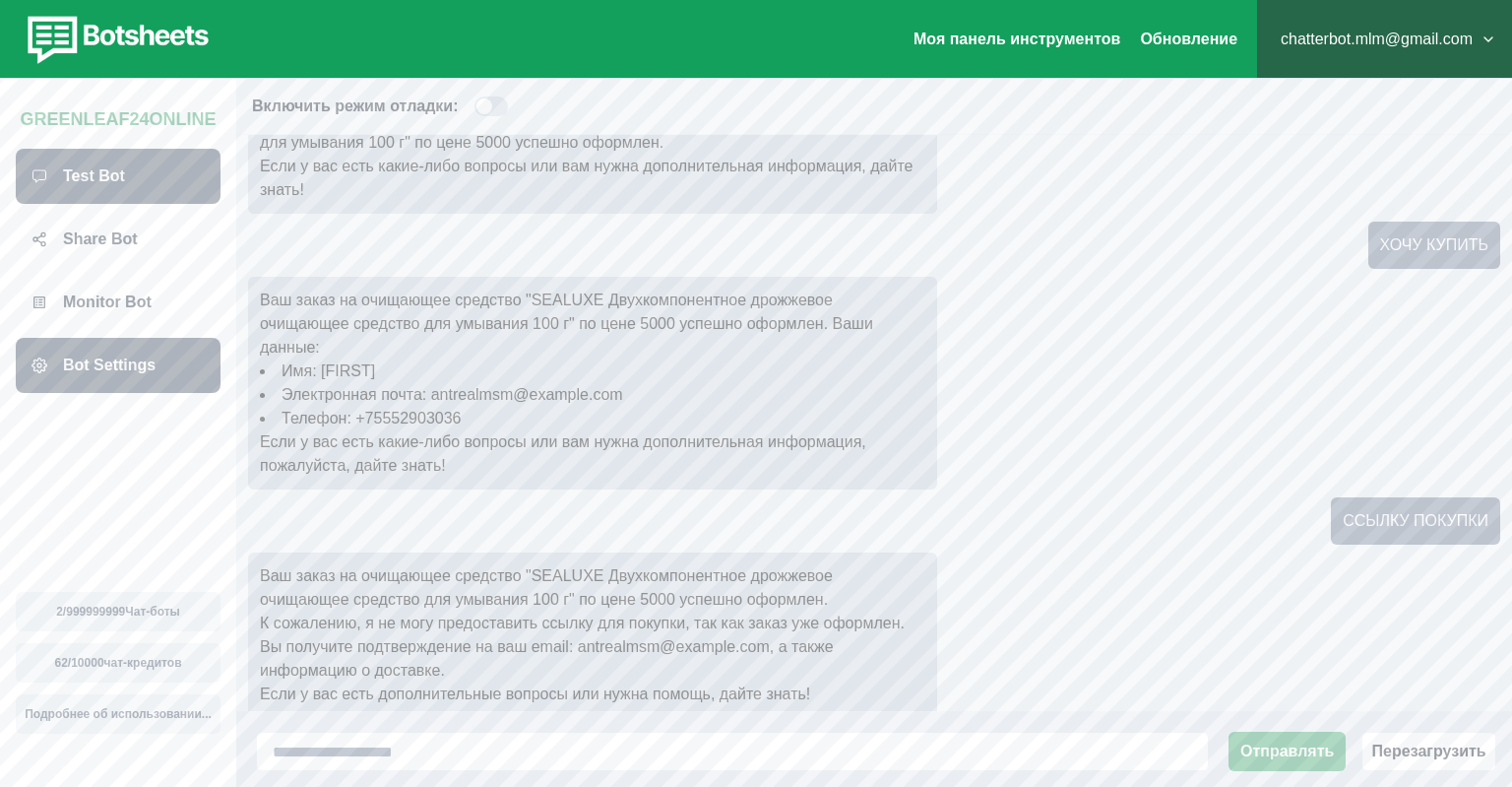 click on "Bot Settings" at bounding box center (109, 365) 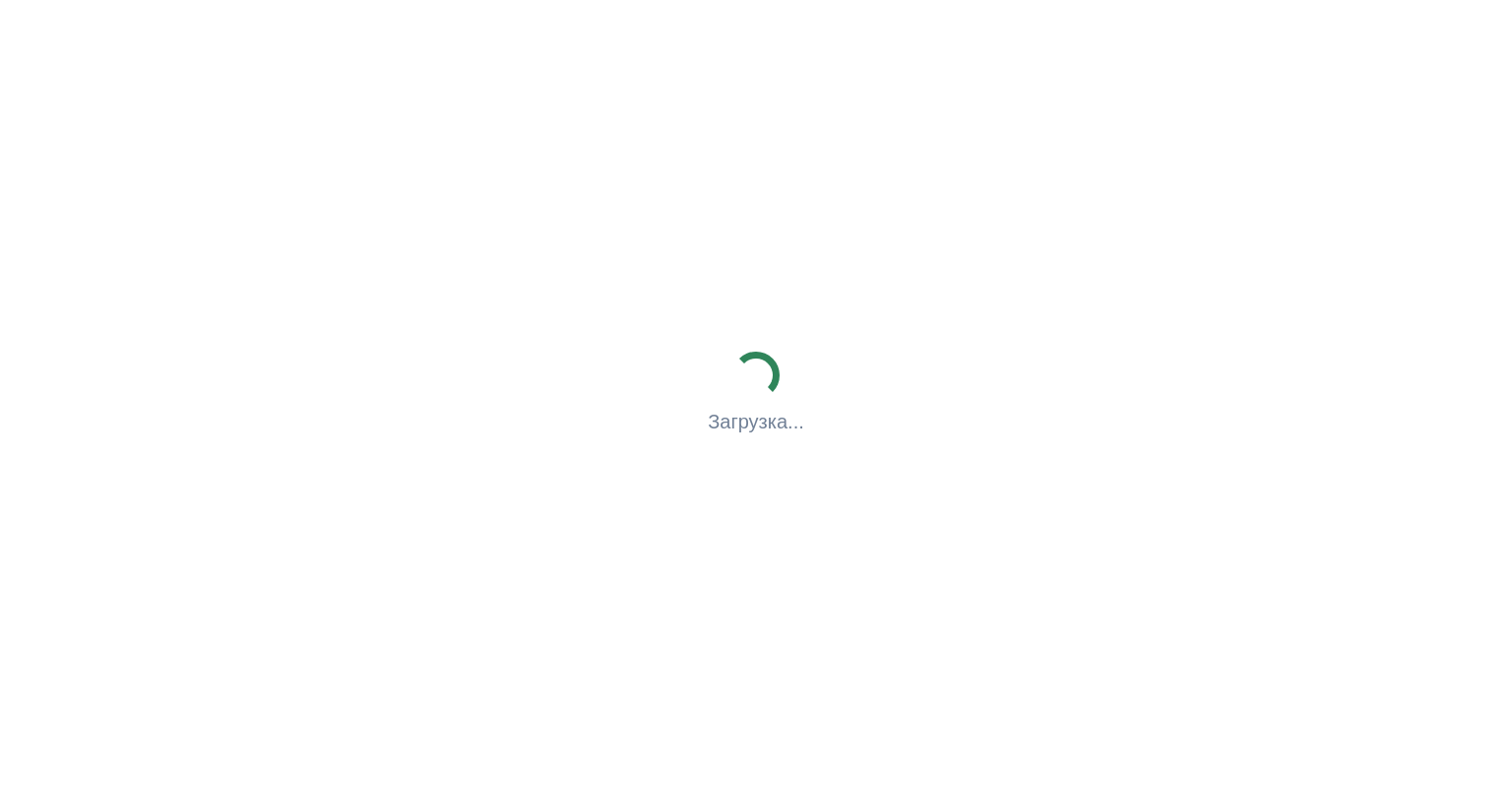 scroll, scrollTop: 0, scrollLeft: 0, axis: both 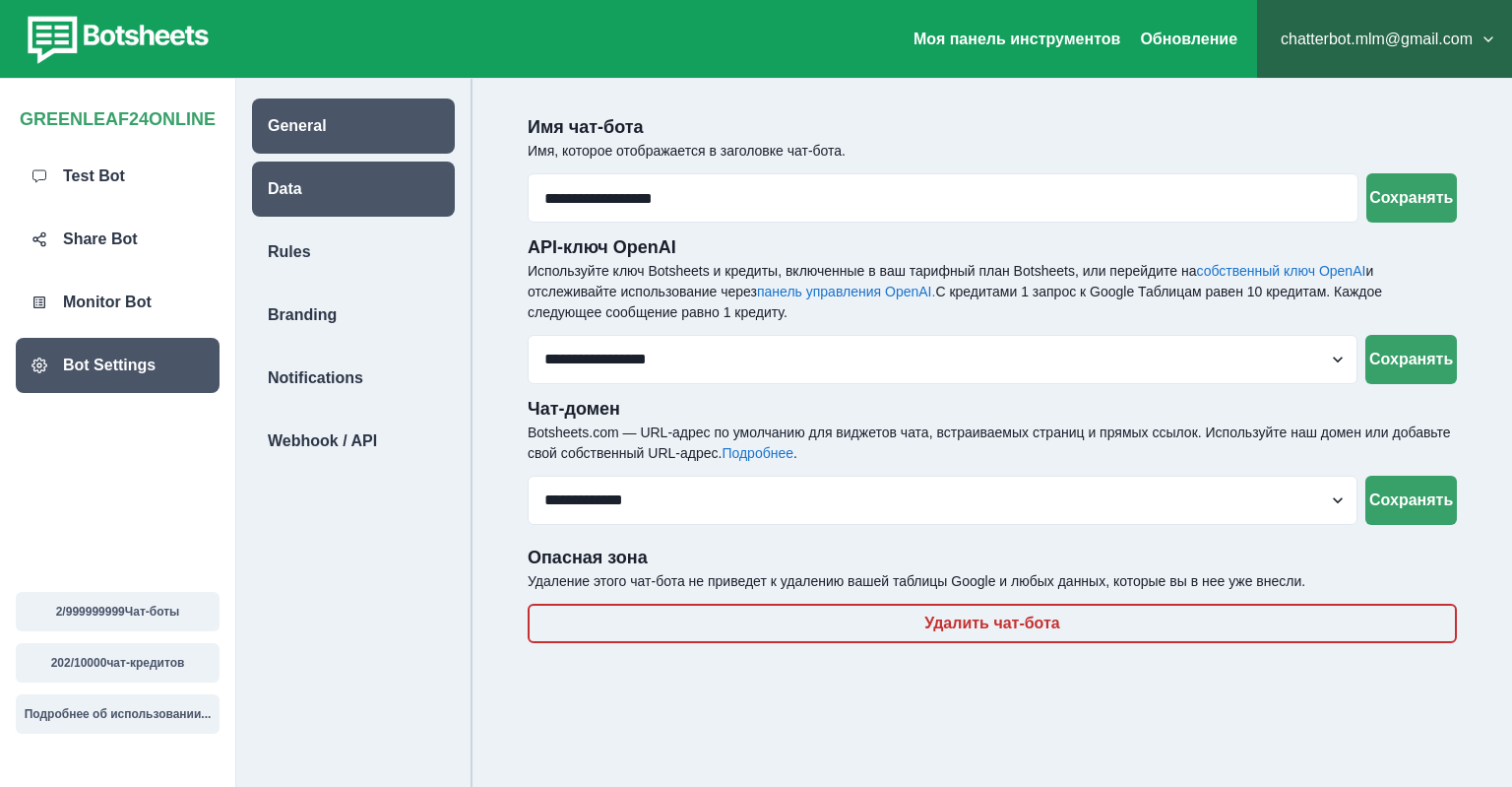 click on "Data" at bounding box center (353, 189) 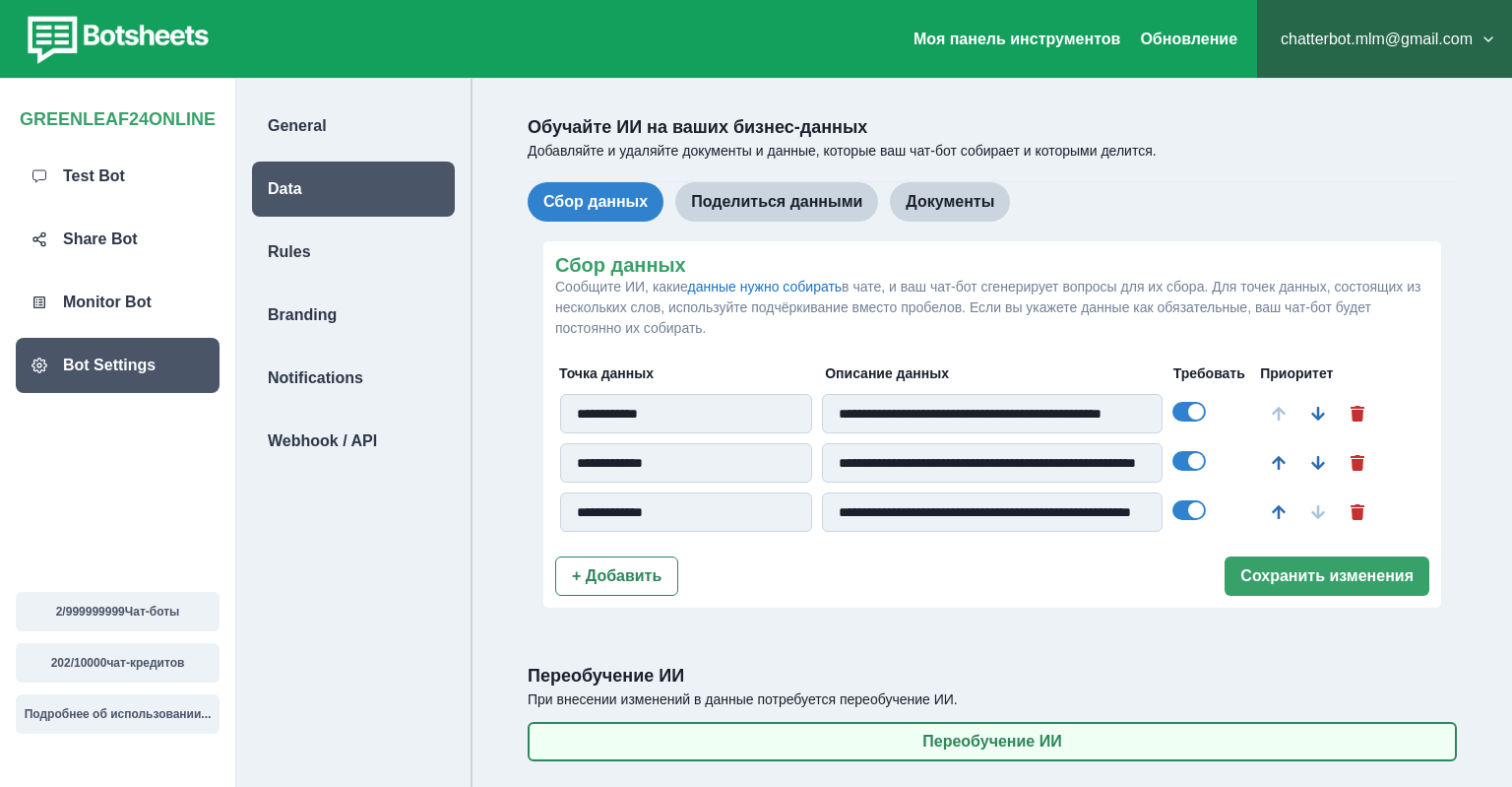 click on "Переобучение ИИ" at bounding box center [992, 742] 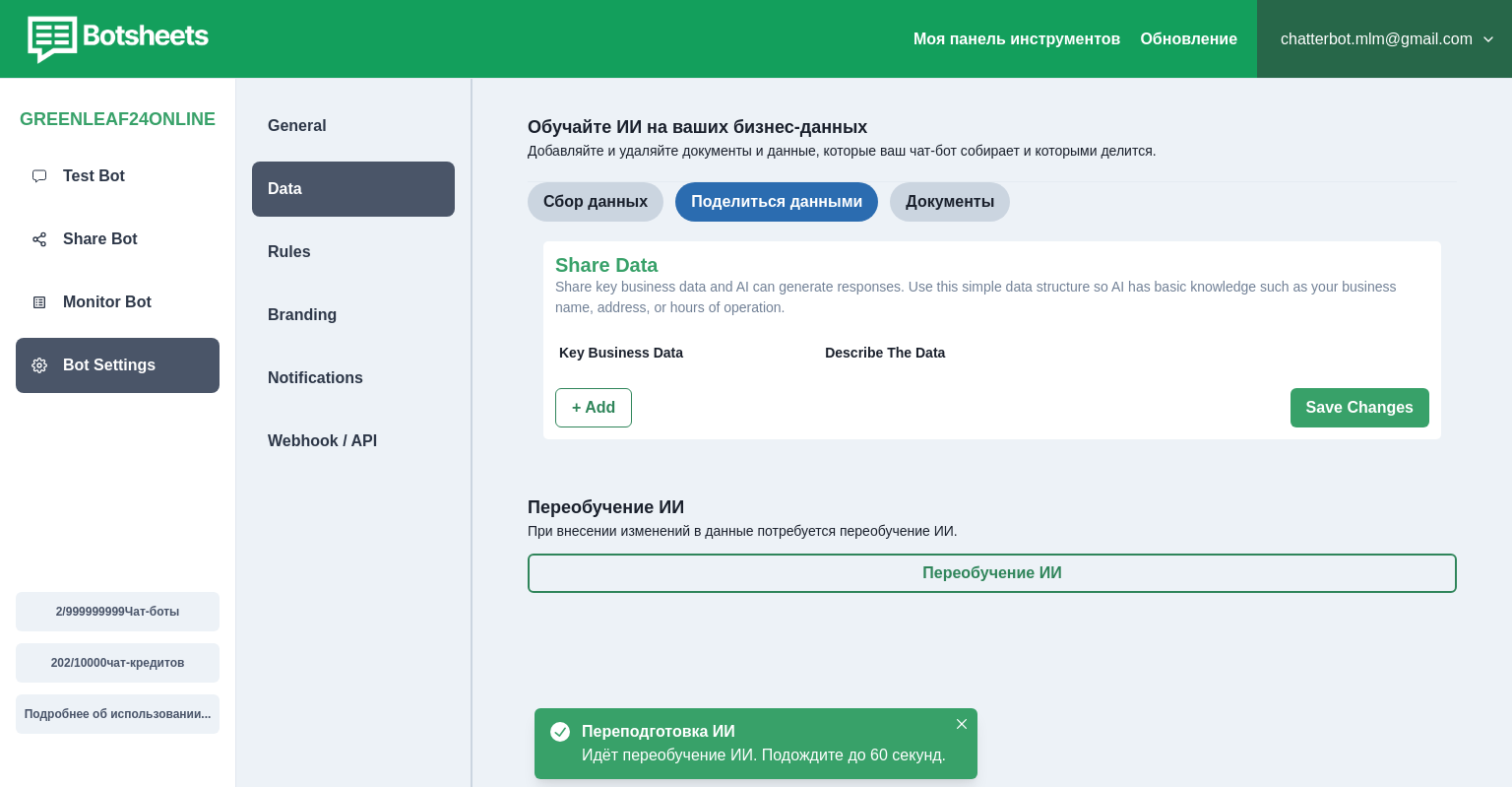 click on "Поделиться данными" at bounding box center [777, 202] 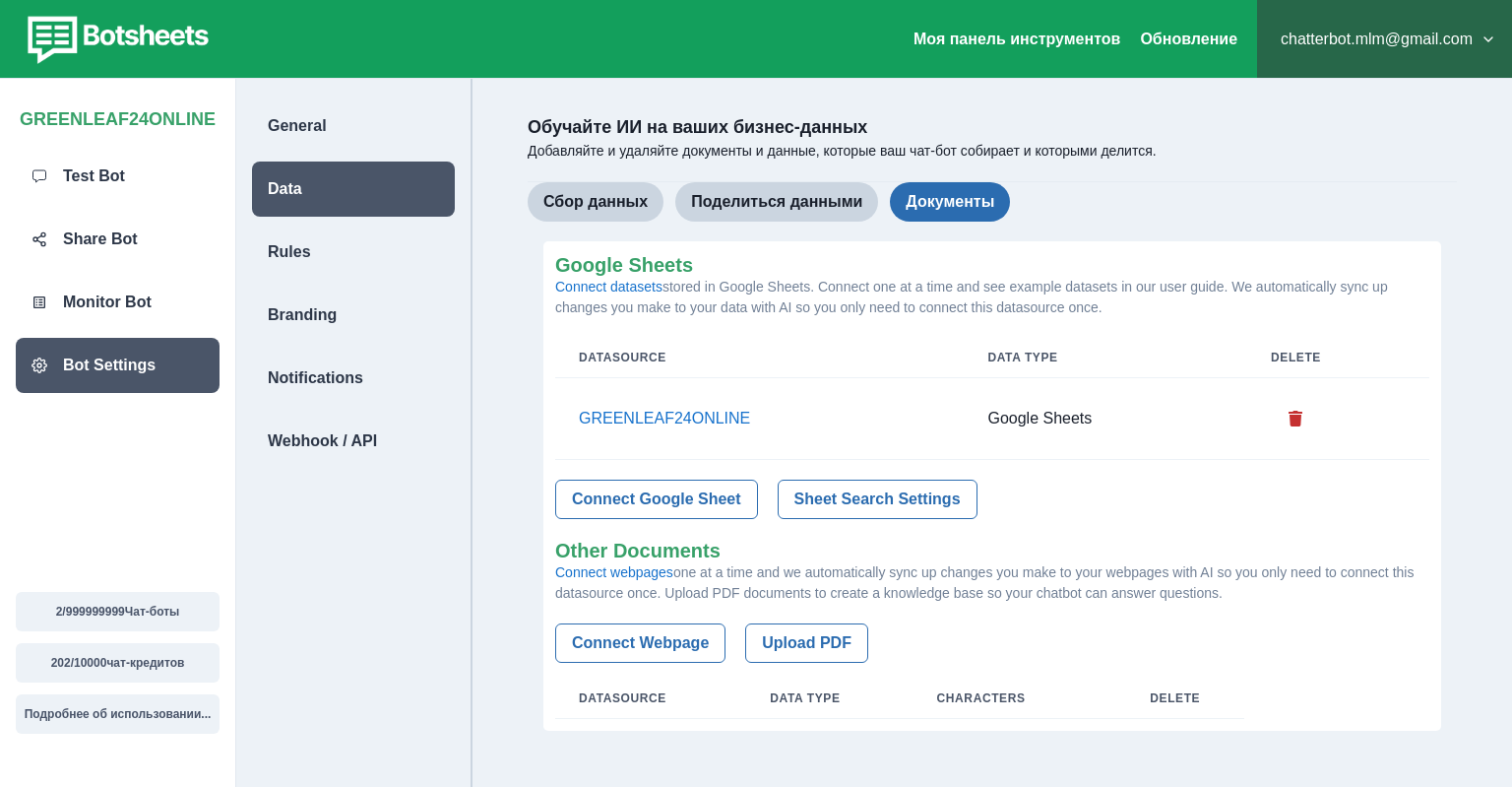 click on "Документы" at bounding box center [950, 202] 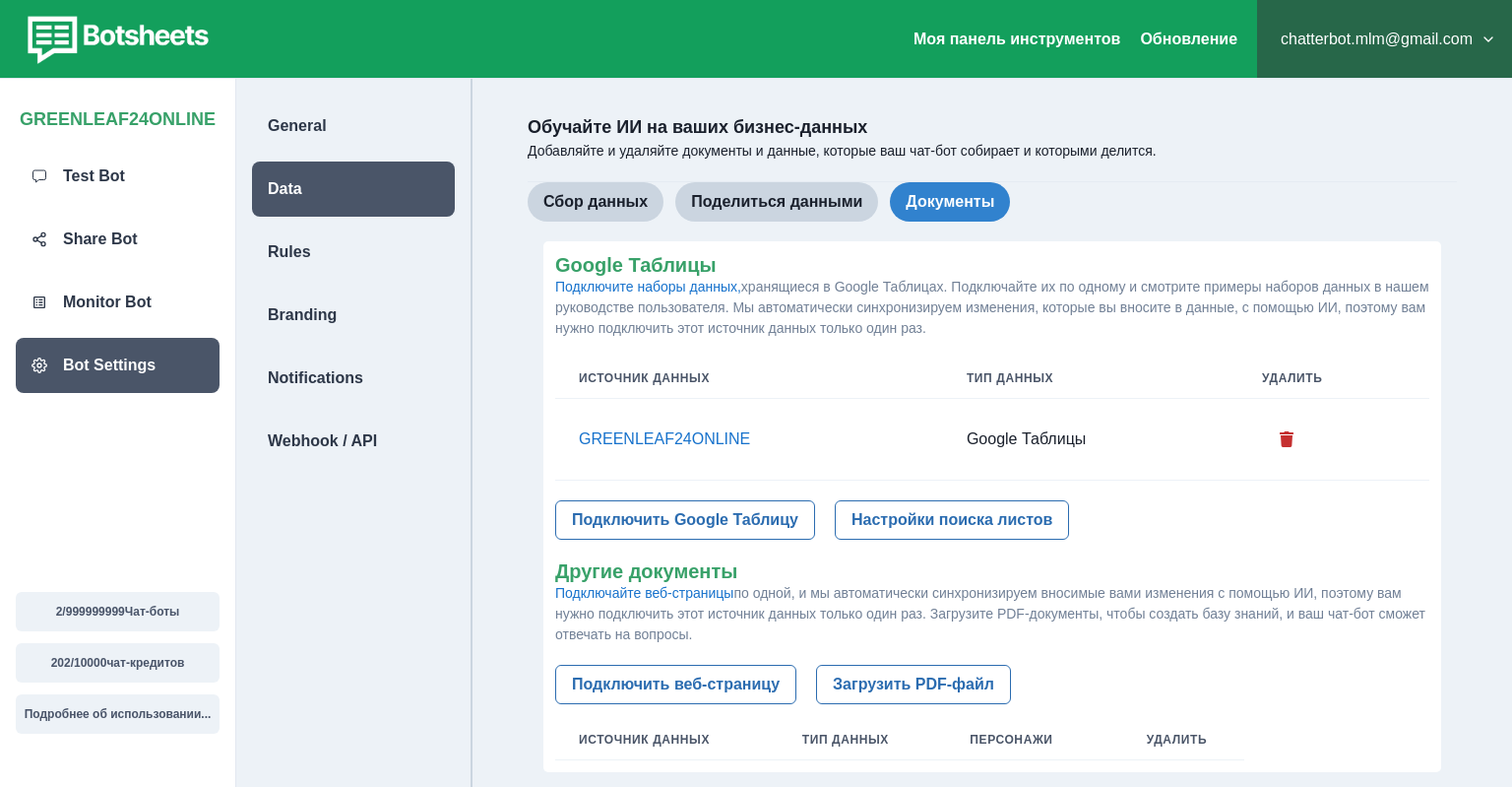 scroll, scrollTop: 193, scrollLeft: 0, axis: vertical 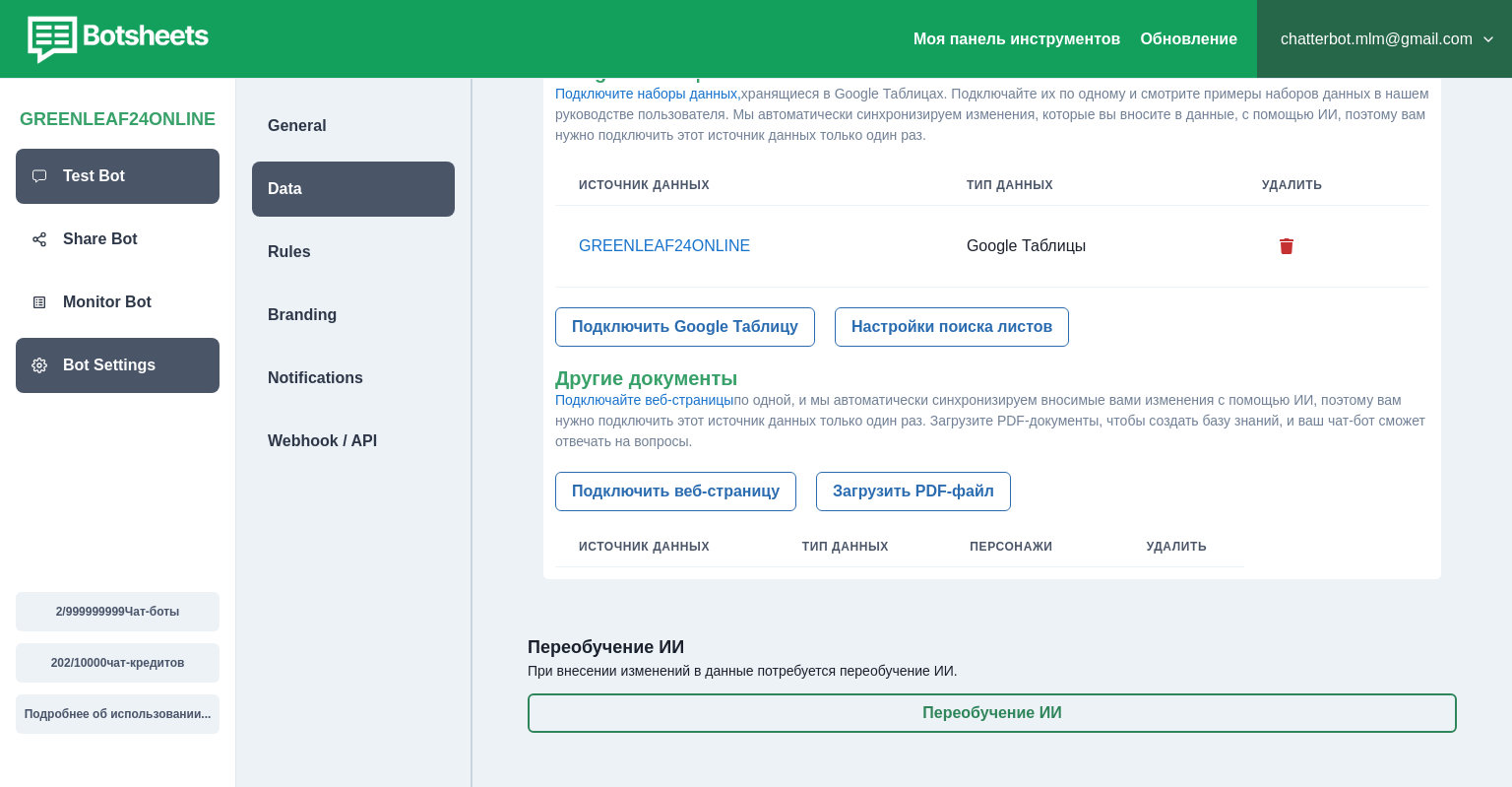 click on "Test Bot" at bounding box center (94, 176) 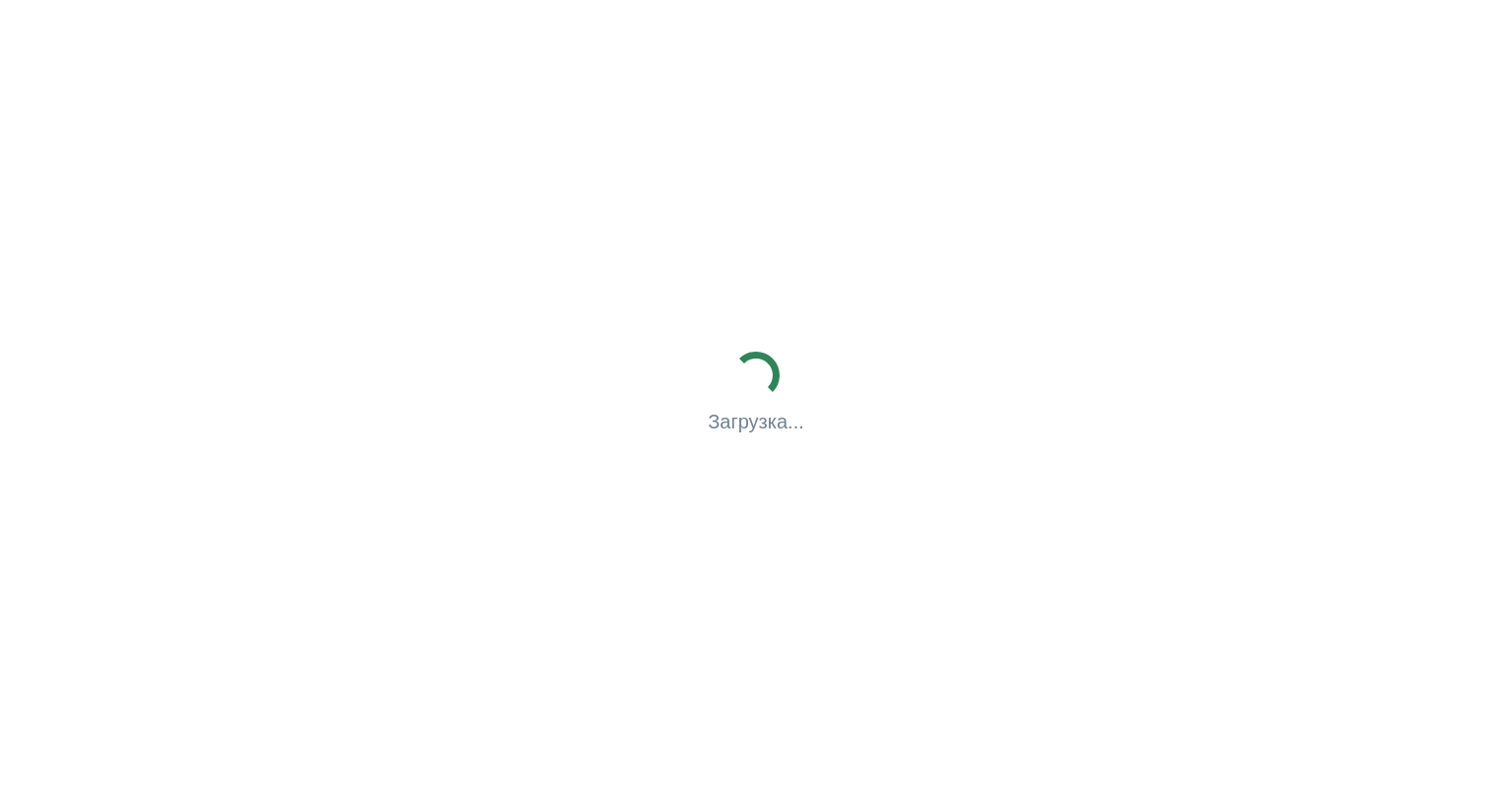 scroll, scrollTop: 0, scrollLeft: 0, axis: both 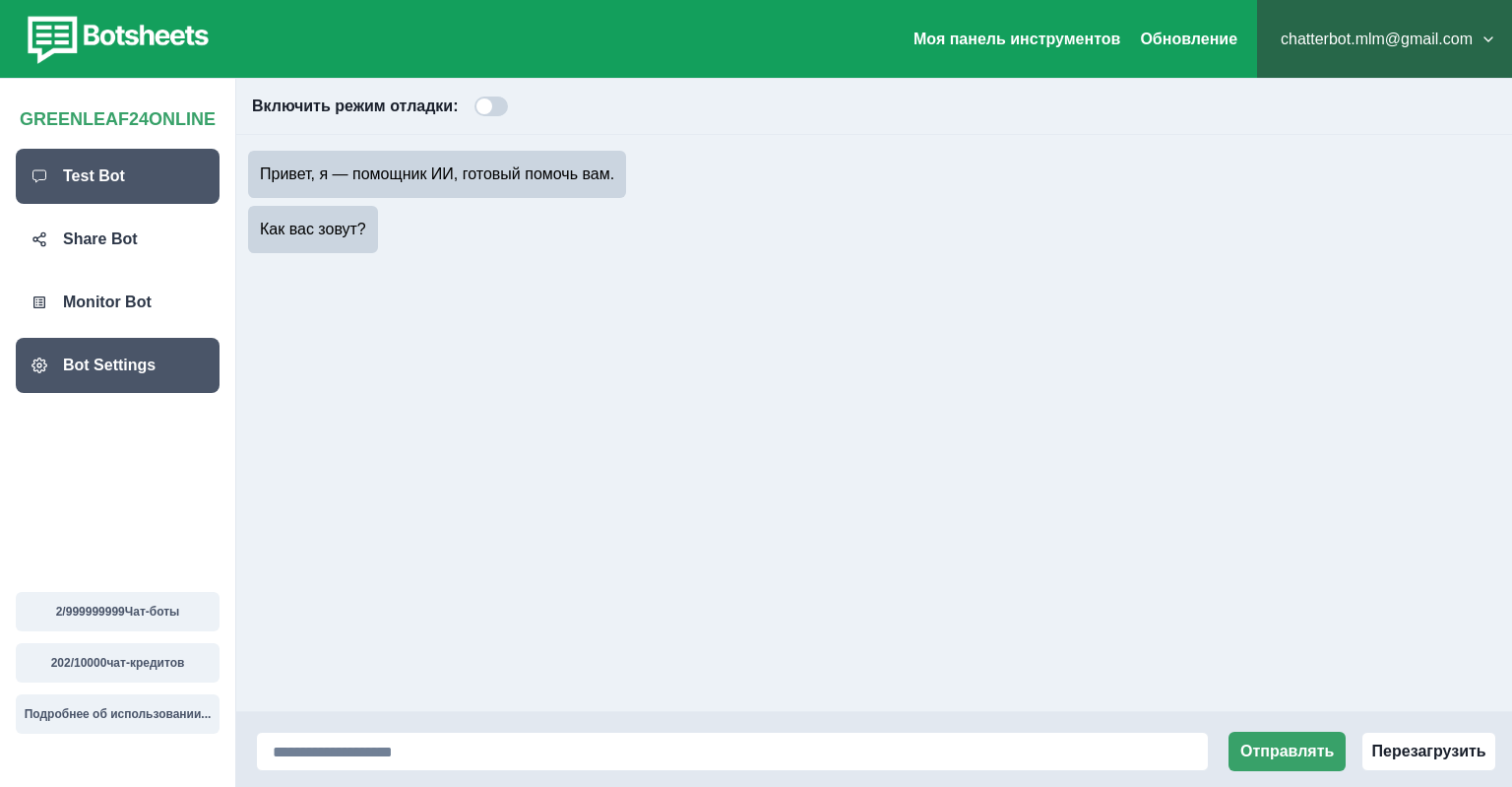 click on "Bot Settings" at bounding box center (109, 365) 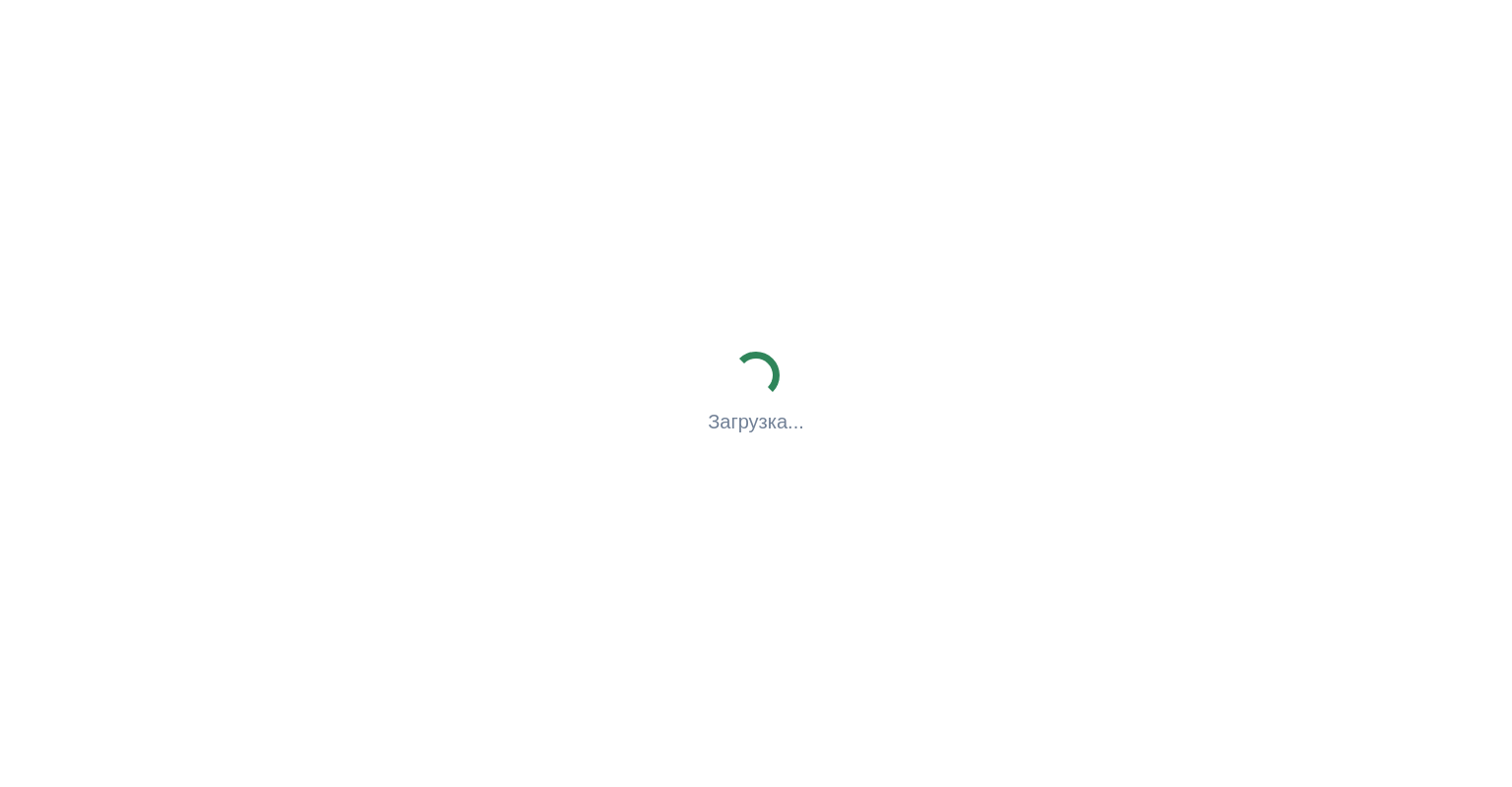 scroll, scrollTop: 0, scrollLeft: 0, axis: both 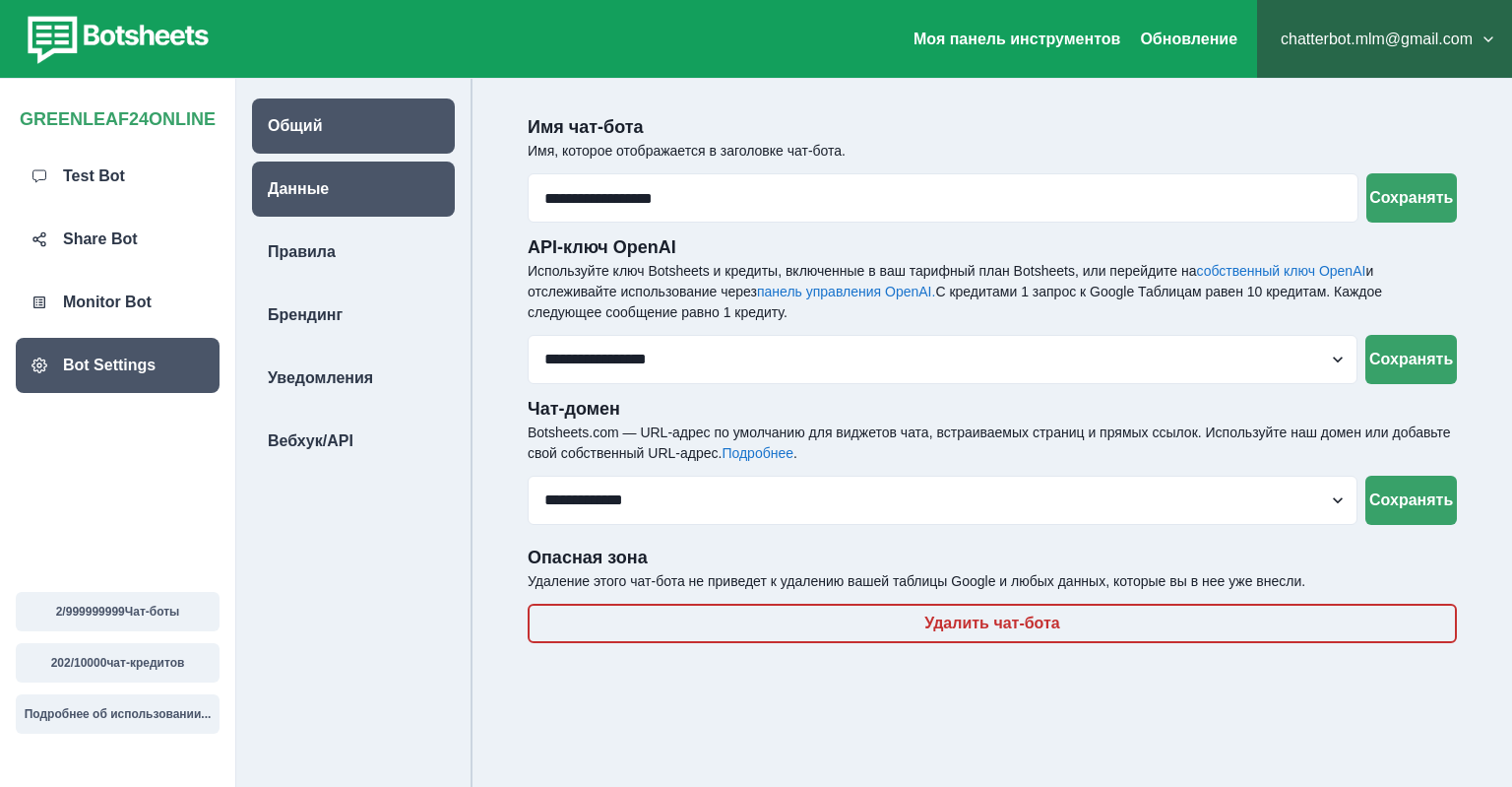 click on "Данные" at bounding box center [298, 189] 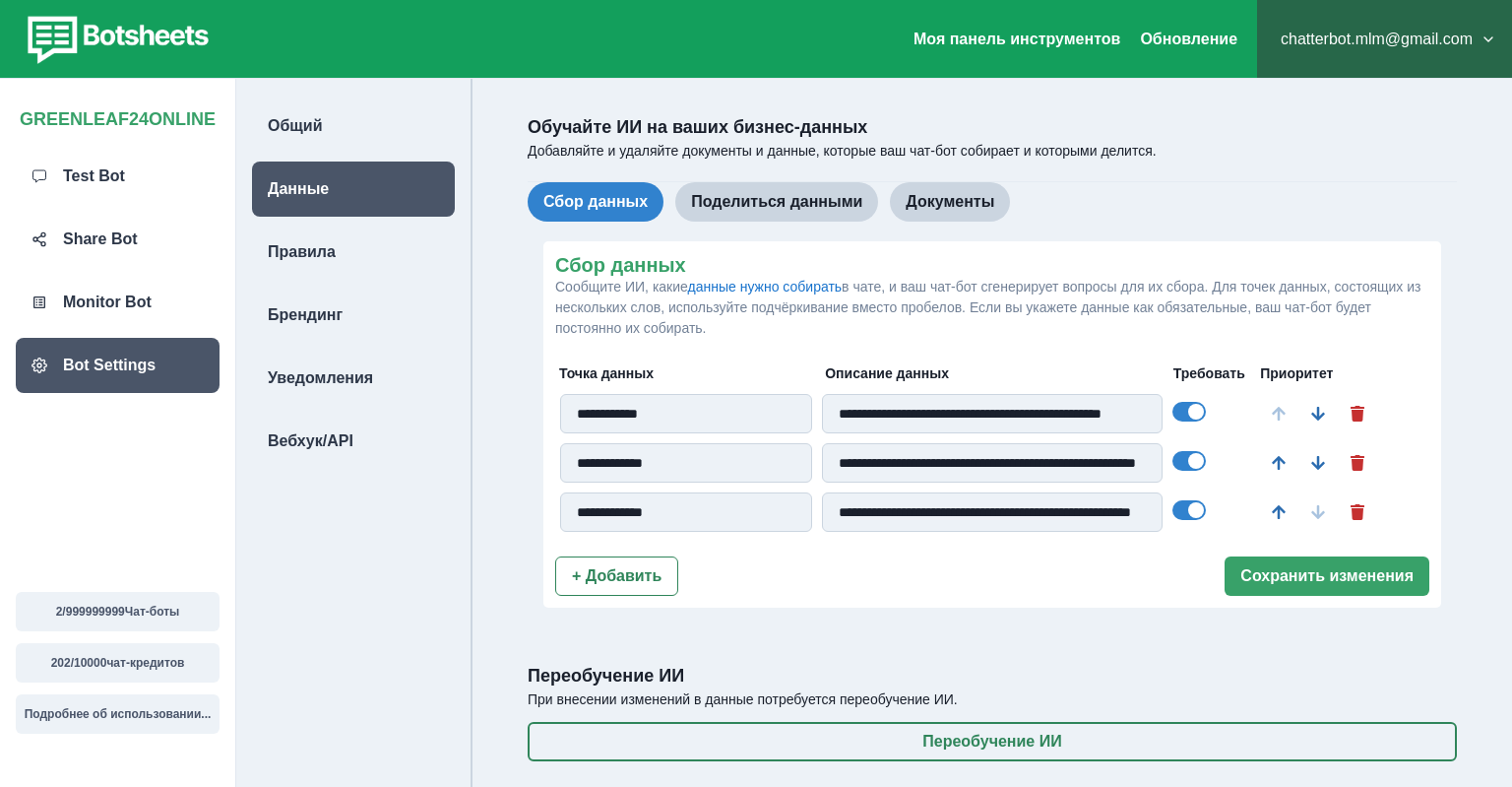 click at bounding box center (1189, 412) 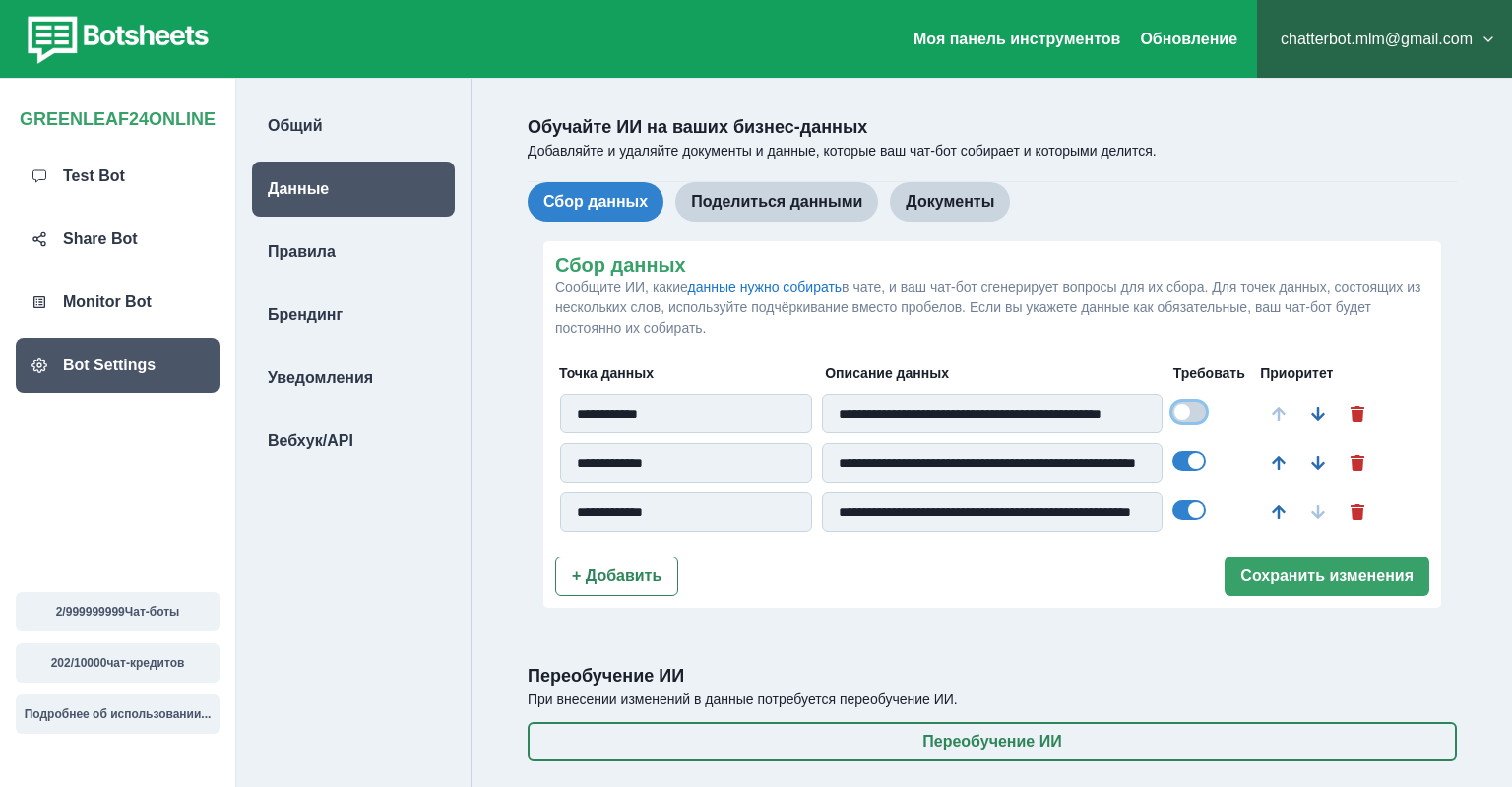 click at bounding box center (1189, 461) 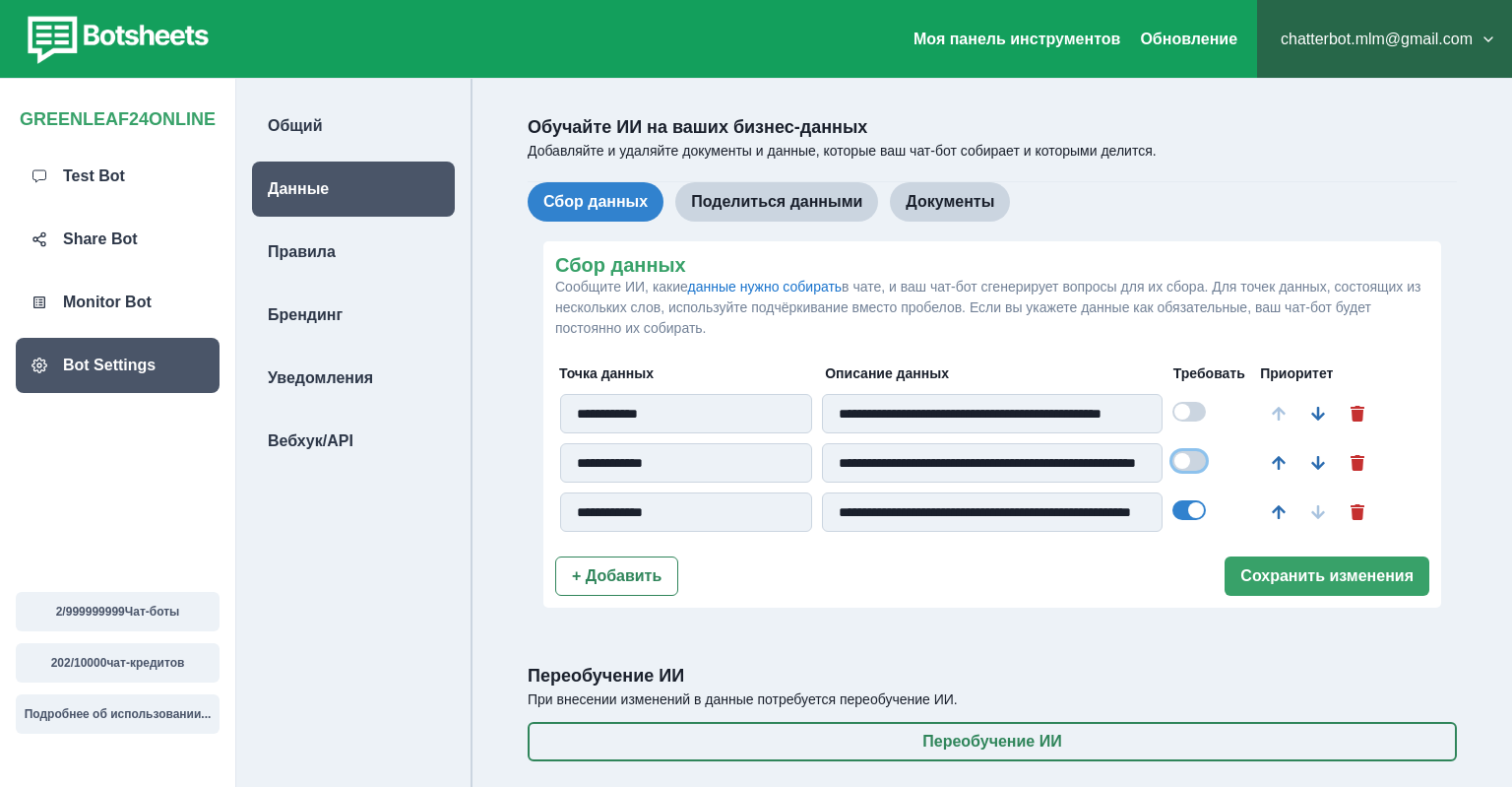 click at bounding box center (1189, 510) 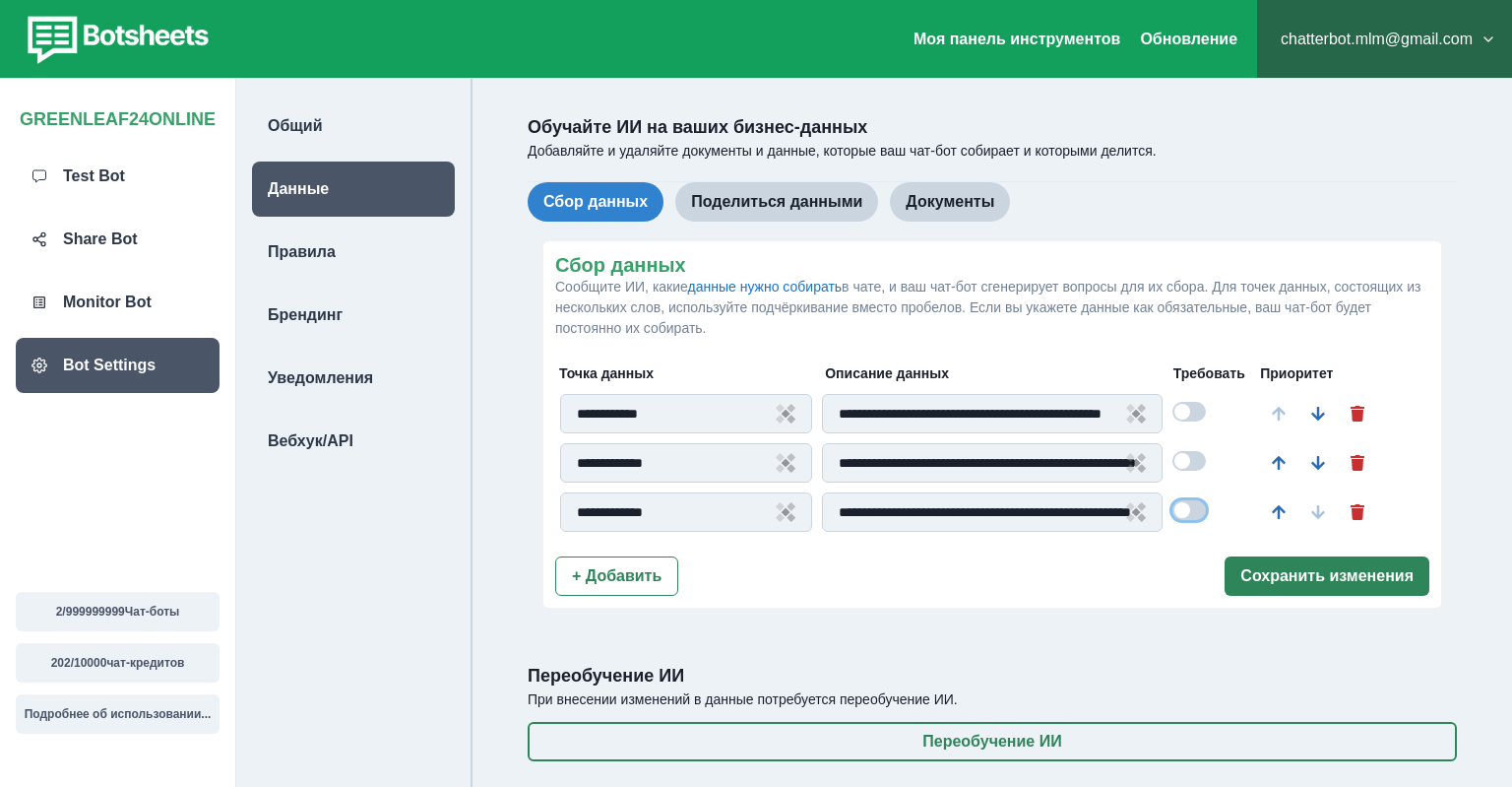 click on "Сохранить изменения" at bounding box center [1327, 576] 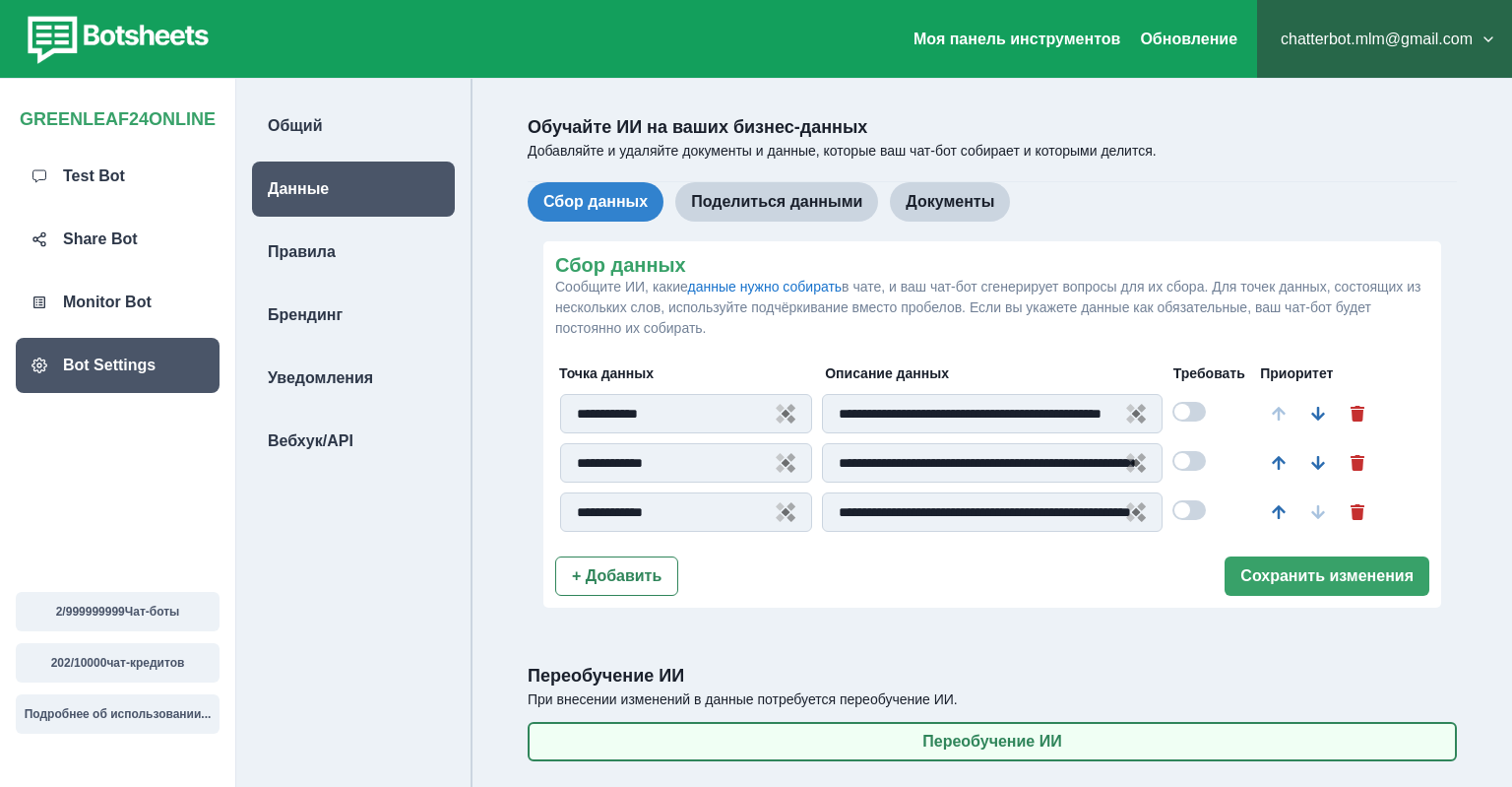 click on "Переобучение ИИ" at bounding box center [992, 742] 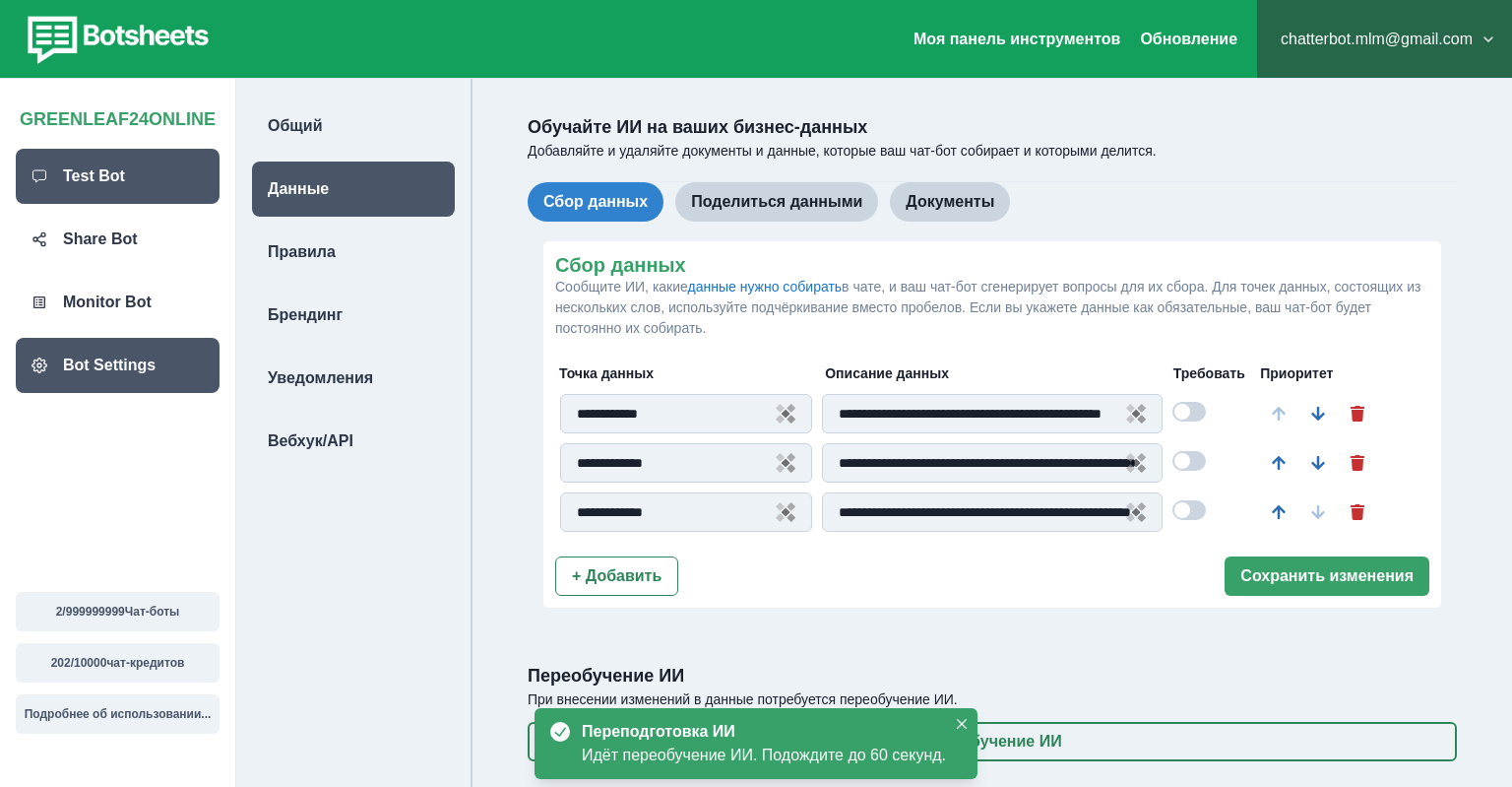 click on "Test Bot" at bounding box center [117, 176] 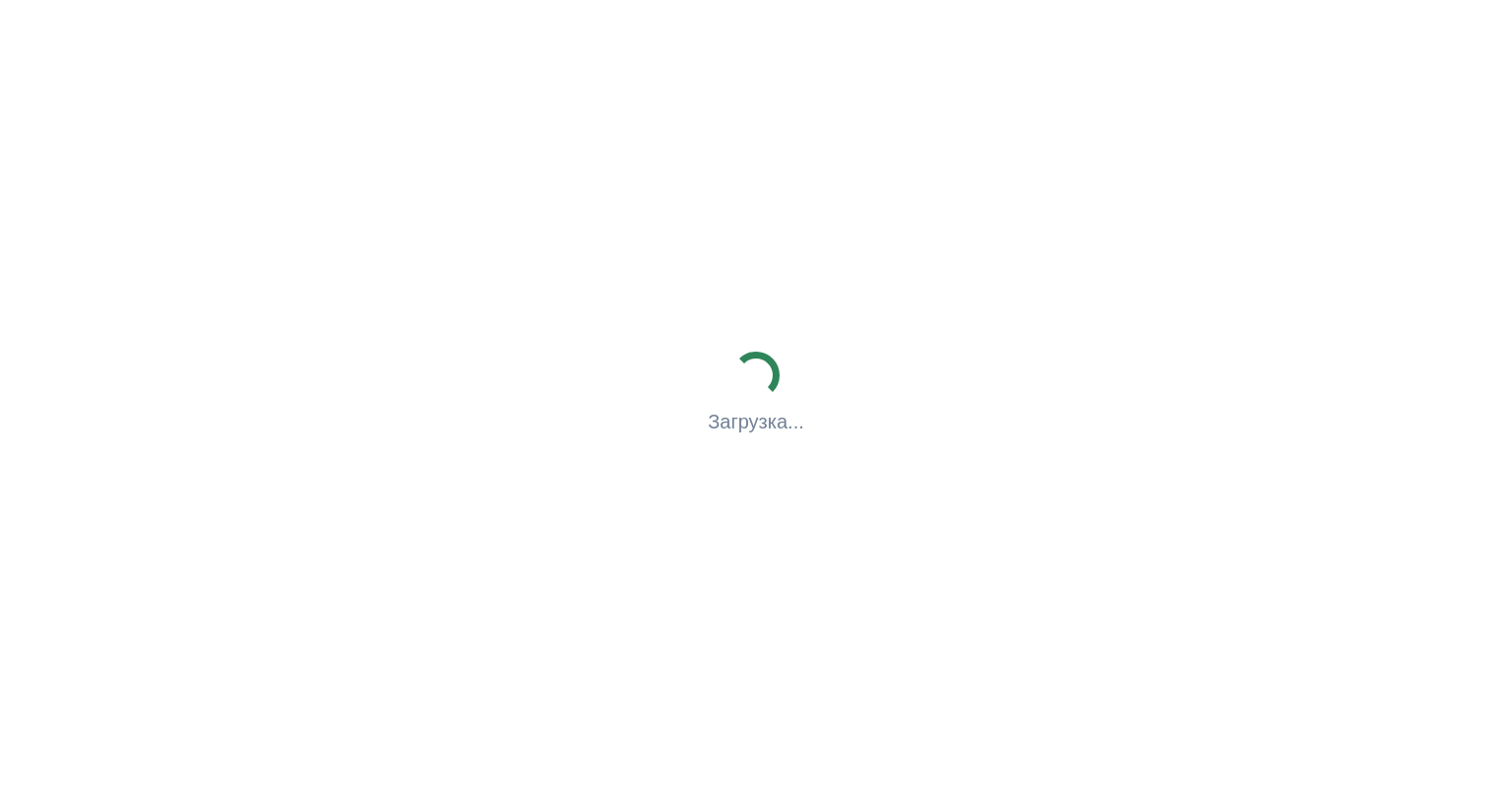 scroll, scrollTop: 0, scrollLeft: 0, axis: both 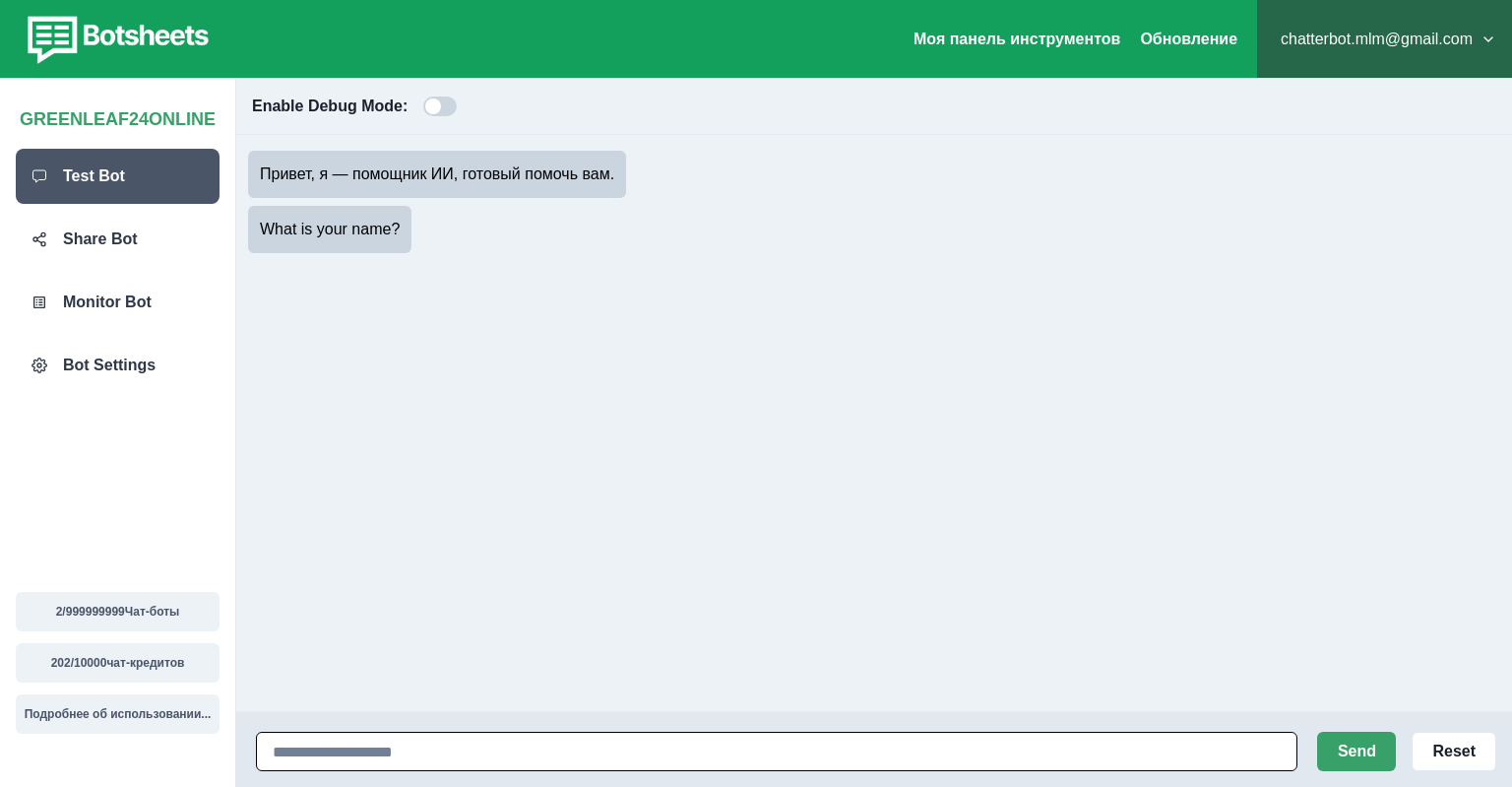 click at bounding box center [777, 752] 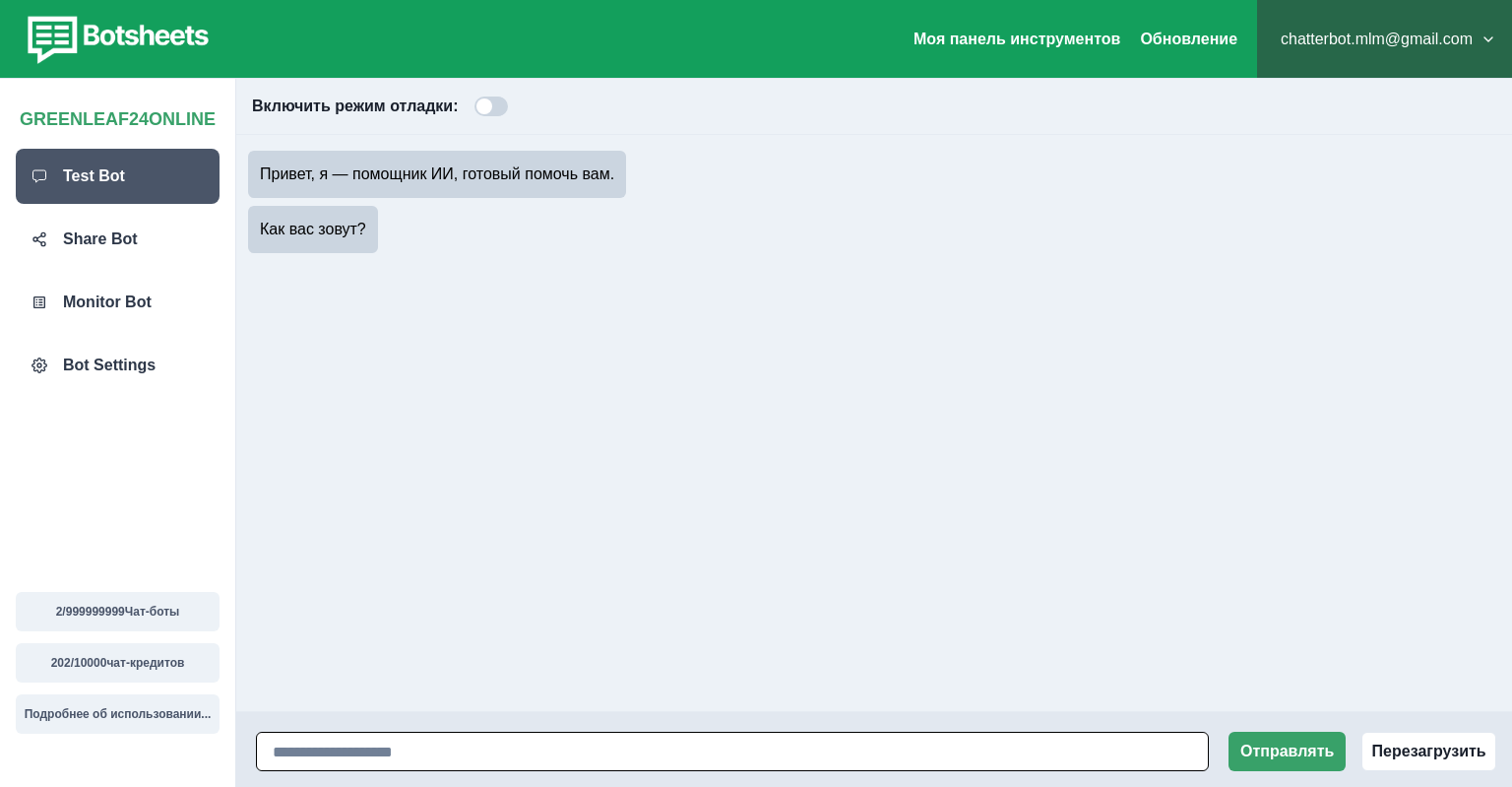 type on "*" 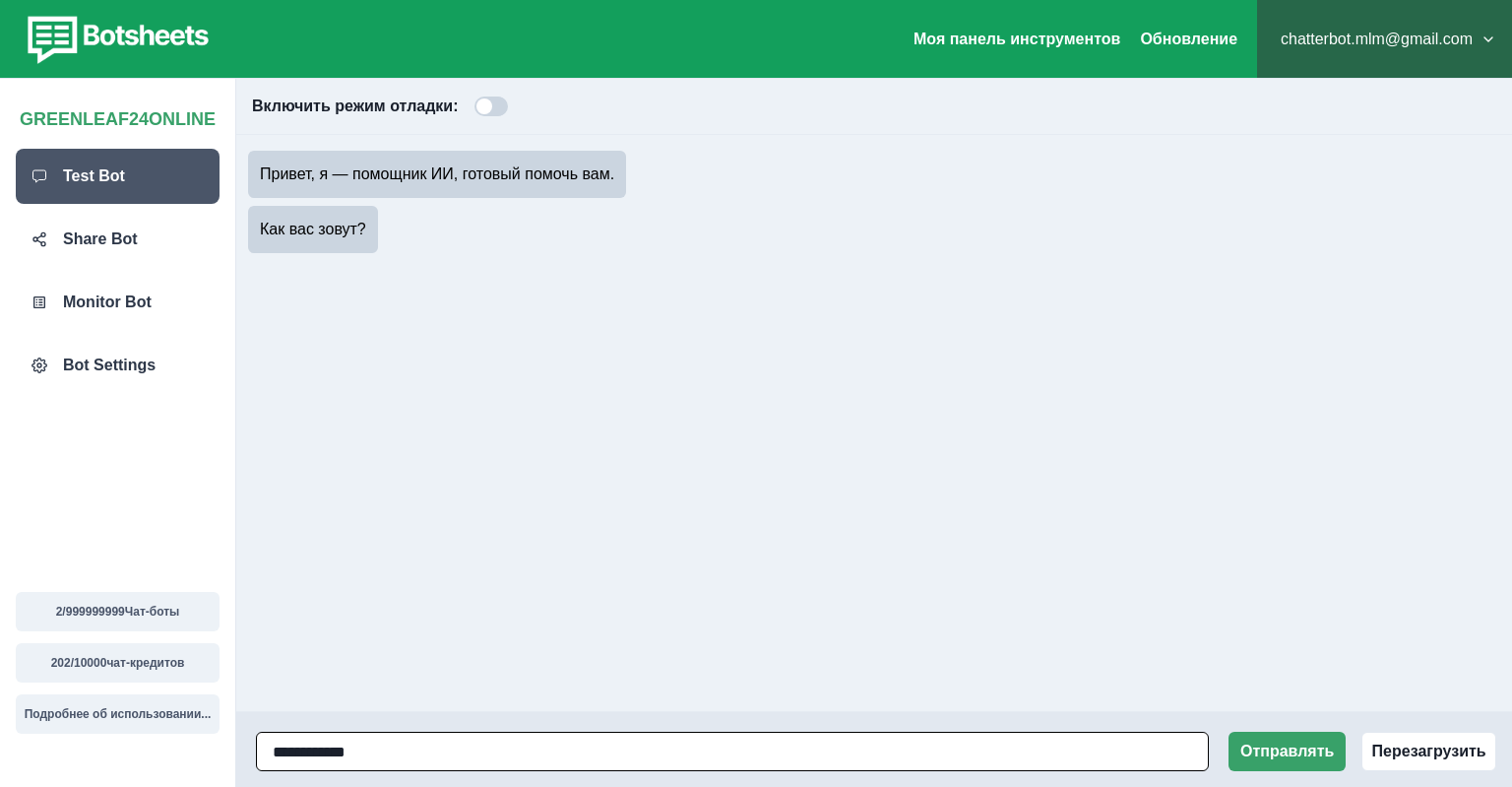 paste on "**********" 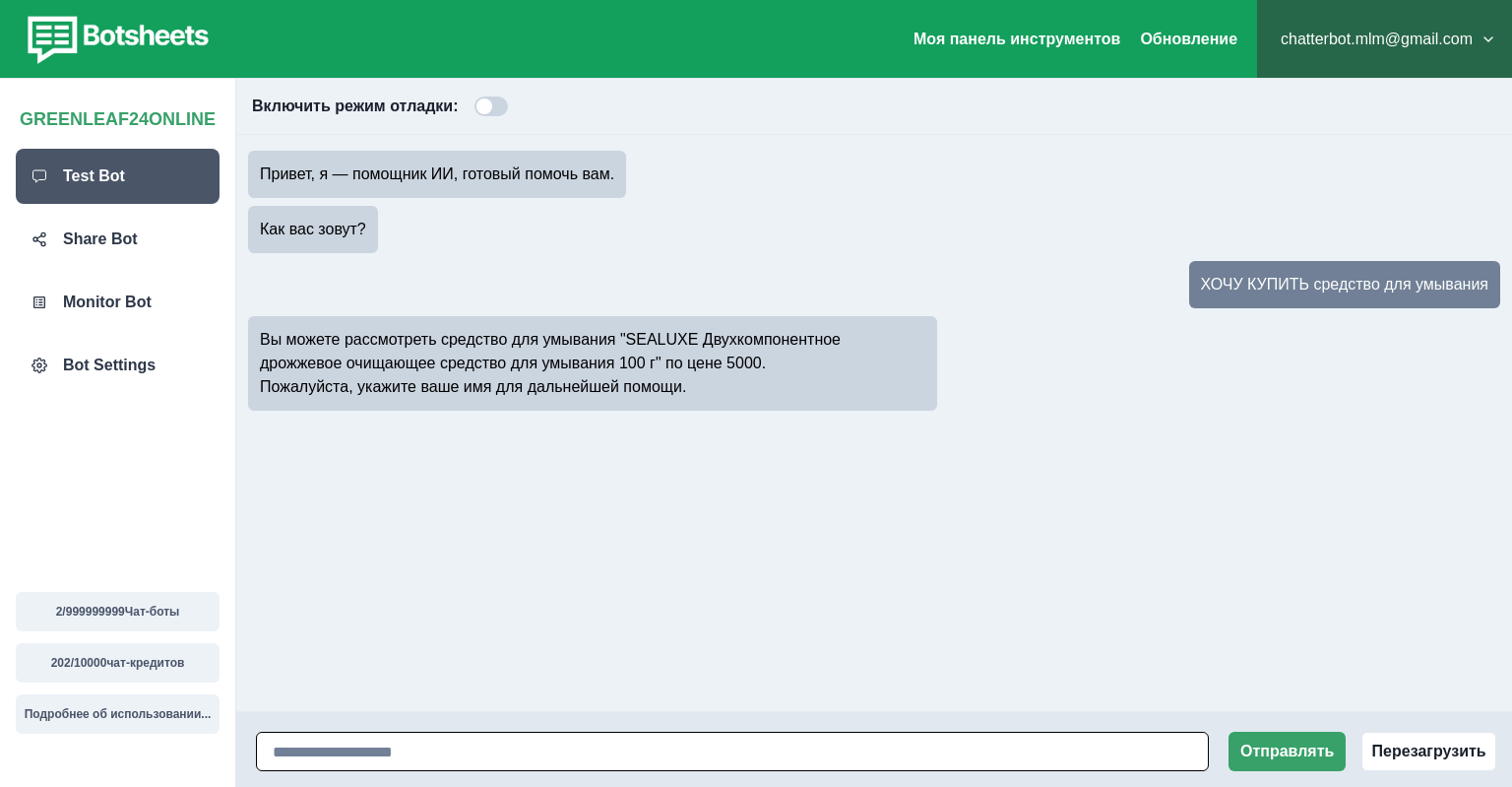 click at bounding box center (732, 752) 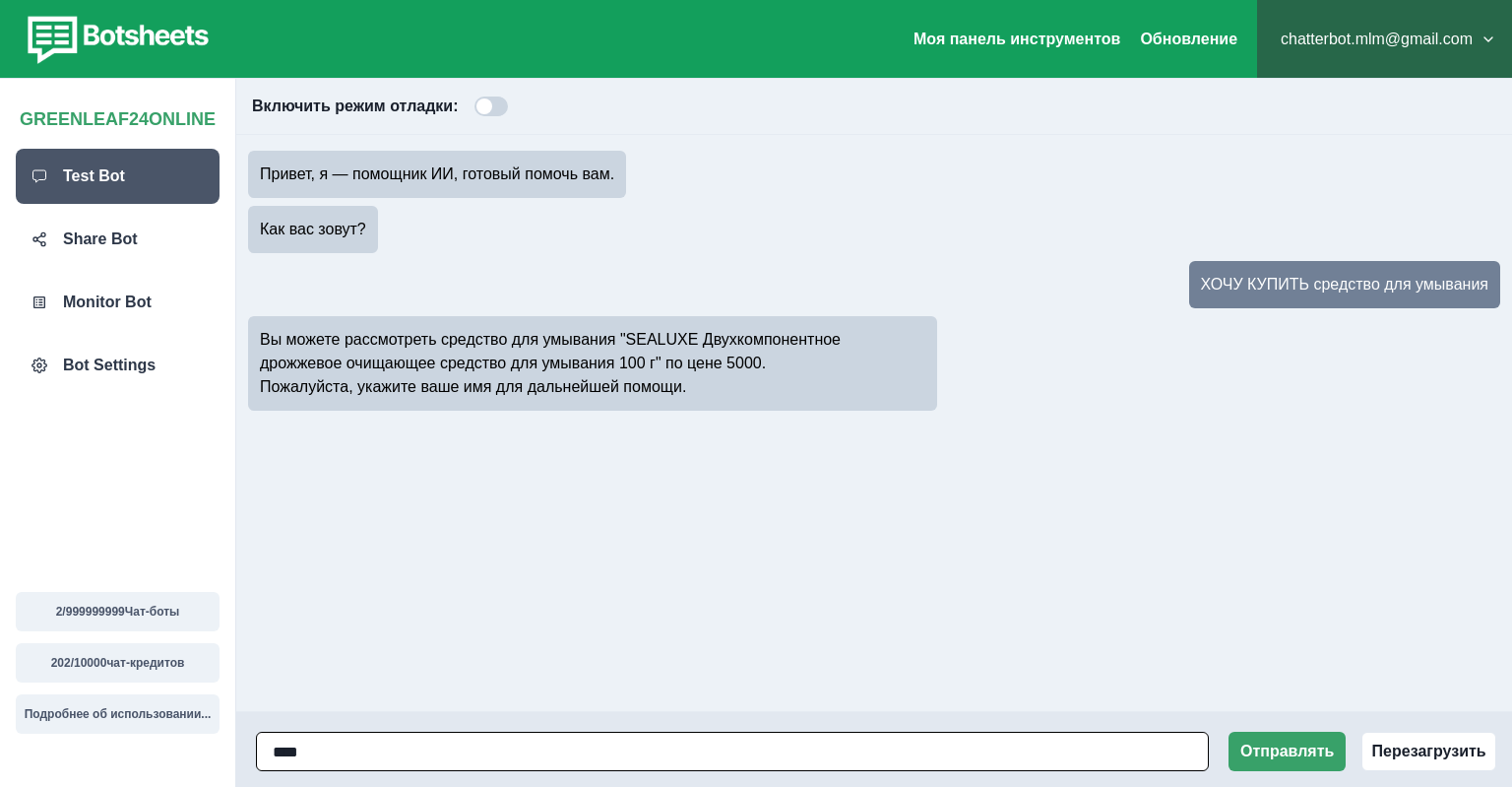 type on "*****" 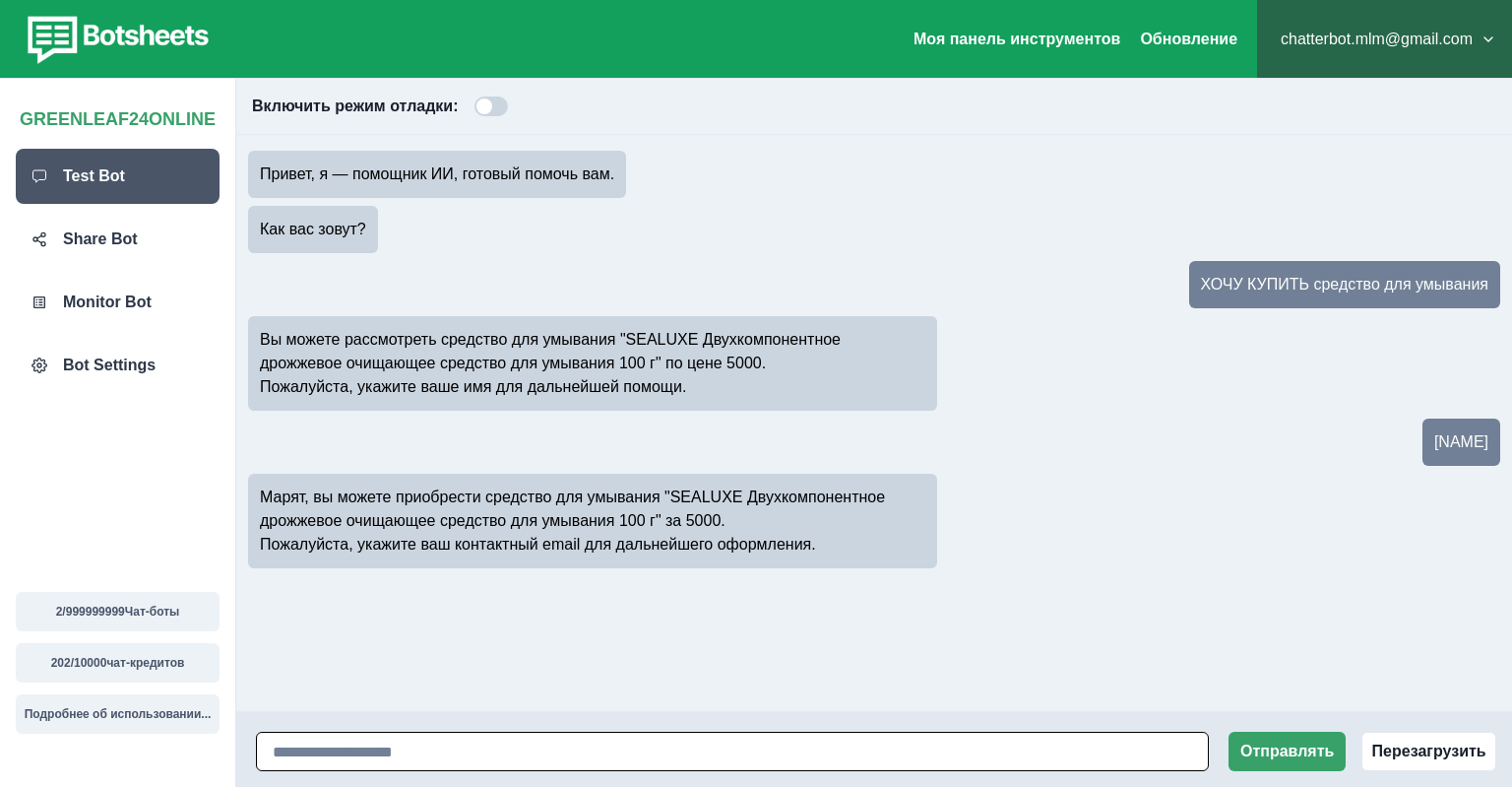 drag, startPoint x: 384, startPoint y: 754, endPoint x: 384, endPoint y: 717, distance: 37 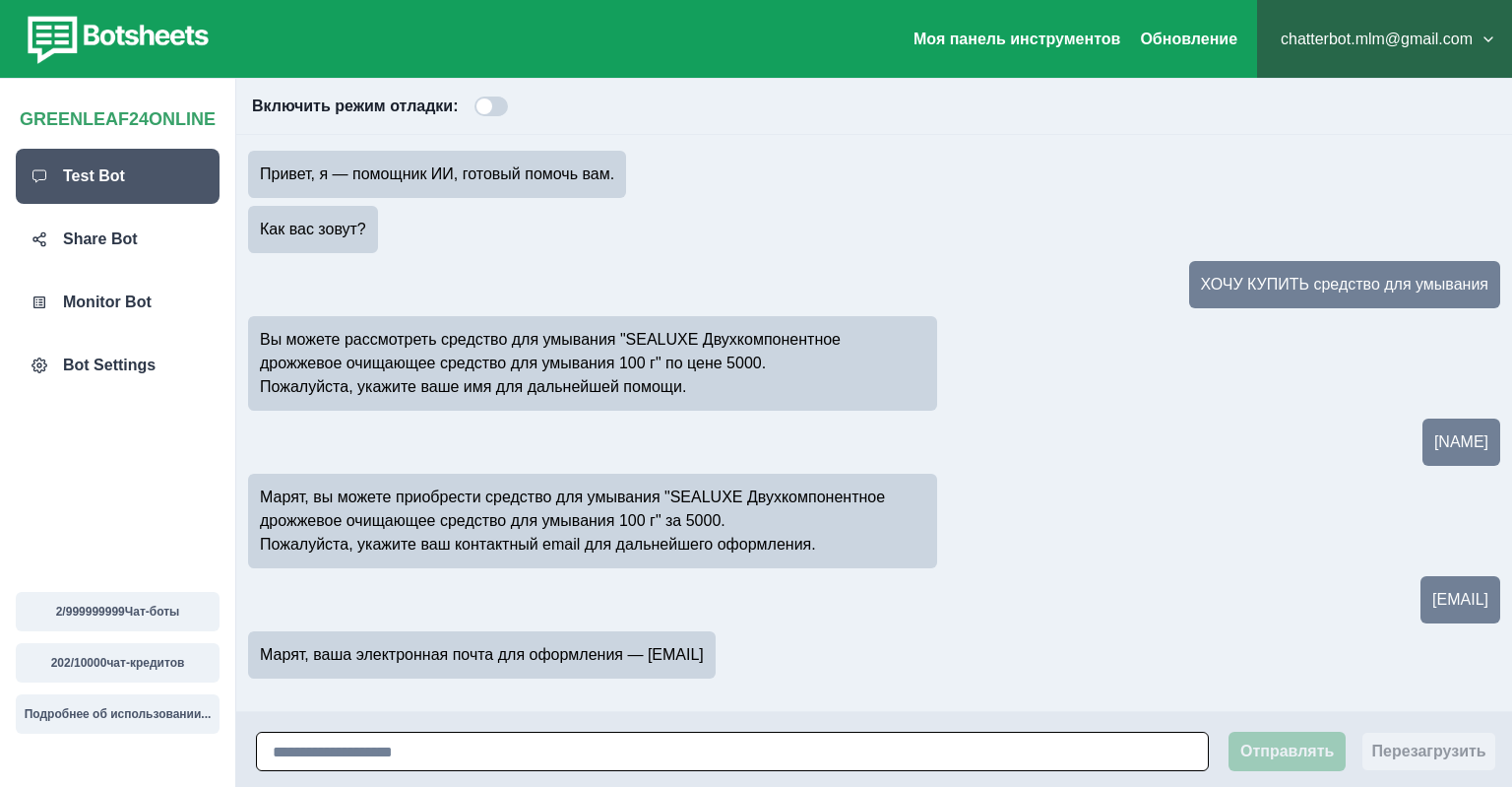 scroll, scrollTop: 6, scrollLeft: 0, axis: vertical 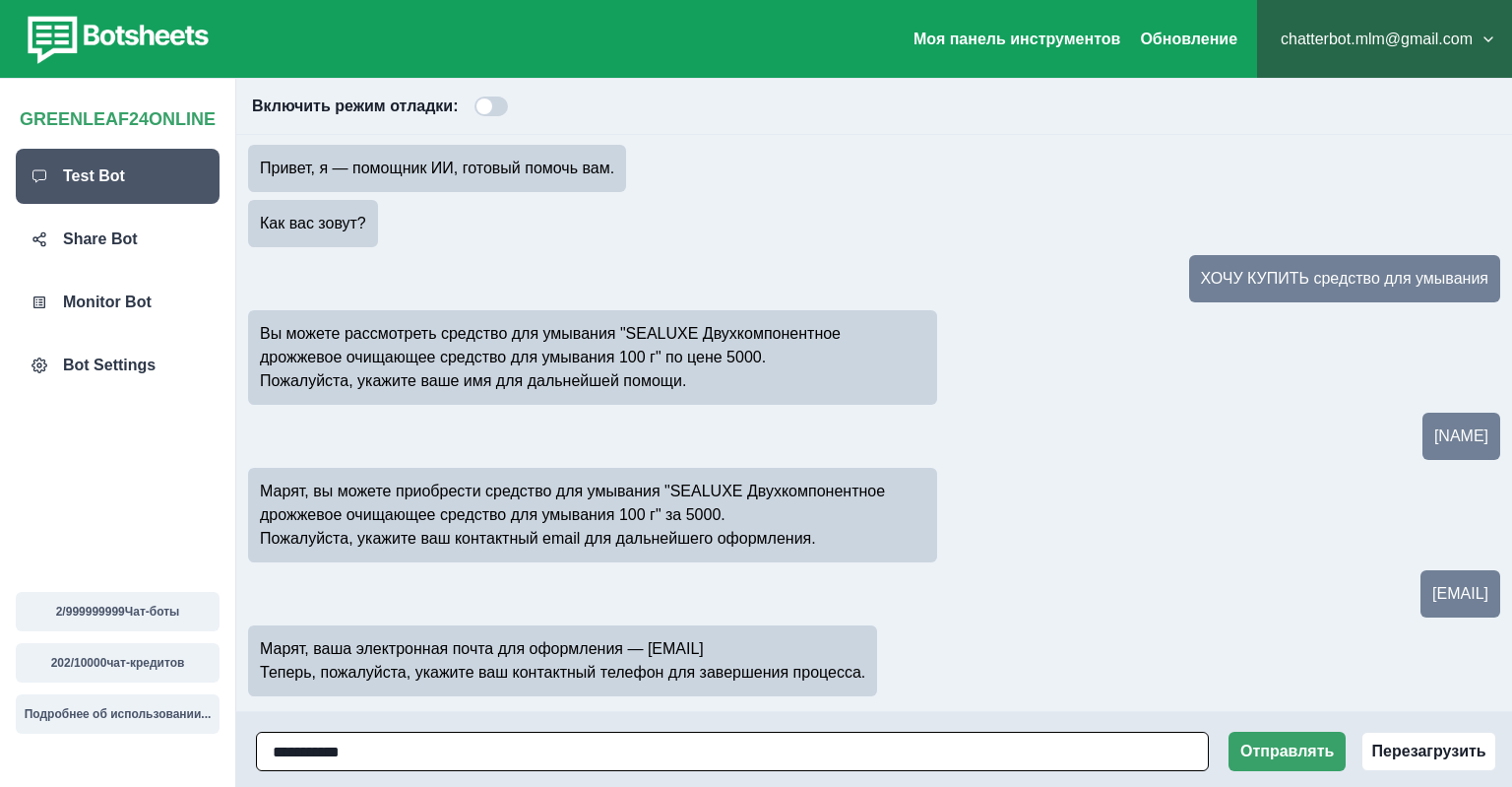 type on "**********" 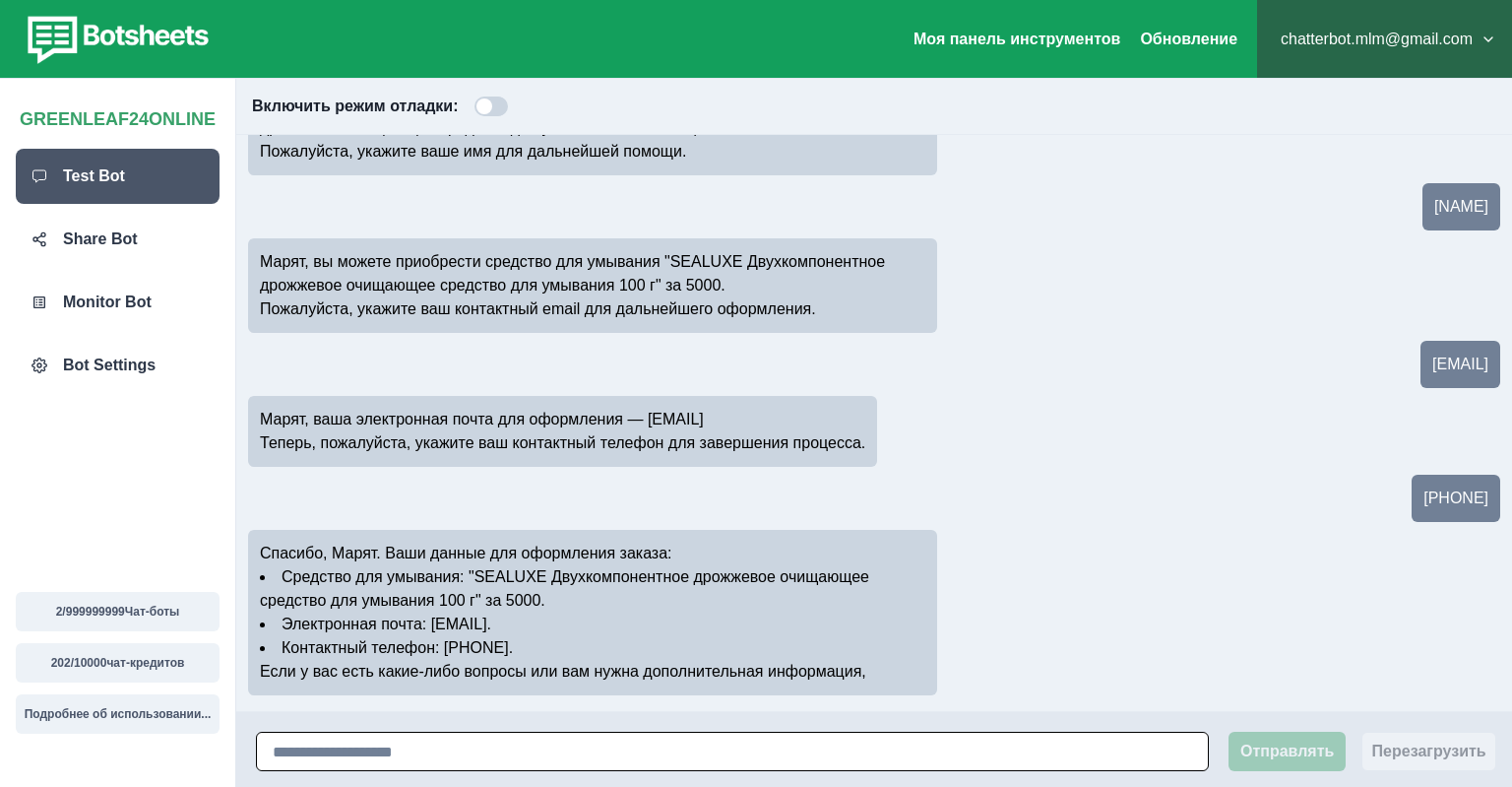 scroll, scrollTop: 260, scrollLeft: 0, axis: vertical 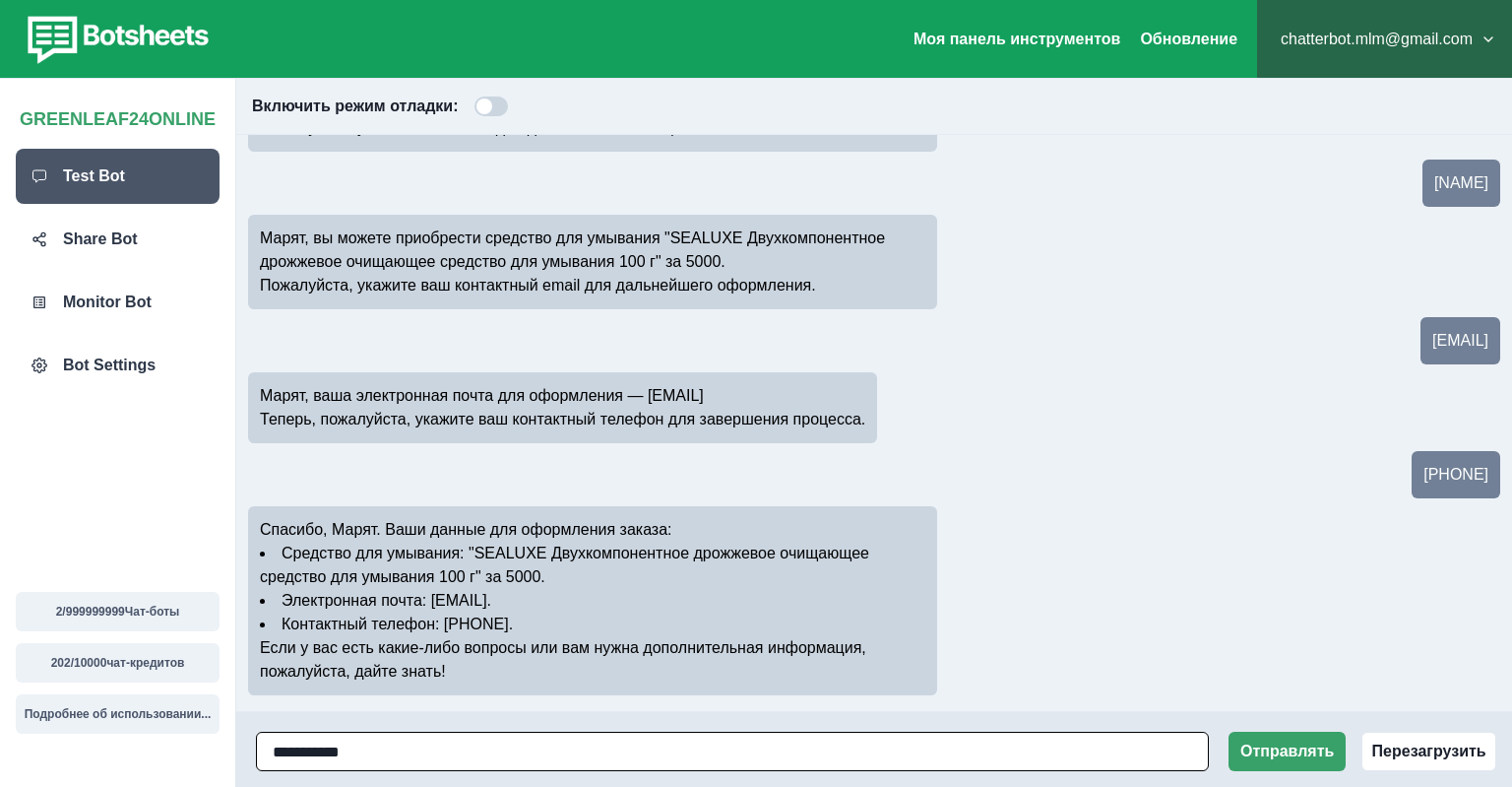 type on "**********" 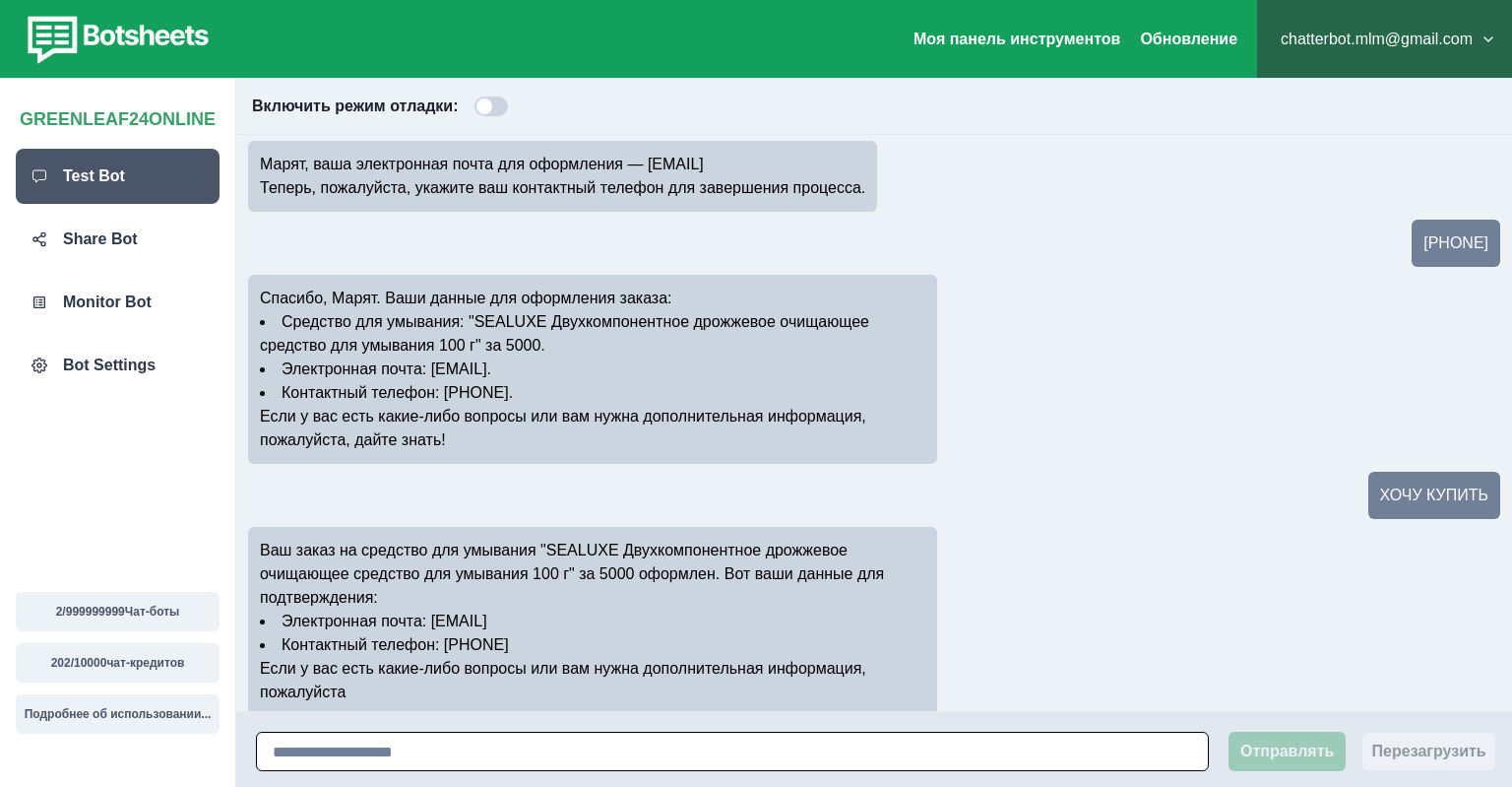 scroll, scrollTop: 514, scrollLeft: 0, axis: vertical 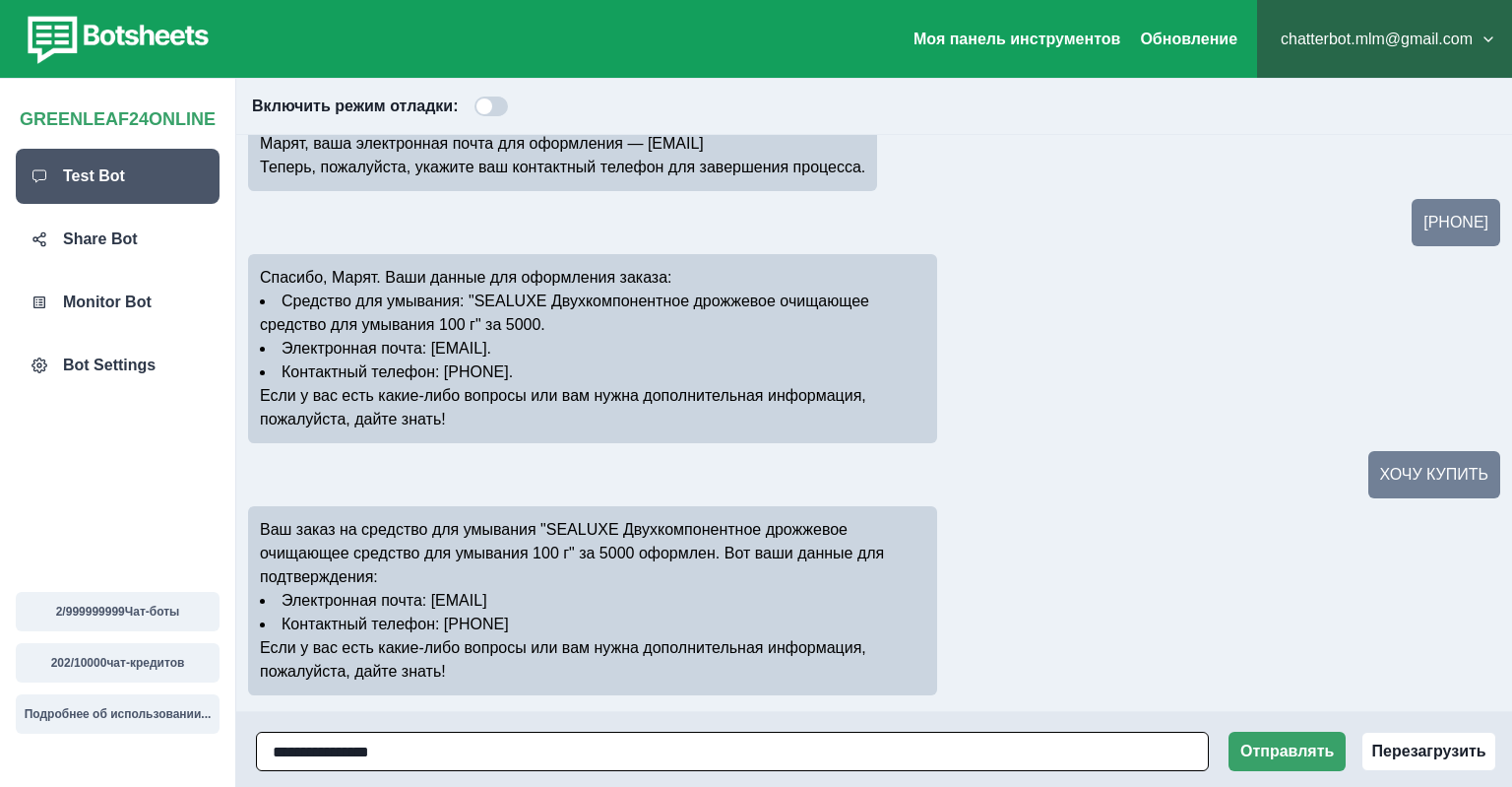 type on "**********" 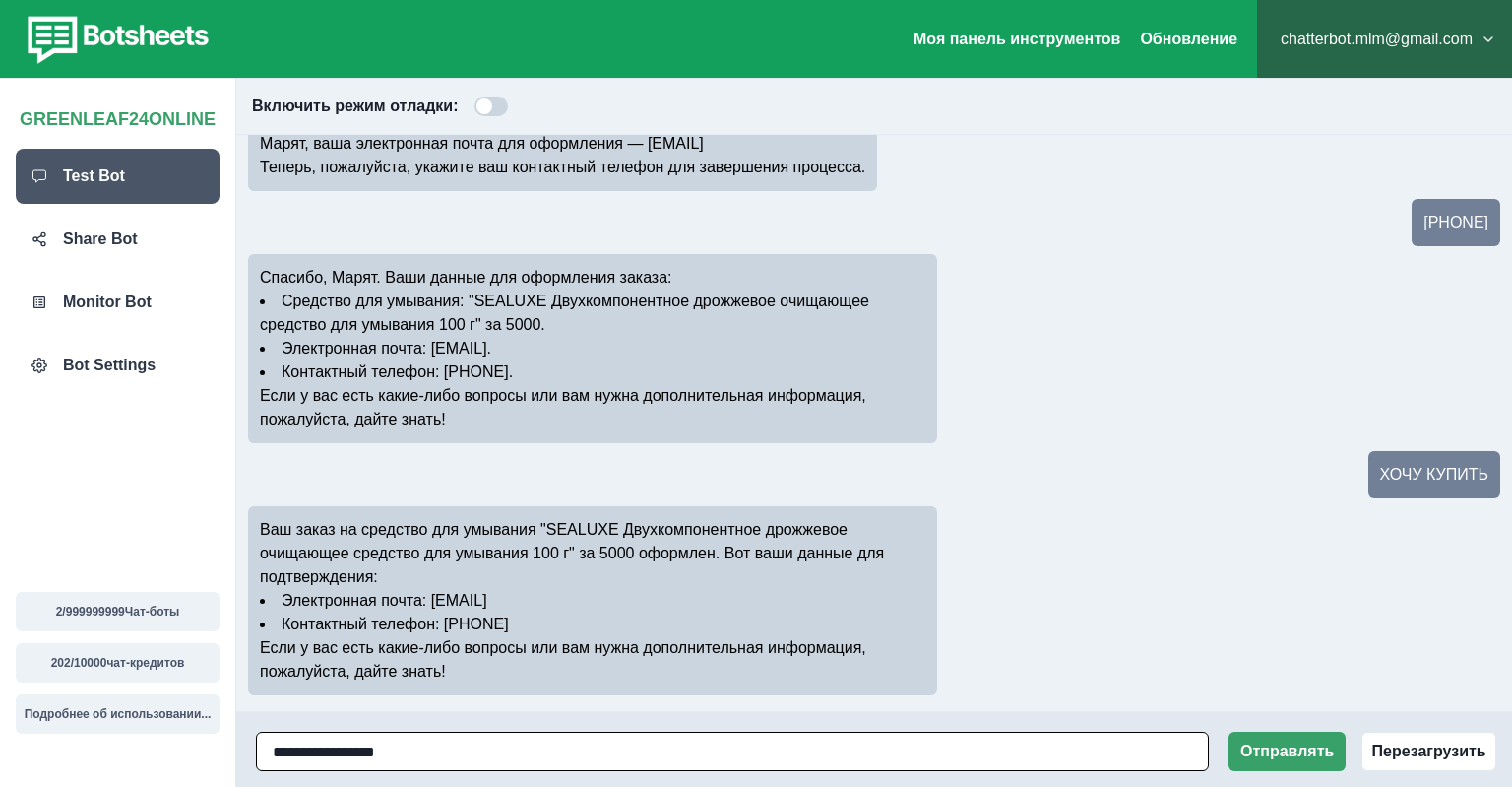 type 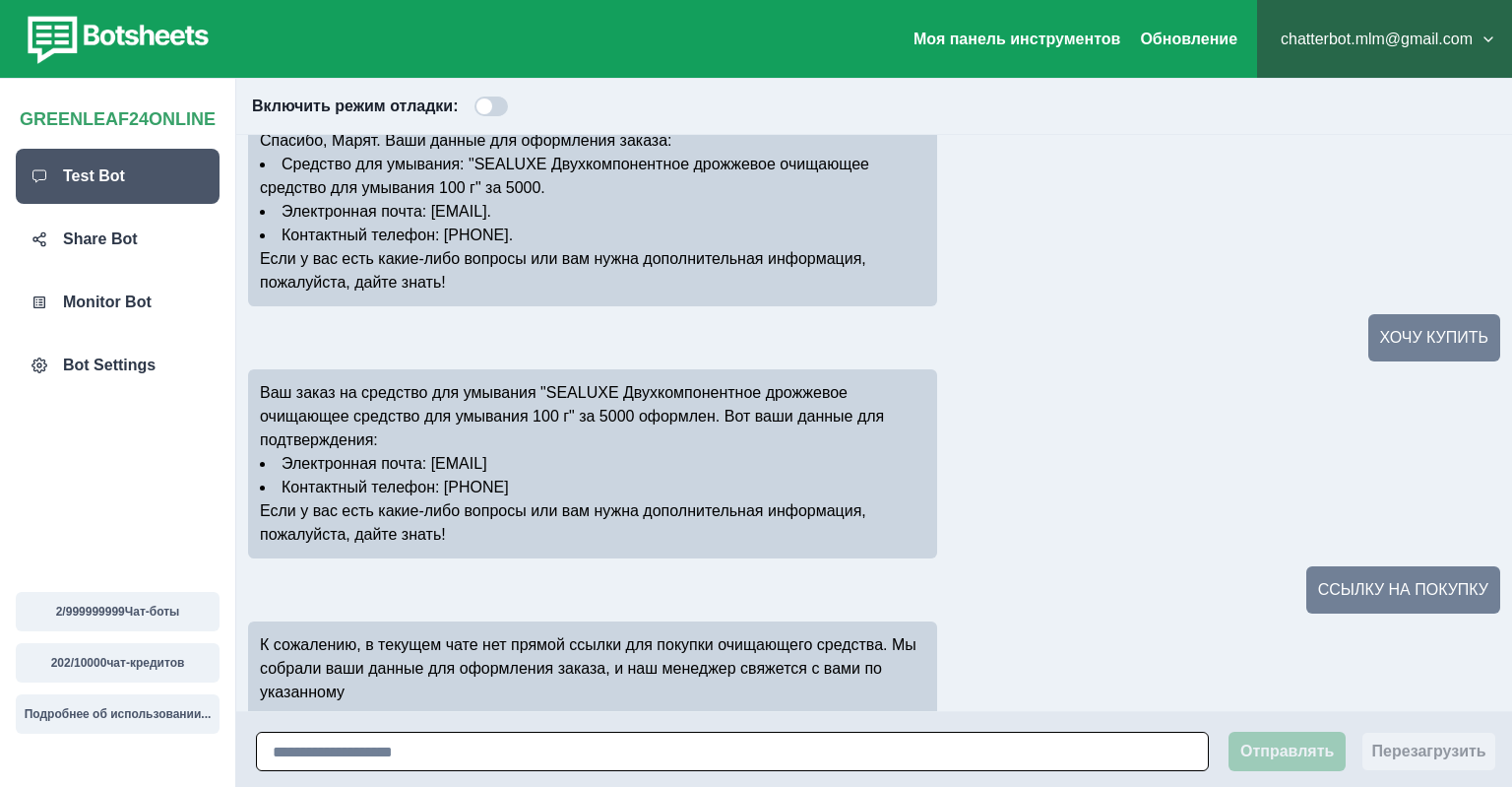 scroll, scrollTop: 695, scrollLeft: 0, axis: vertical 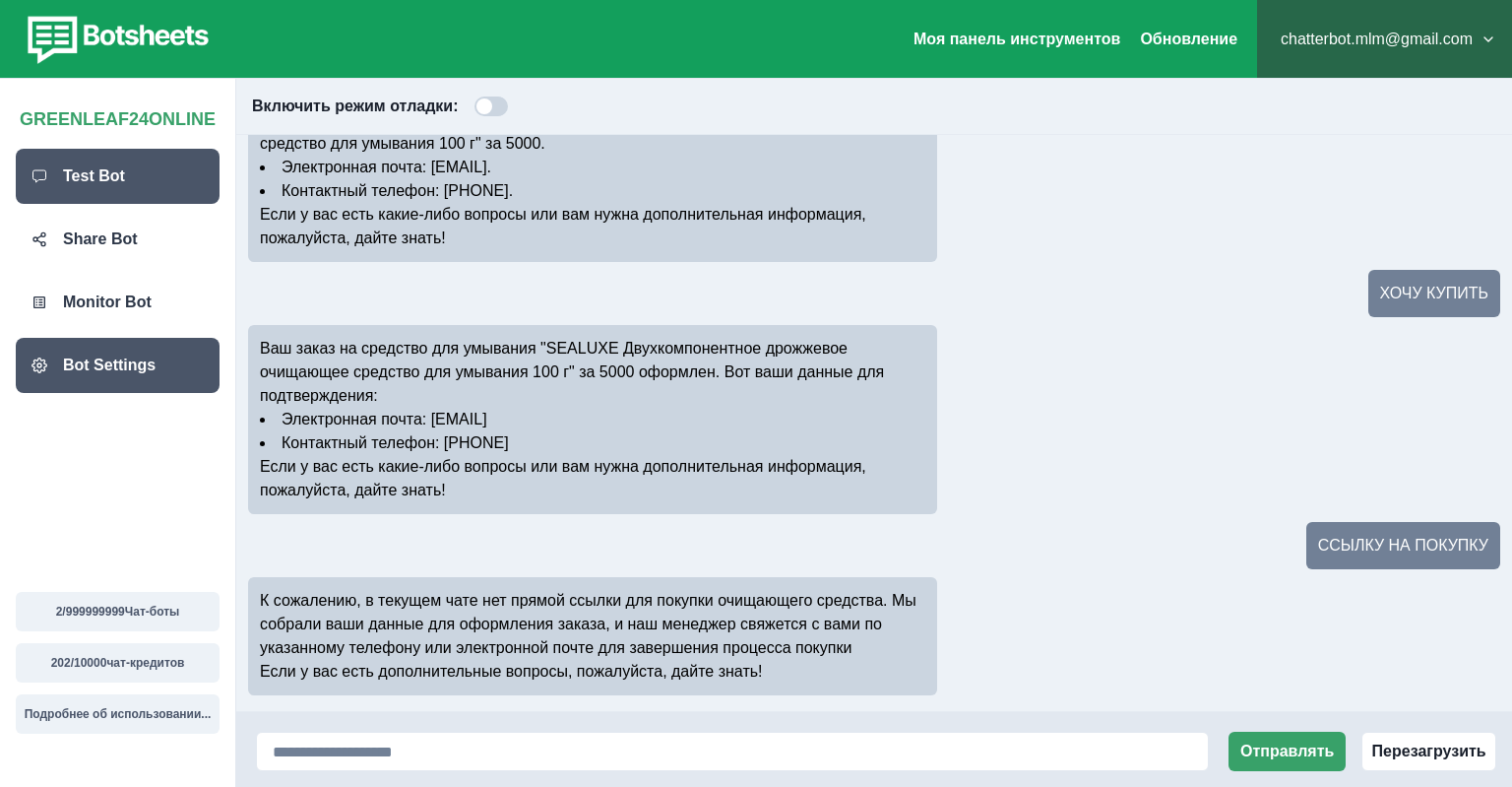 click on "Bot Settings" at bounding box center (109, 365) 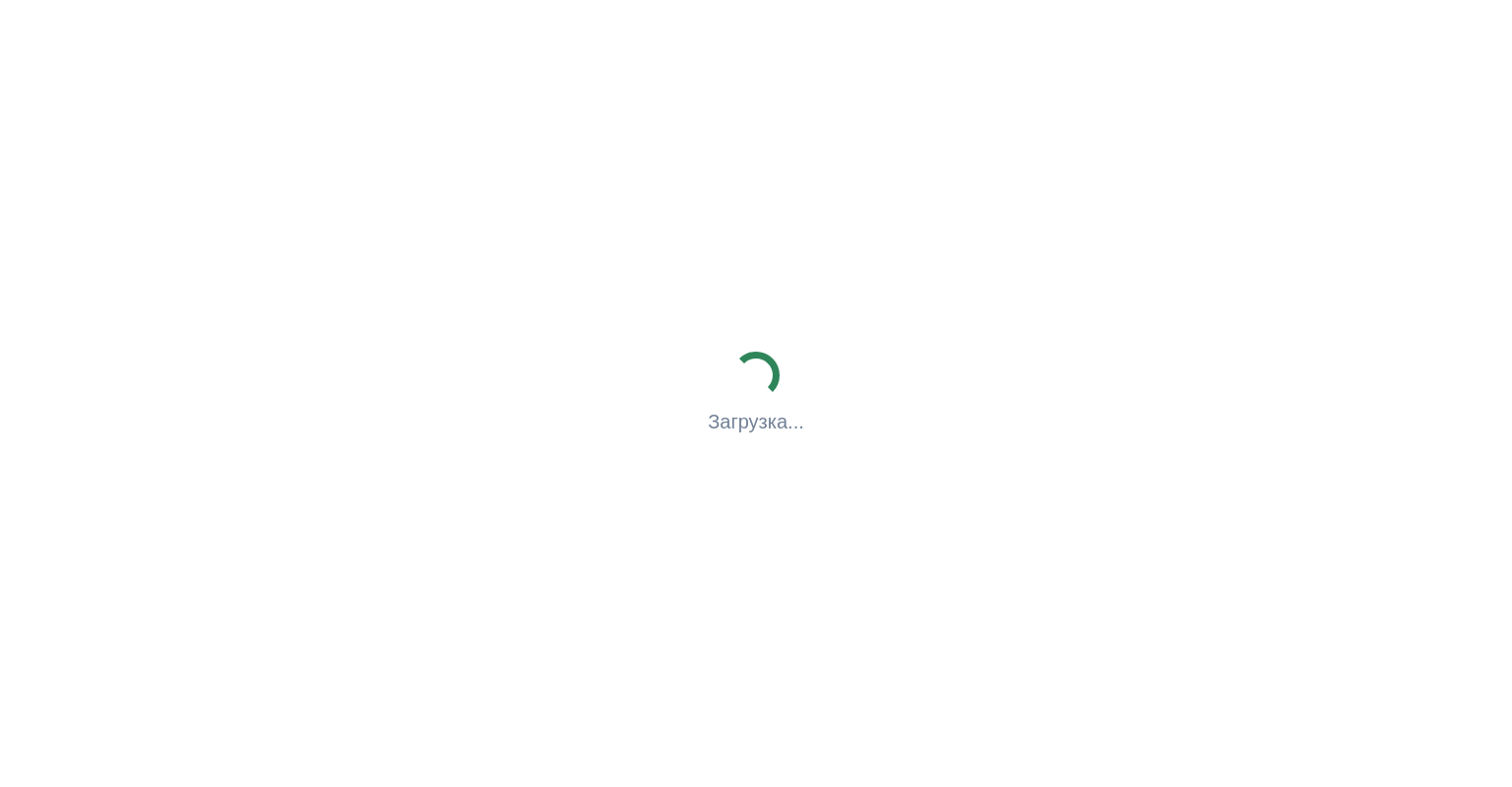 scroll, scrollTop: 0, scrollLeft: 0, axis: both 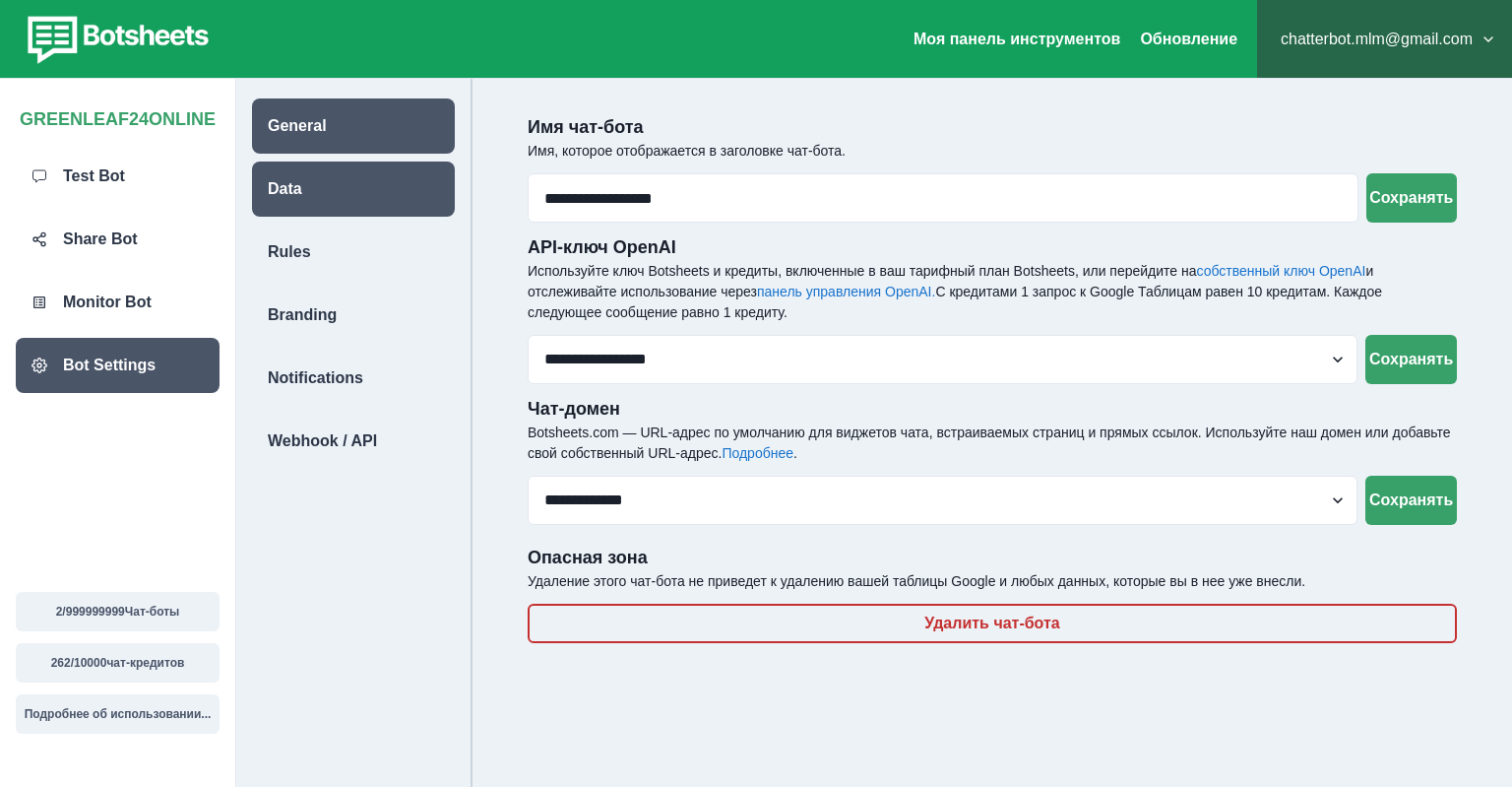 click on "Data" at bounding box center (284, 189) 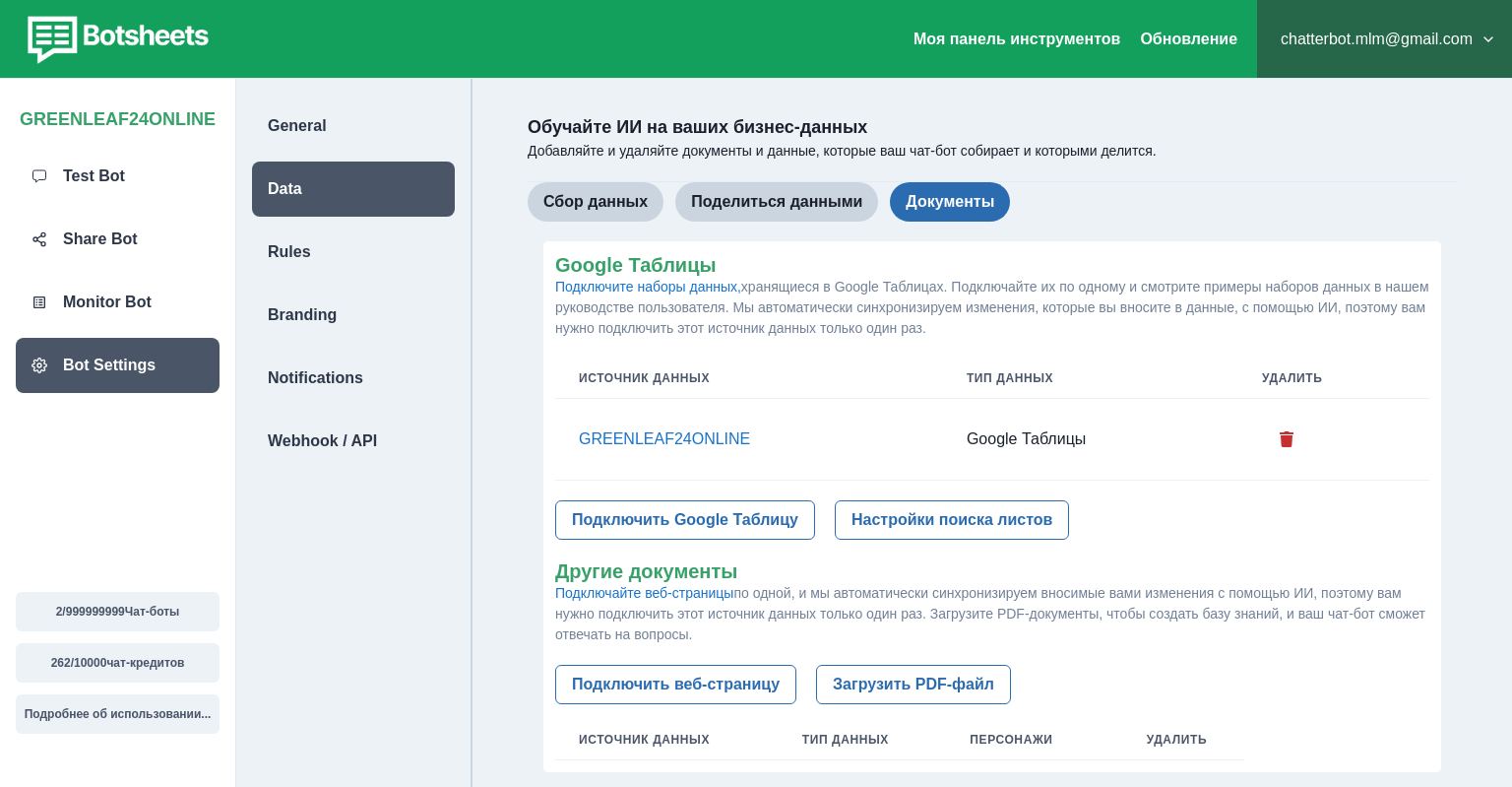 click on "Сбор данных  Поделиться данными  Документы" at bounding box center [992, 202] 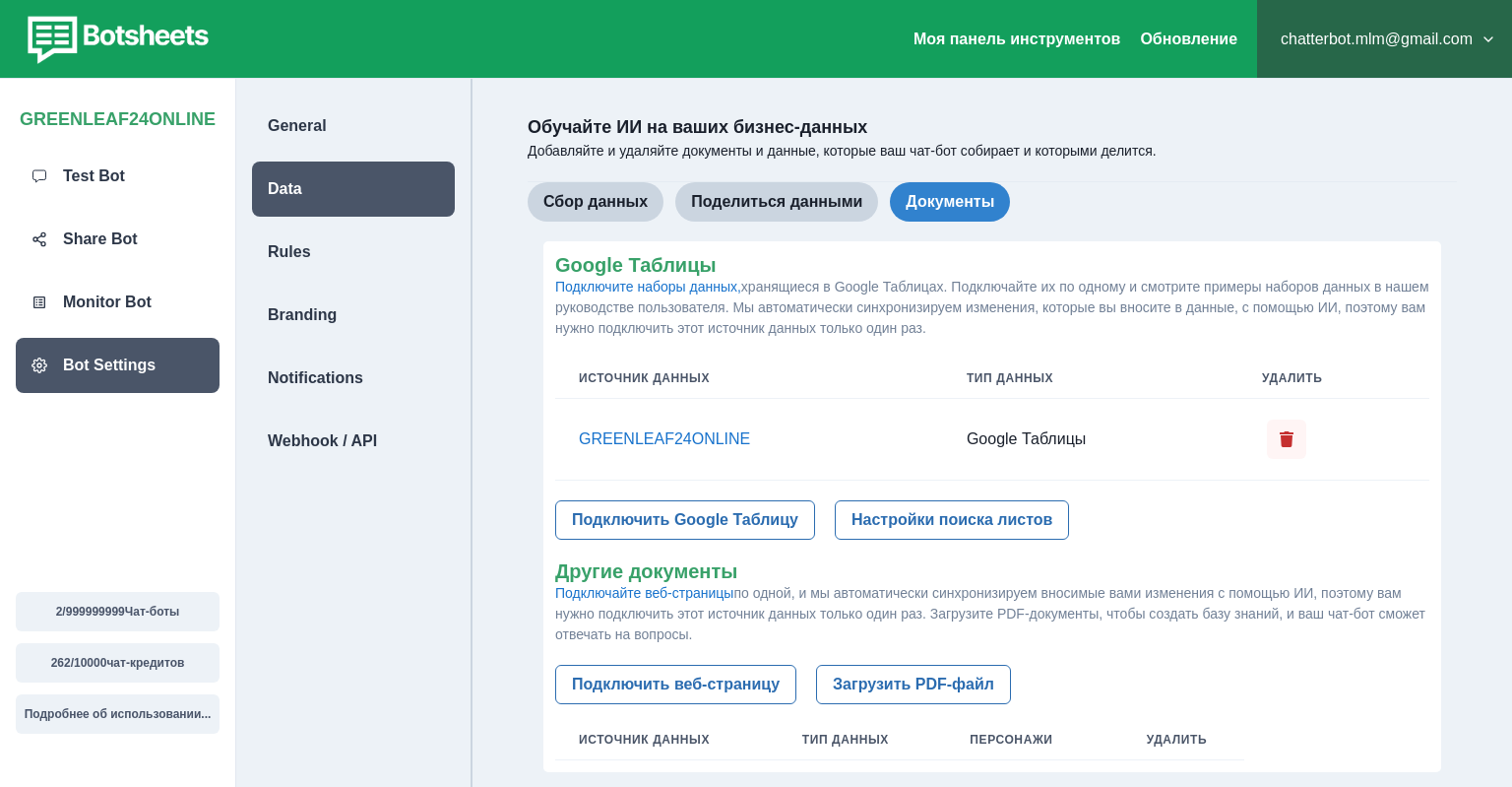 click 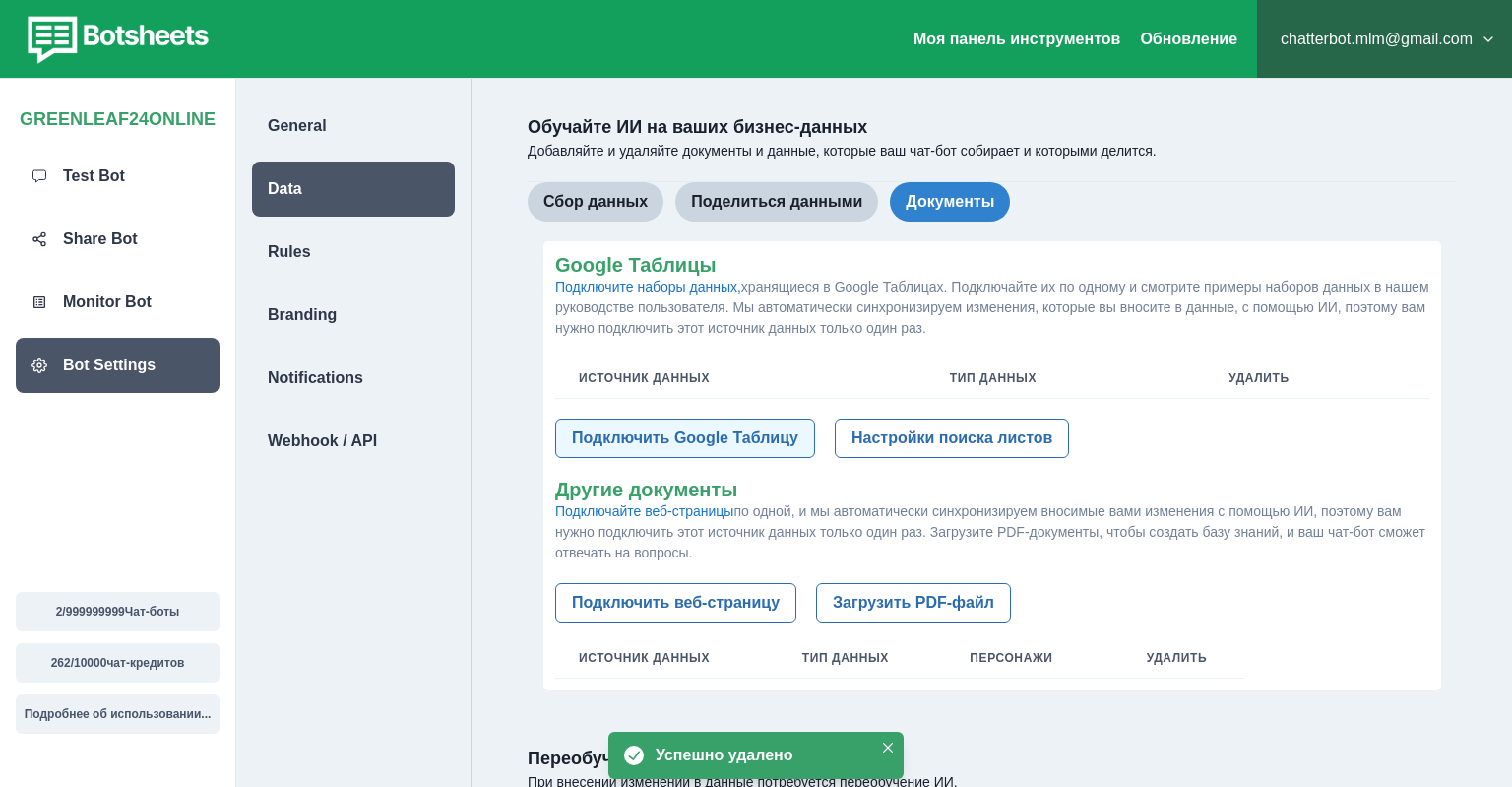 click on "Подключить Google Таблицу" at bounding box center [685, 438] 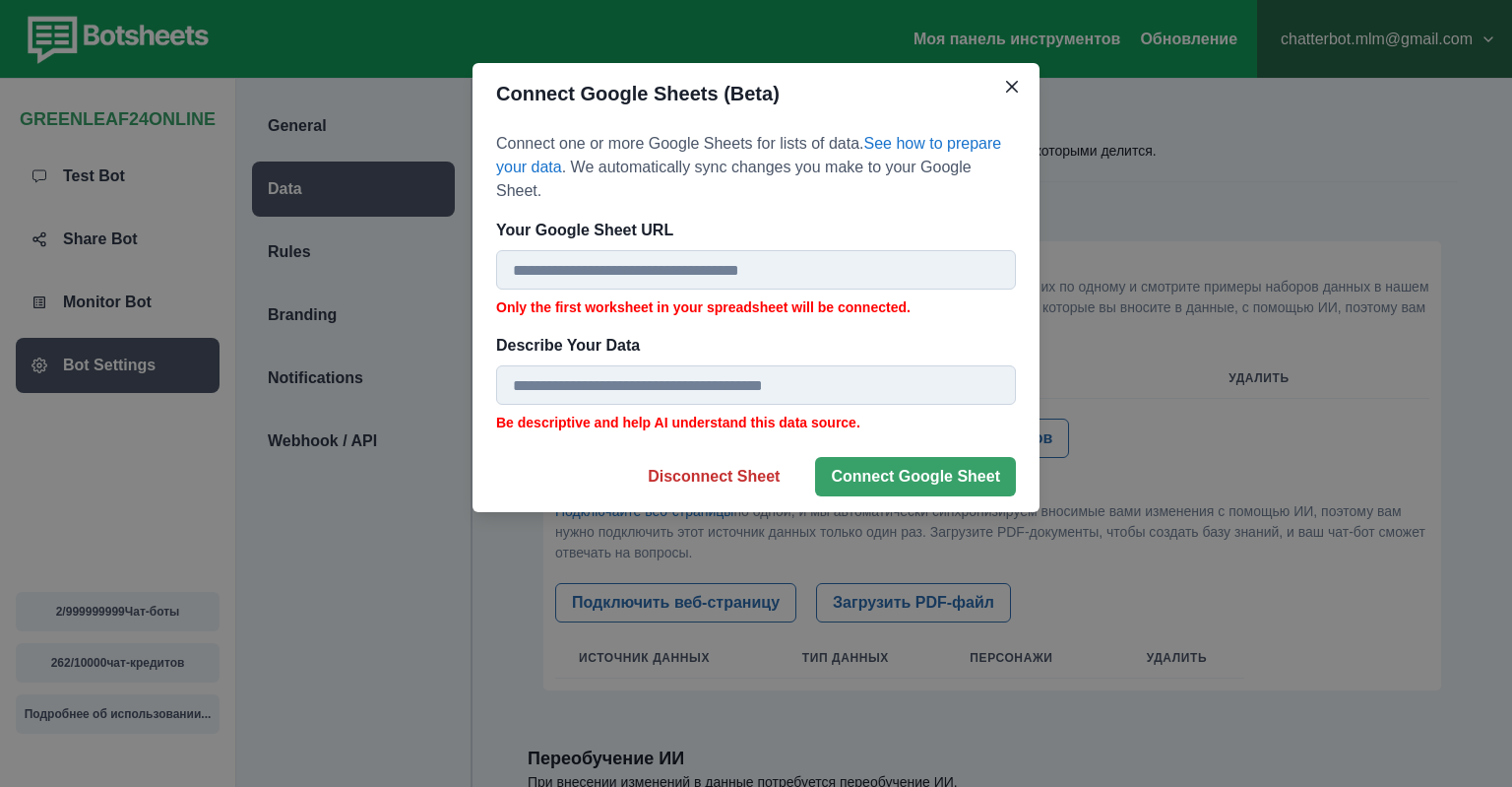 click on "Your Google Sheet URL" at bounding box center (756, 270) 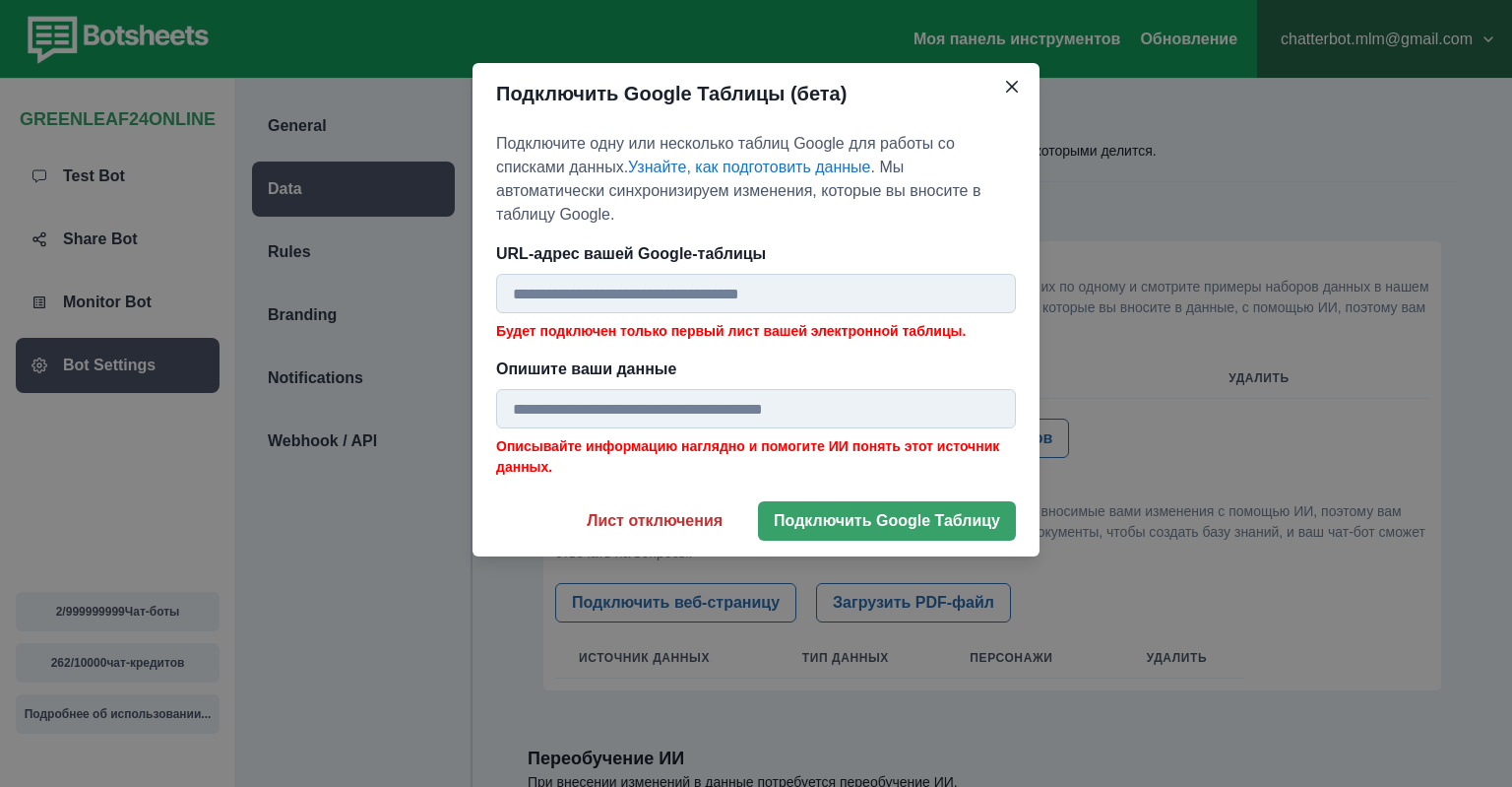 drag, startPoint x: 605, startPoint y: 286, endPoint x: 612, endPoint y: 278, distance: 10.630146 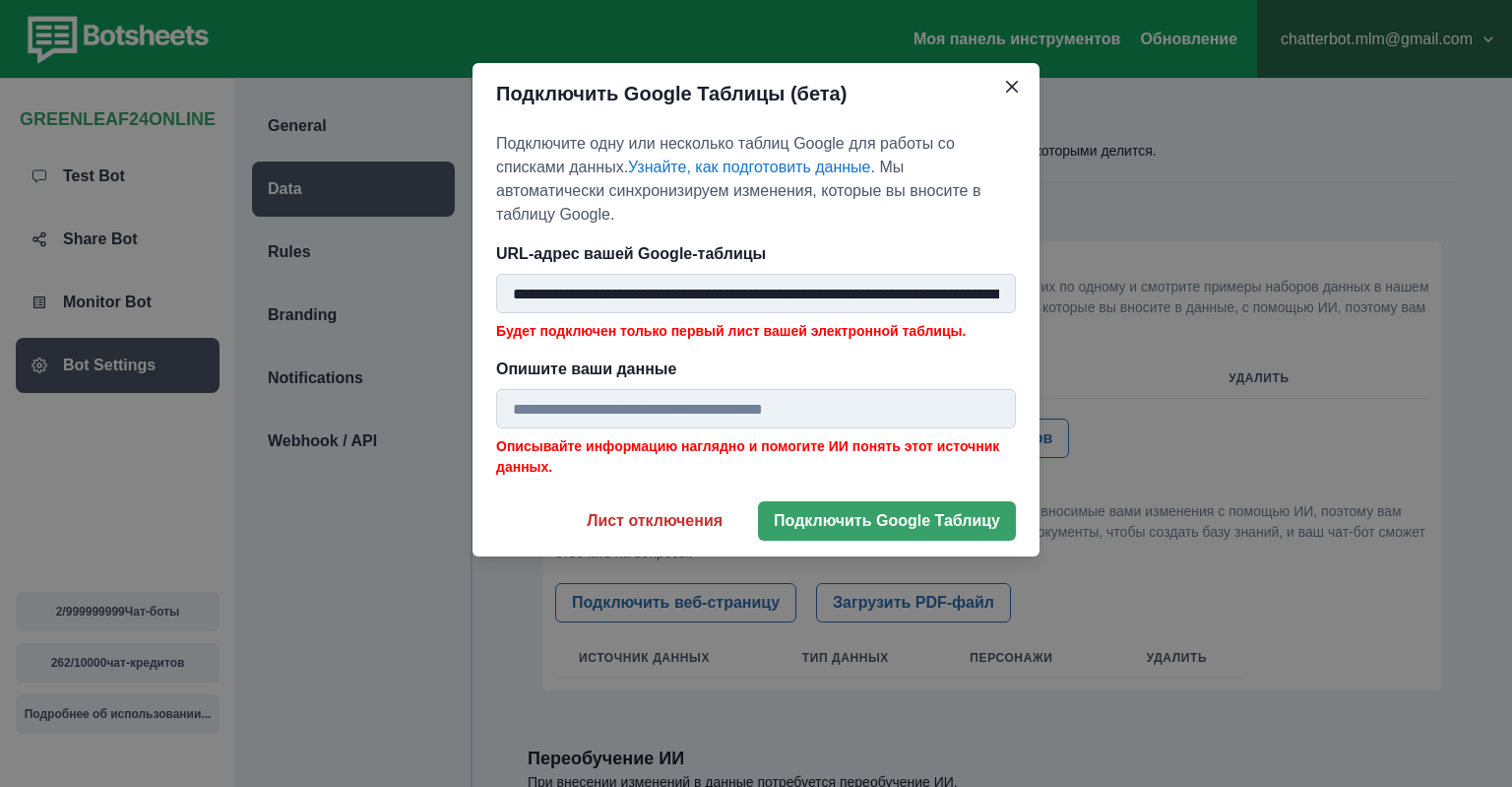 scroll, scrollTop: 0, scrollLeft: 303, axis: horizontal 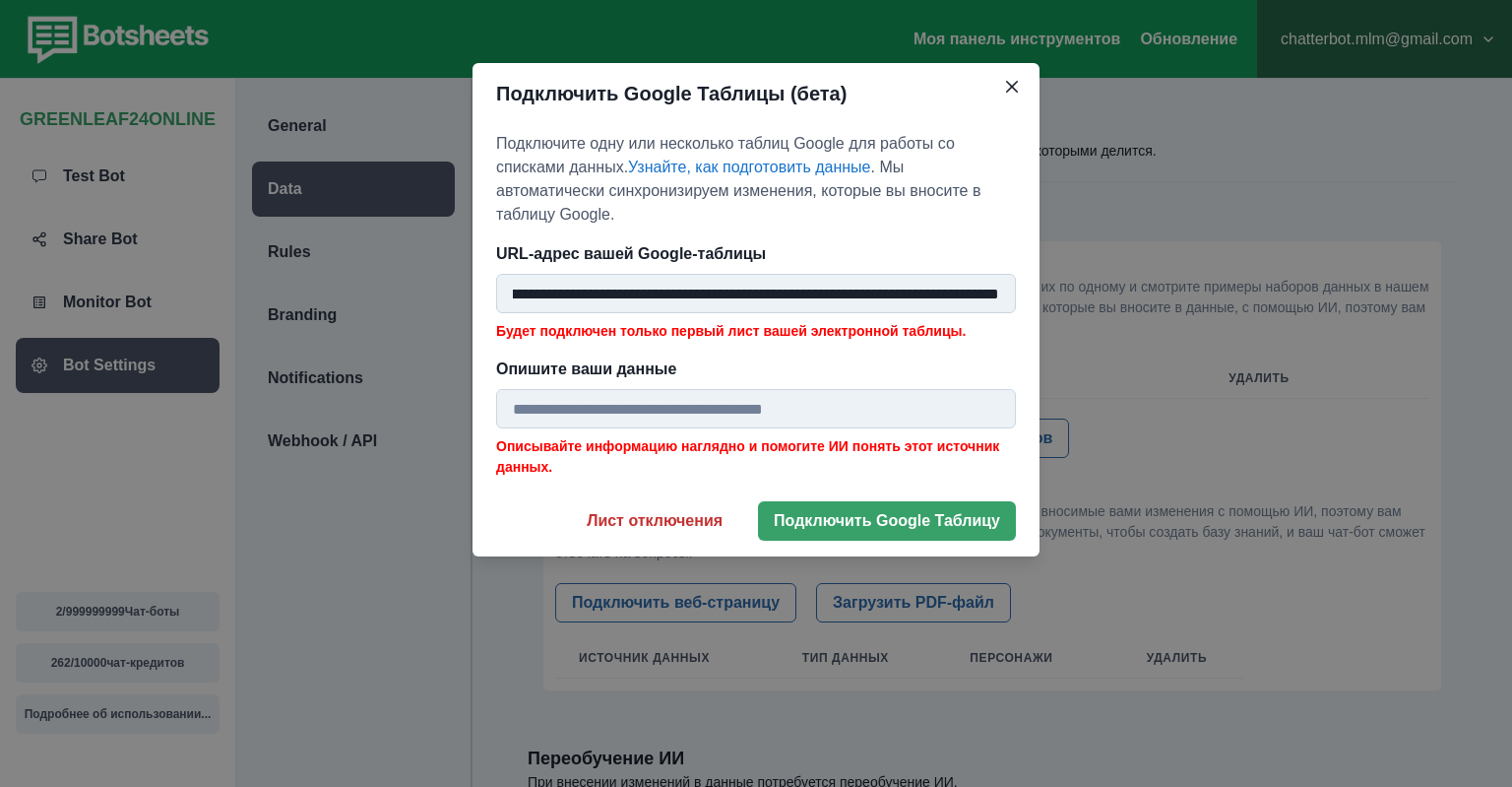 type on "**********" 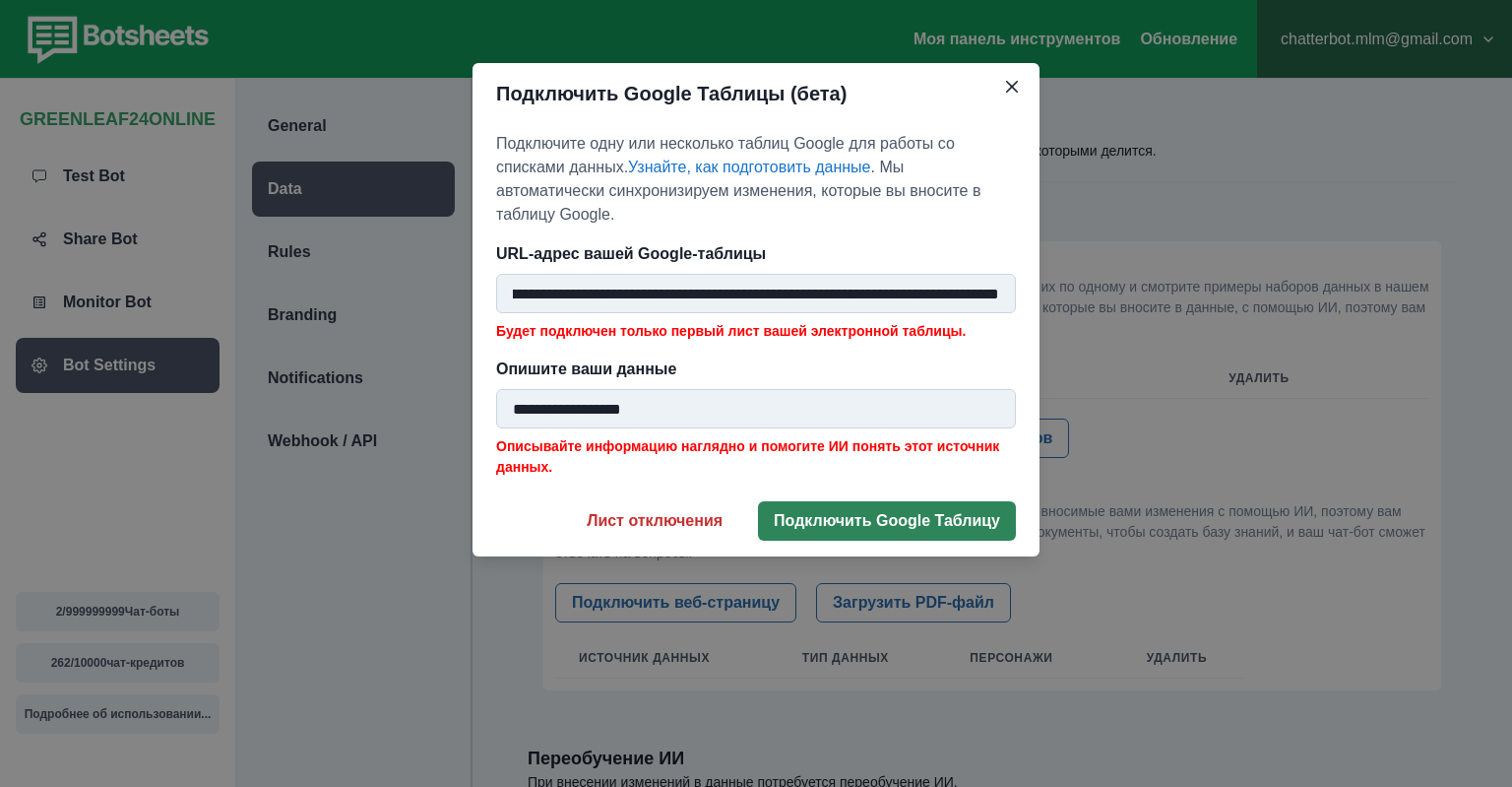type on "**********" 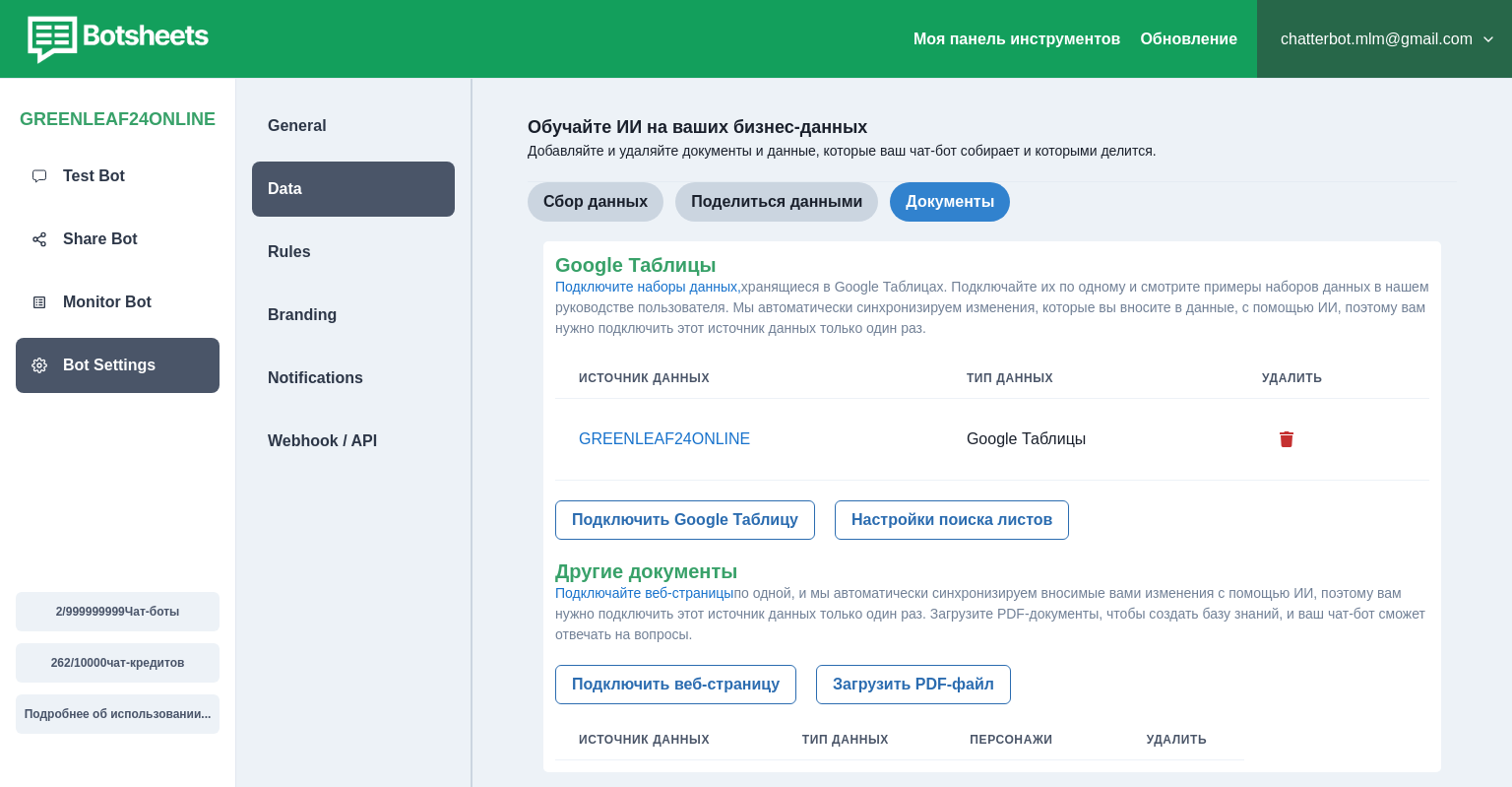 scroll, scrollTop: 193, scrollLeft: 0, axis: vertical 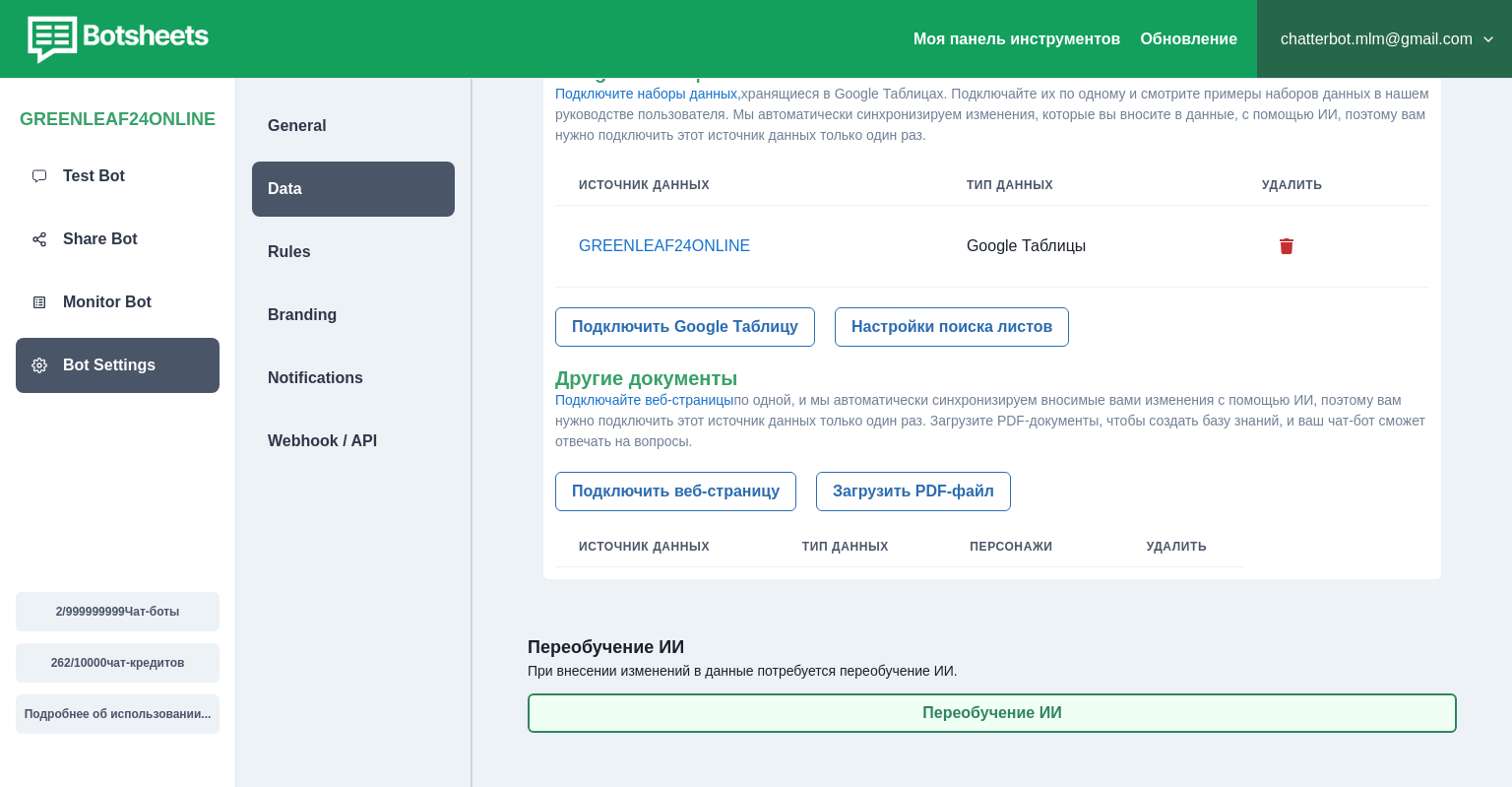 click on "Переобучение ИИ" at bounding box center (992, 713) 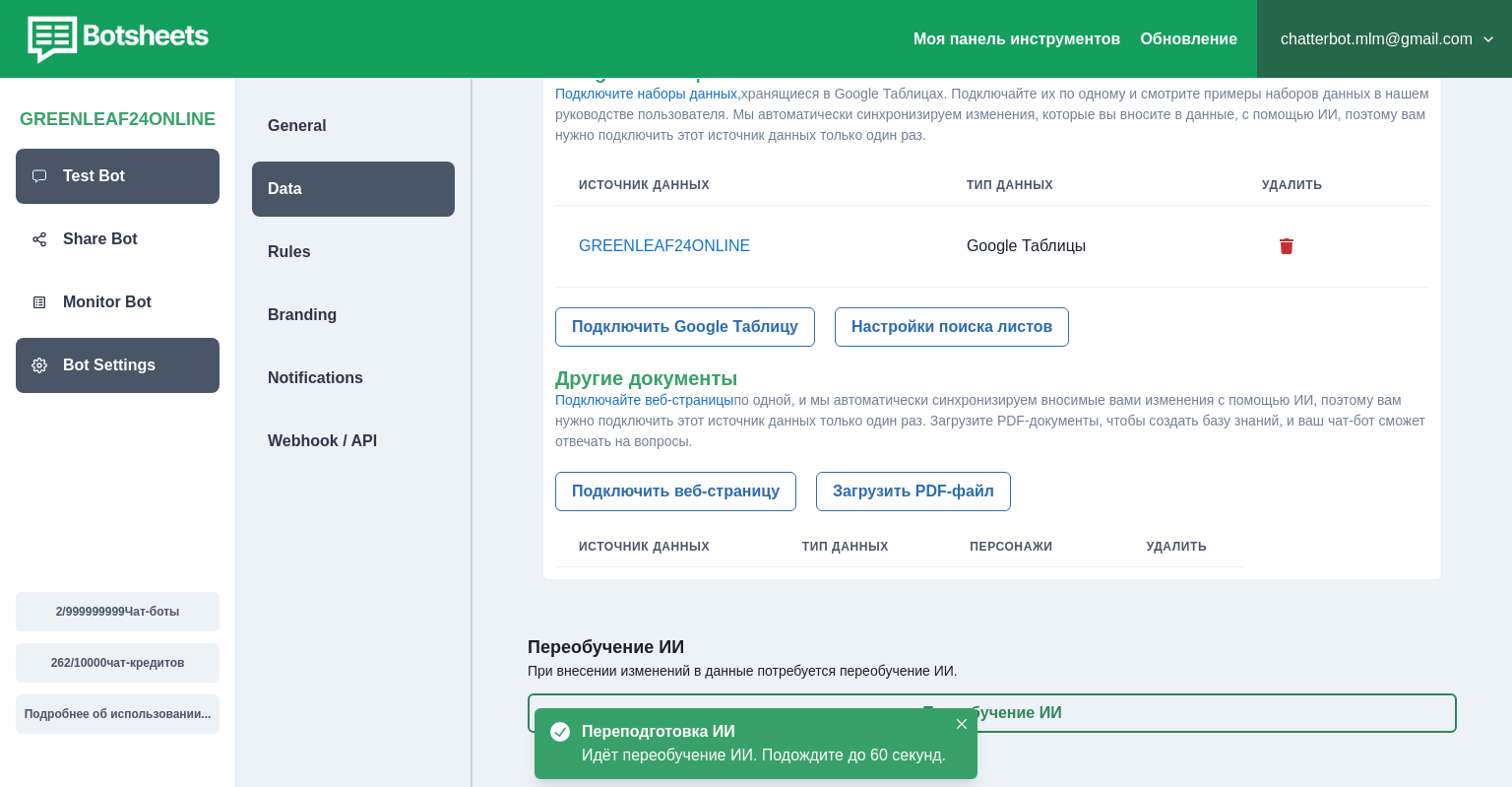 click on "Test Bot" at bounding box center (94, 176) 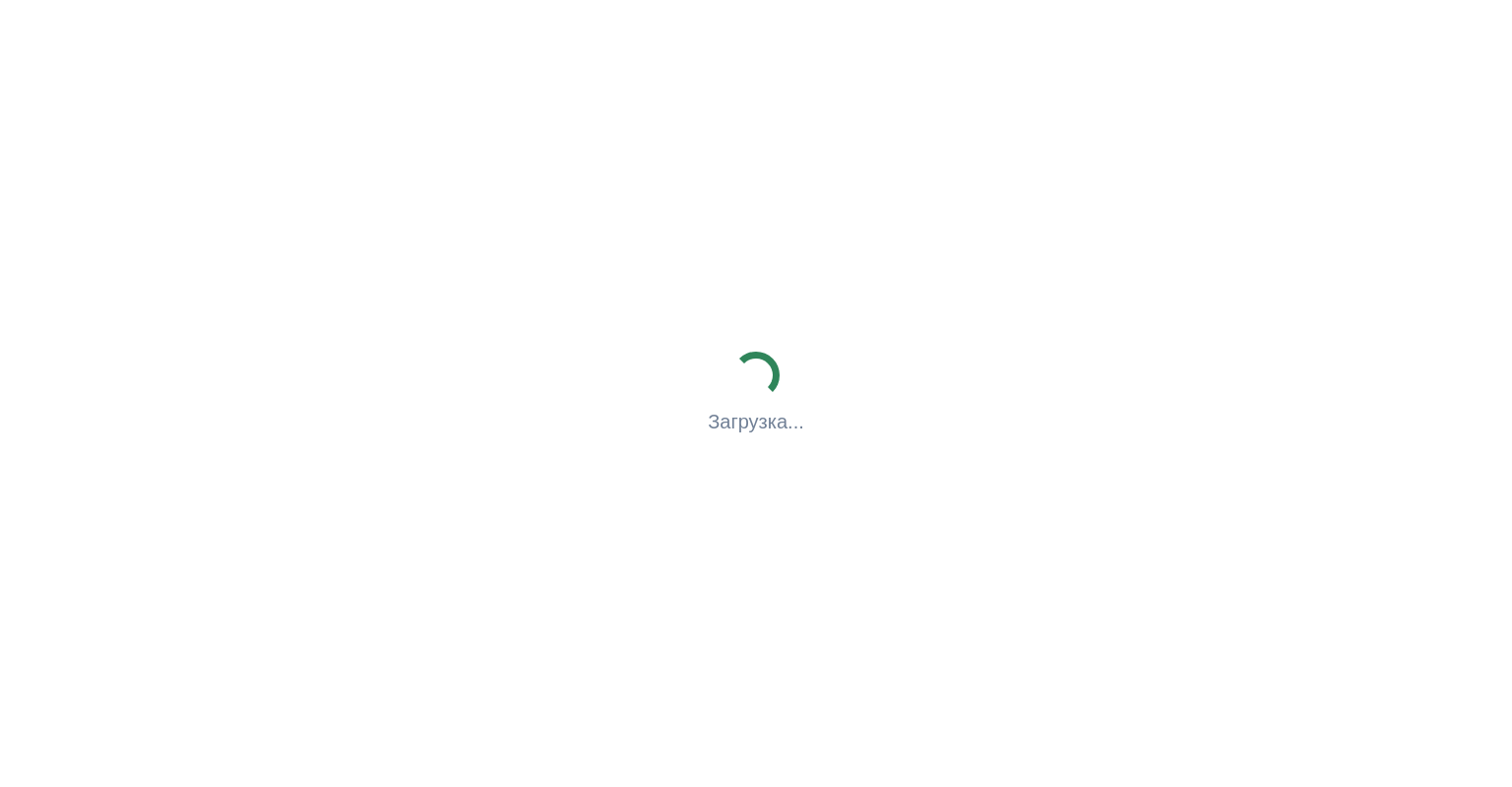 scroll, scrollTop: 0, scrollLeft: 0, axis: both 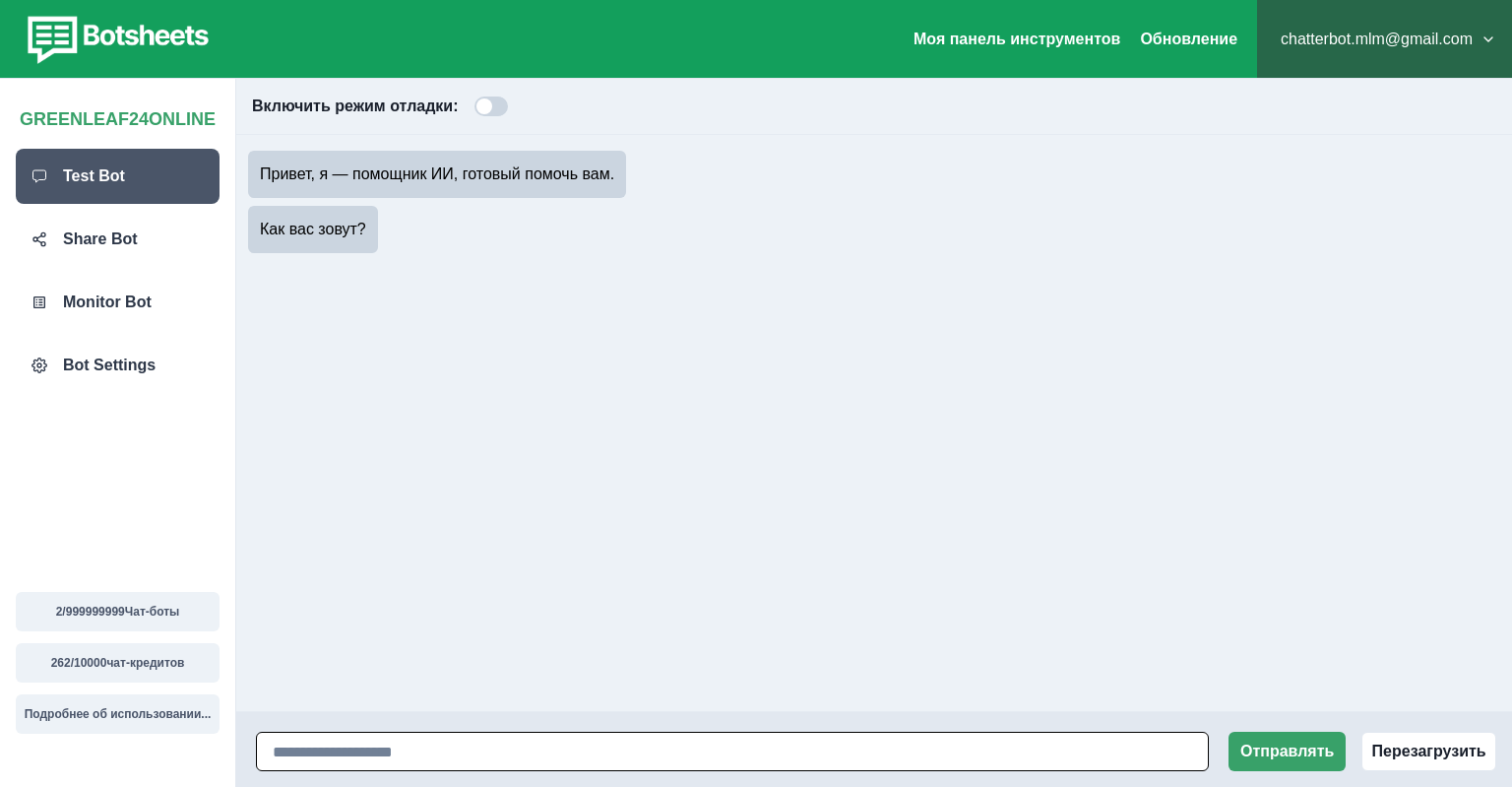 click at bounding box center (732, 752) 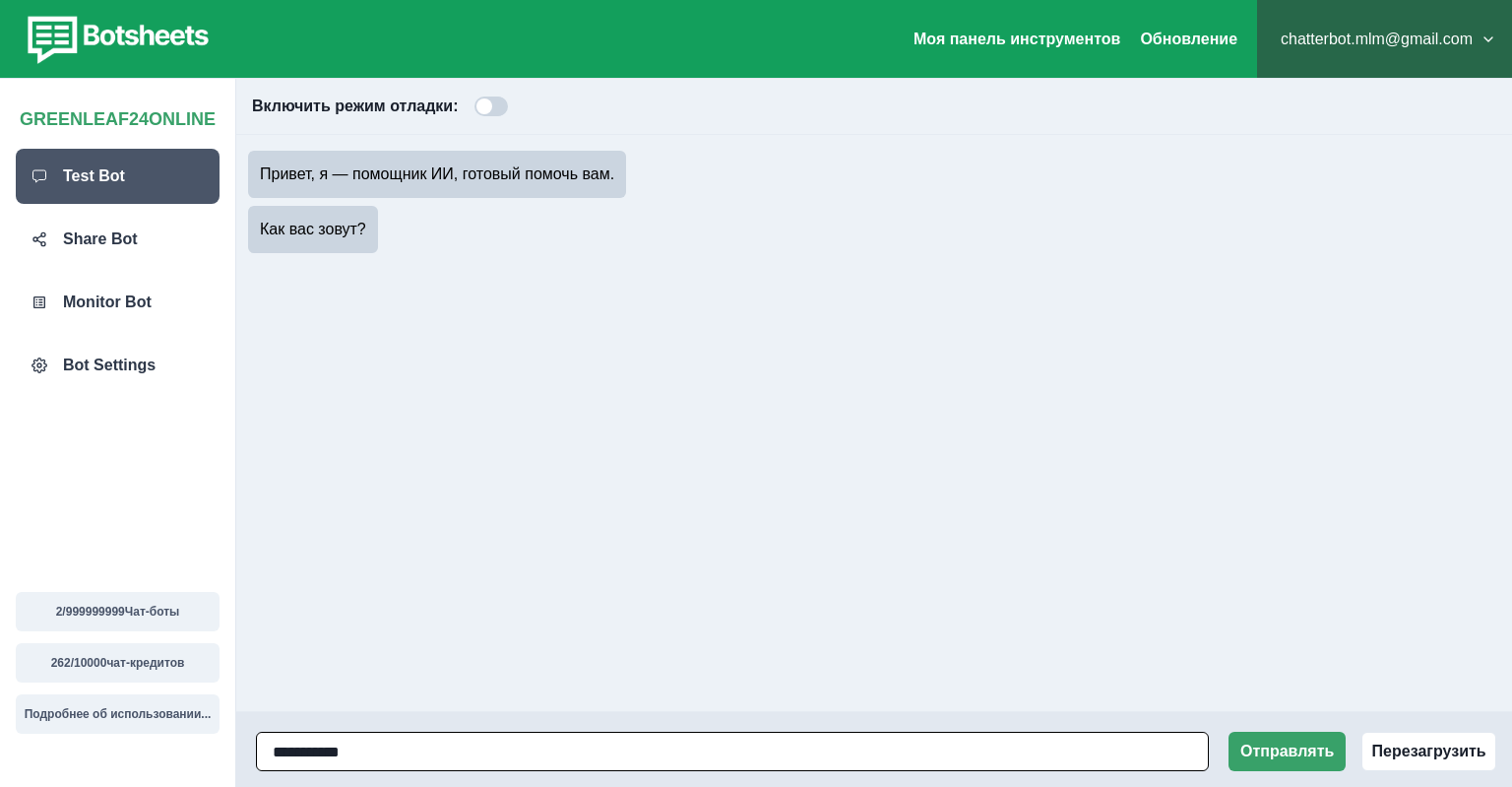 click on "**********" at bounding box center [732, 752] 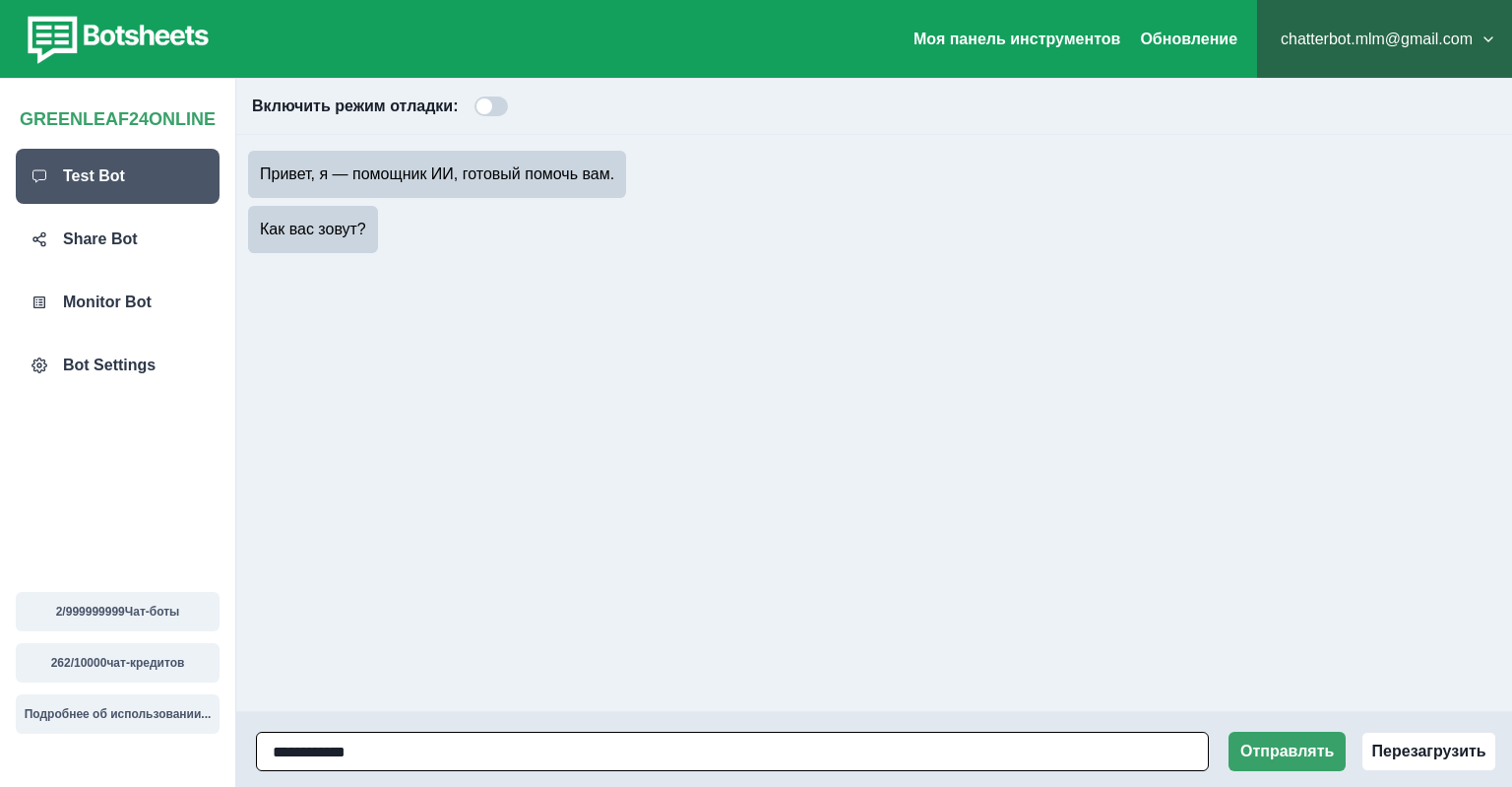 paste on "**********" 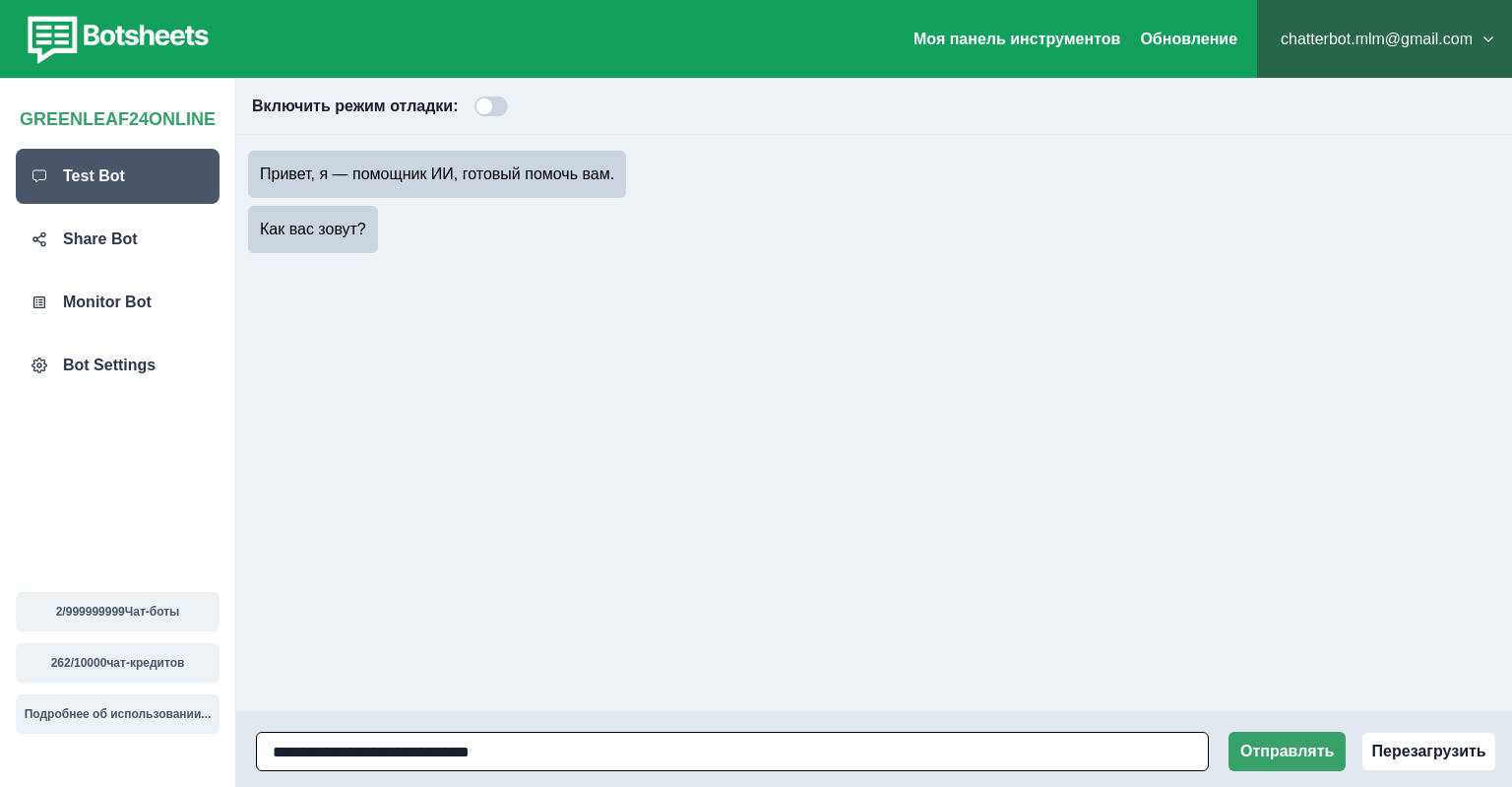 type 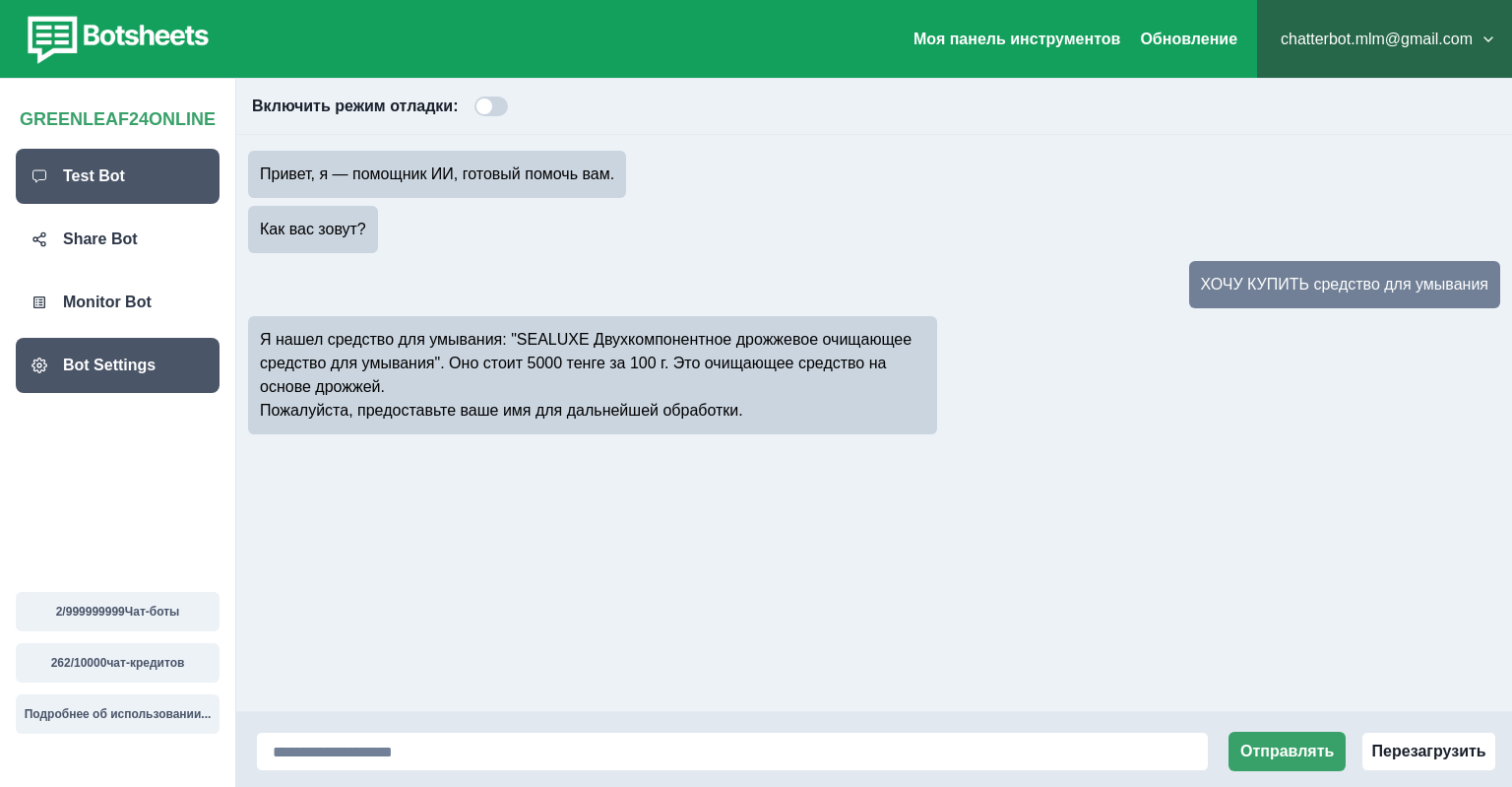 click on "Bot Settings" at bounding box center (109, 365) 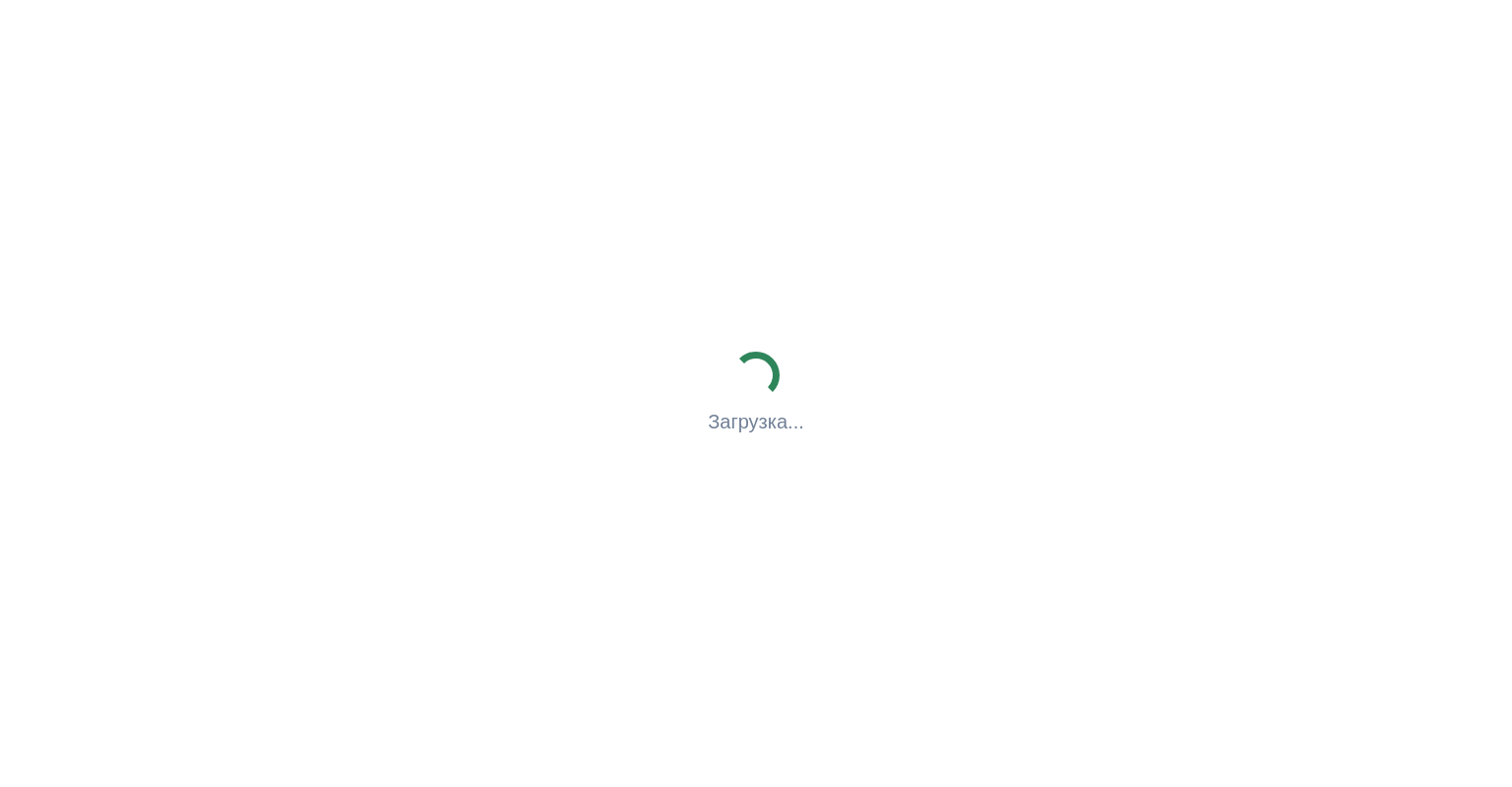 scroll, scrollTop: 0, scrollLeft: 0, axis: both 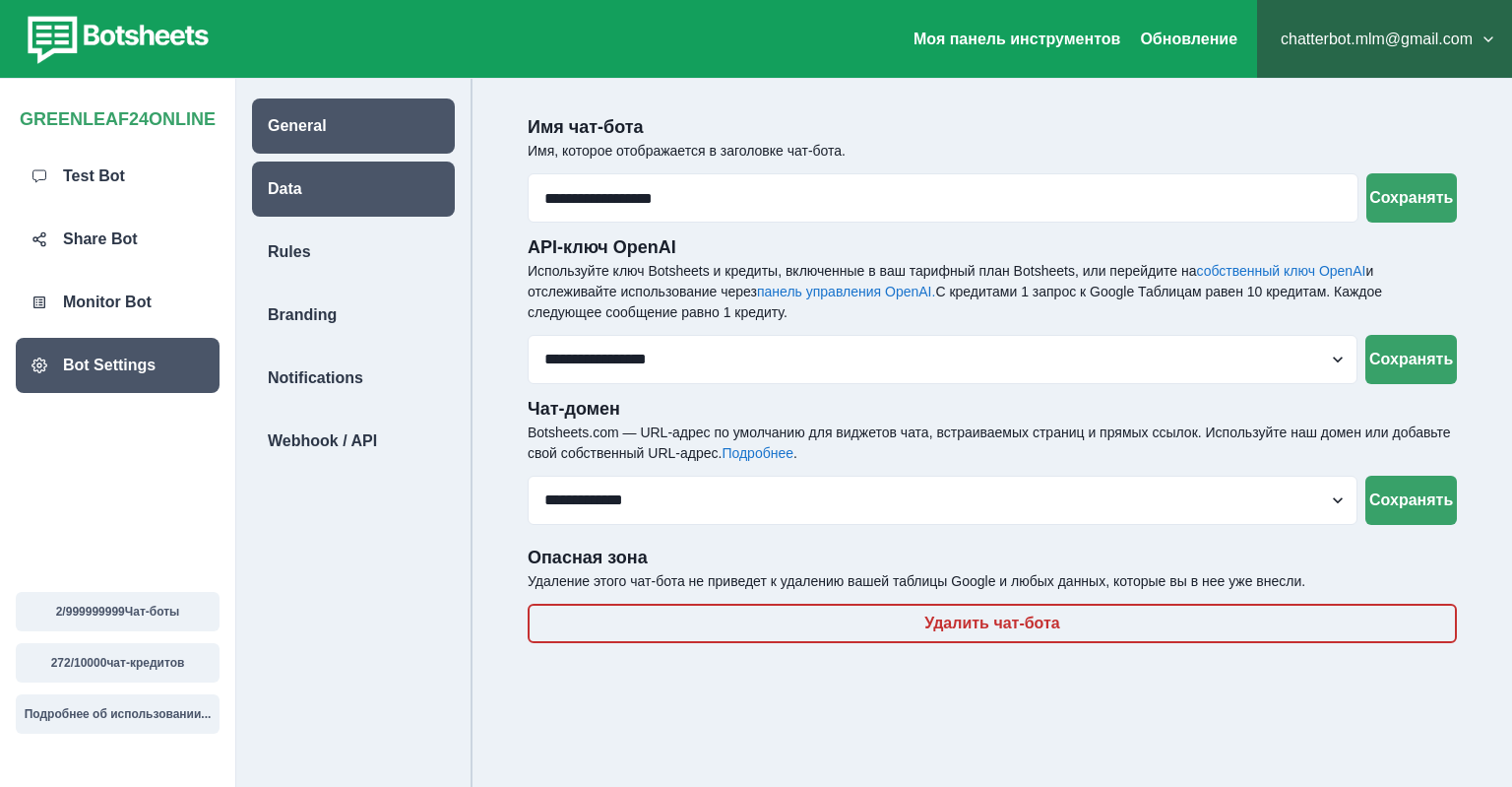 click on "Data" at bounding box center [353, 189] 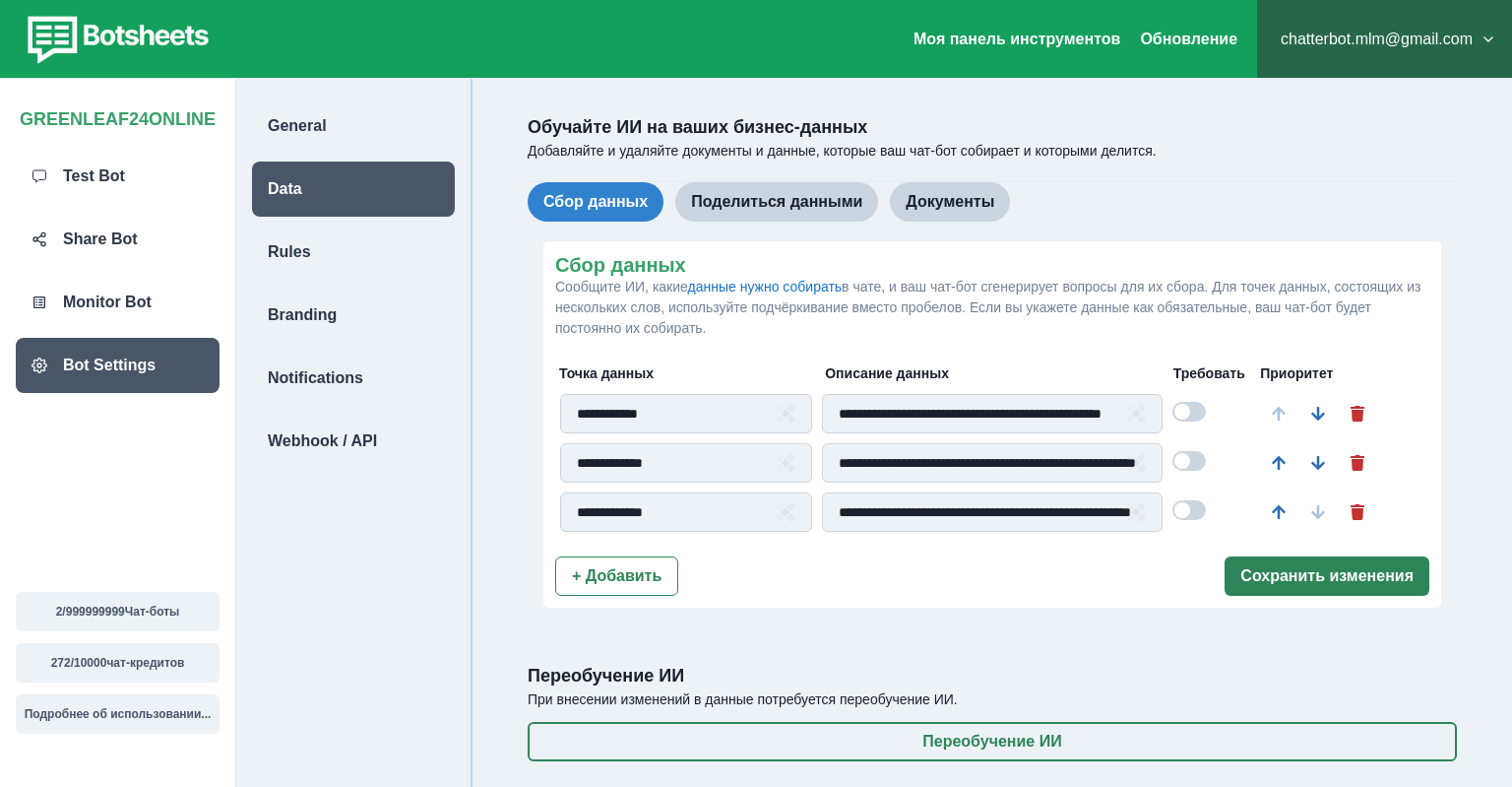 click on "Сохранить изменения" at bounding box center [1327, 576] 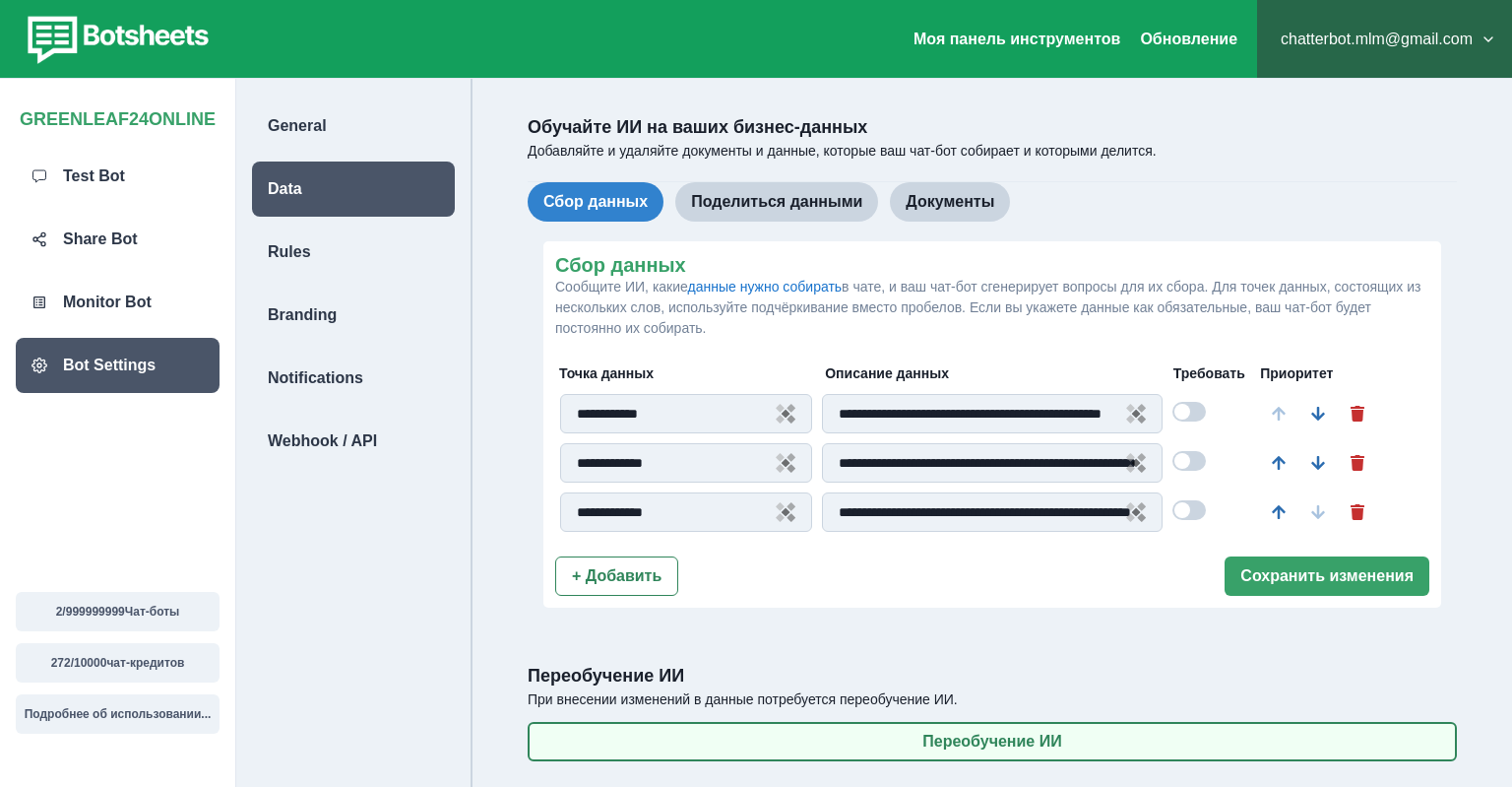 click on "Переобучение ИИ" at bounding box center [992, 742] 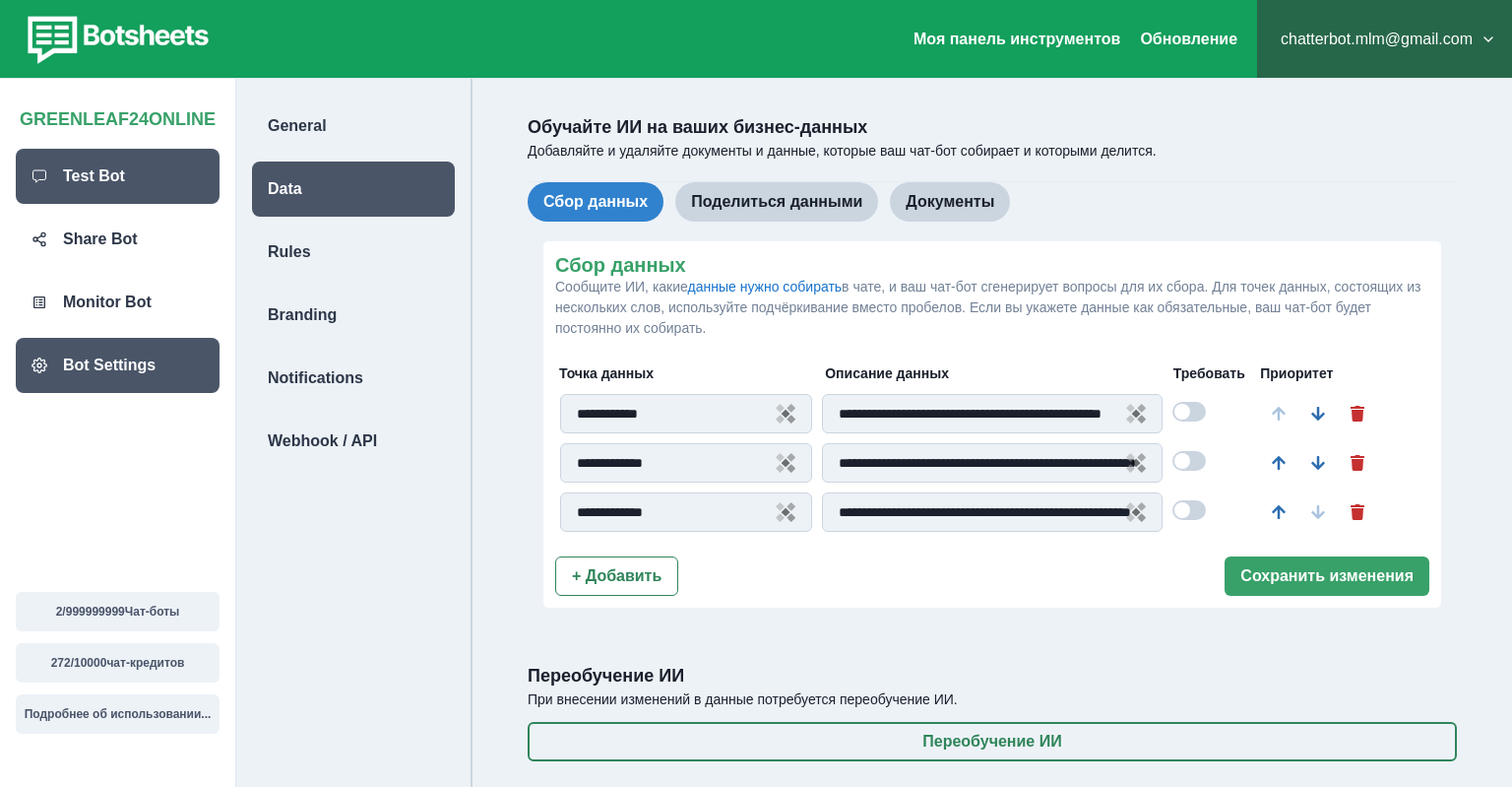 click on "Test Bot" at bounding box center [117, 176] 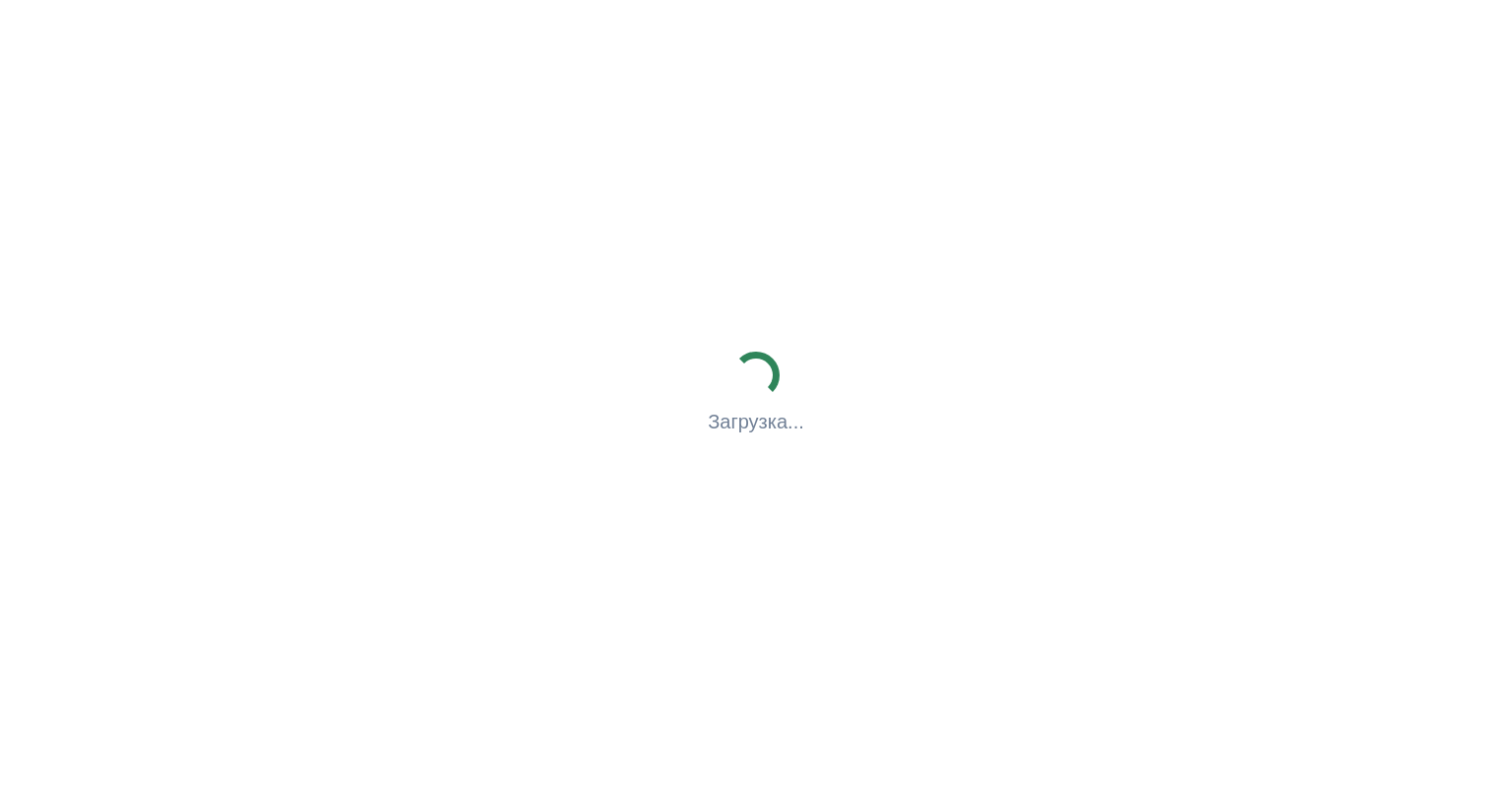 scroll, scrollTop: 0, scrollLeft: 0, axis: both 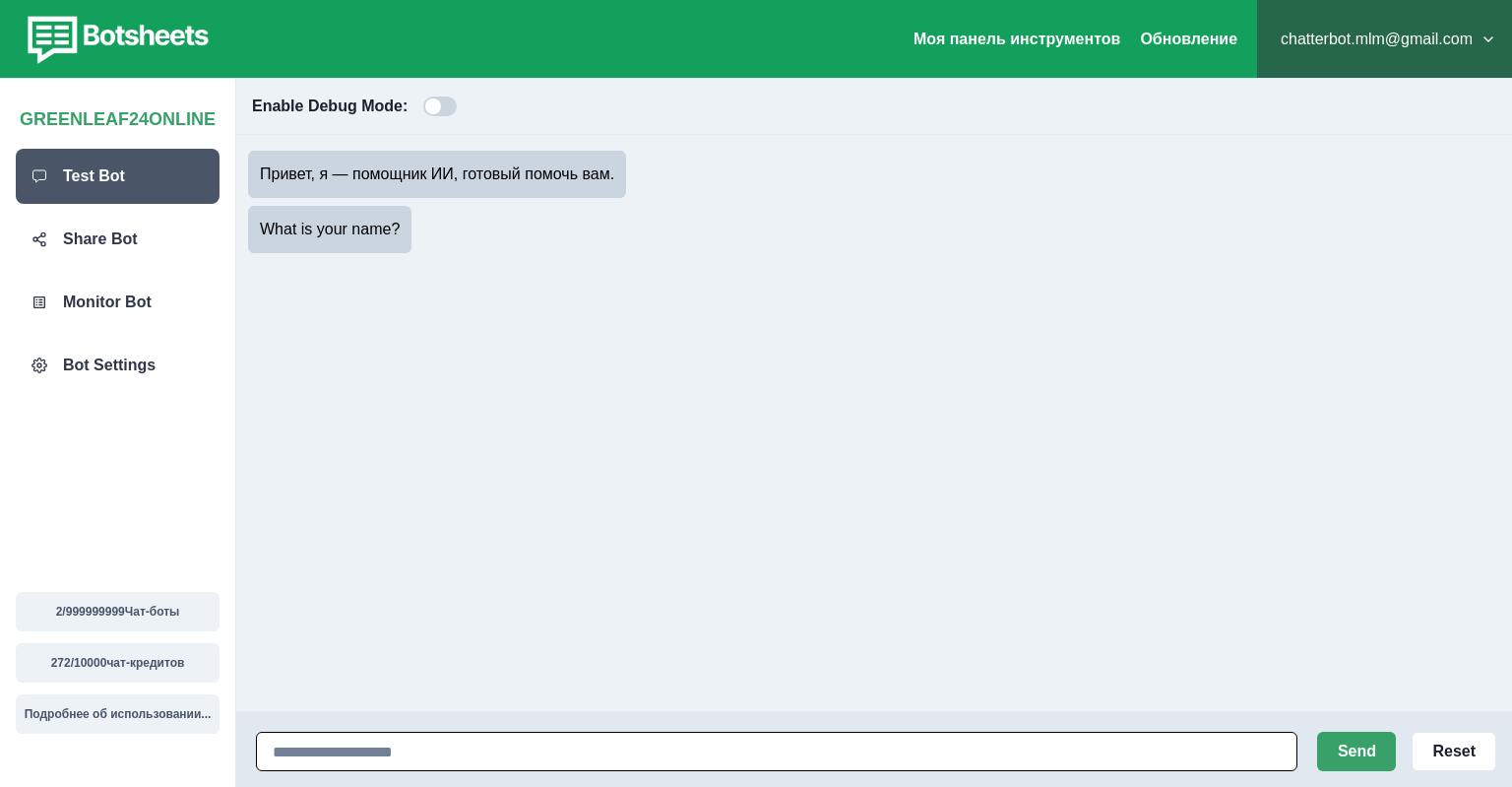 paste on "**********" 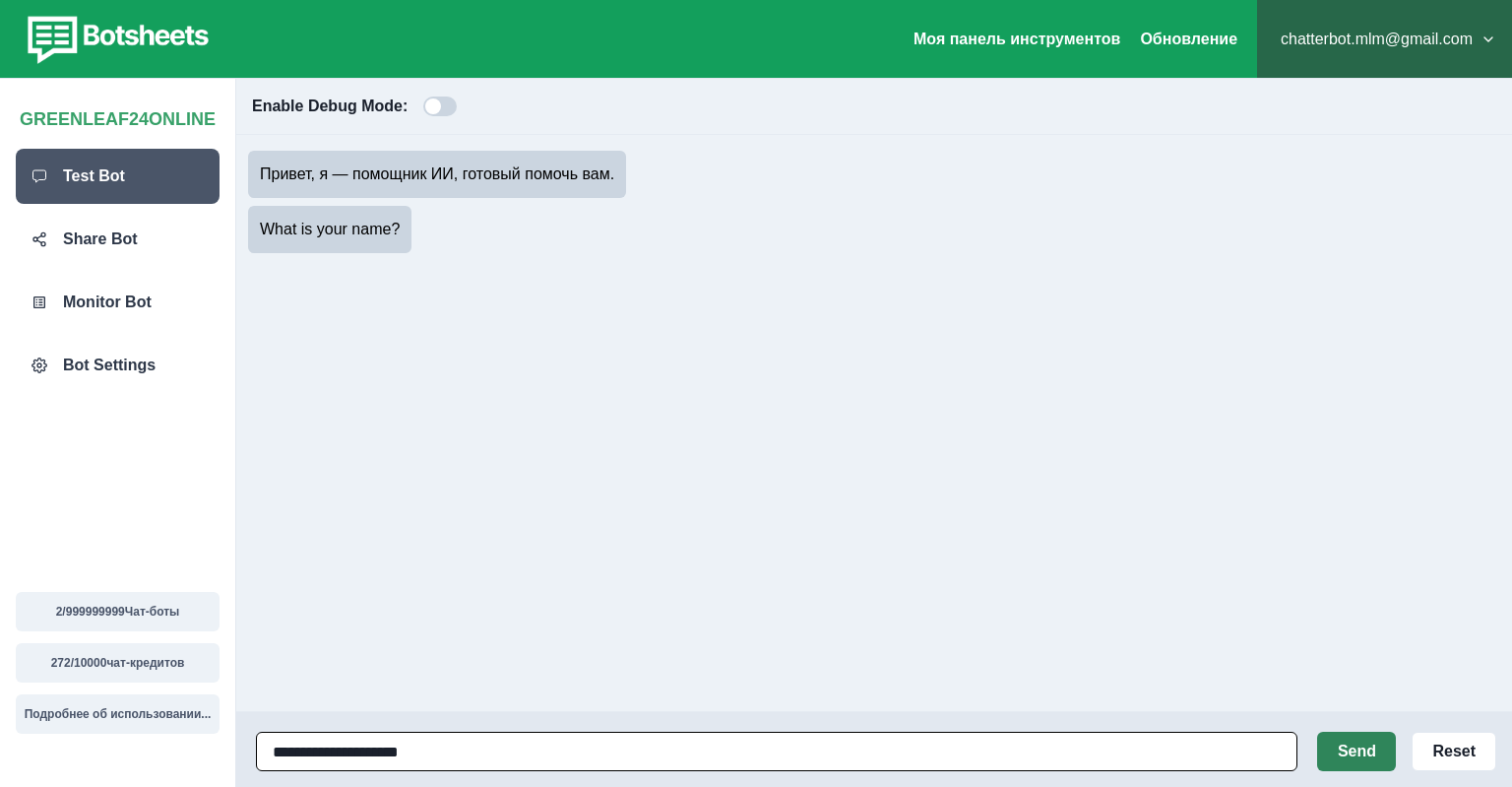 type on "**********" 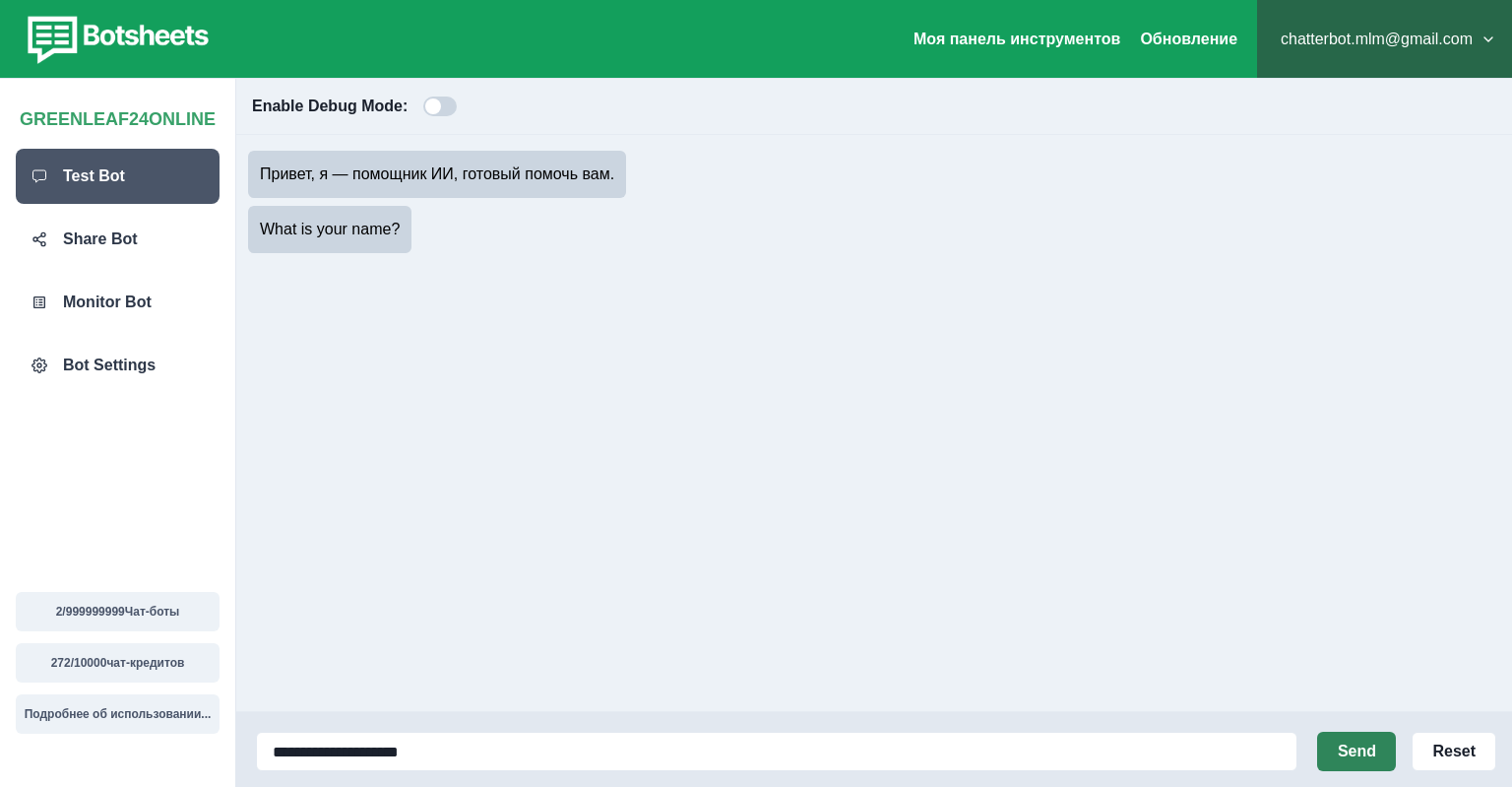 click on "Send" at bounding box center [1356, 752] 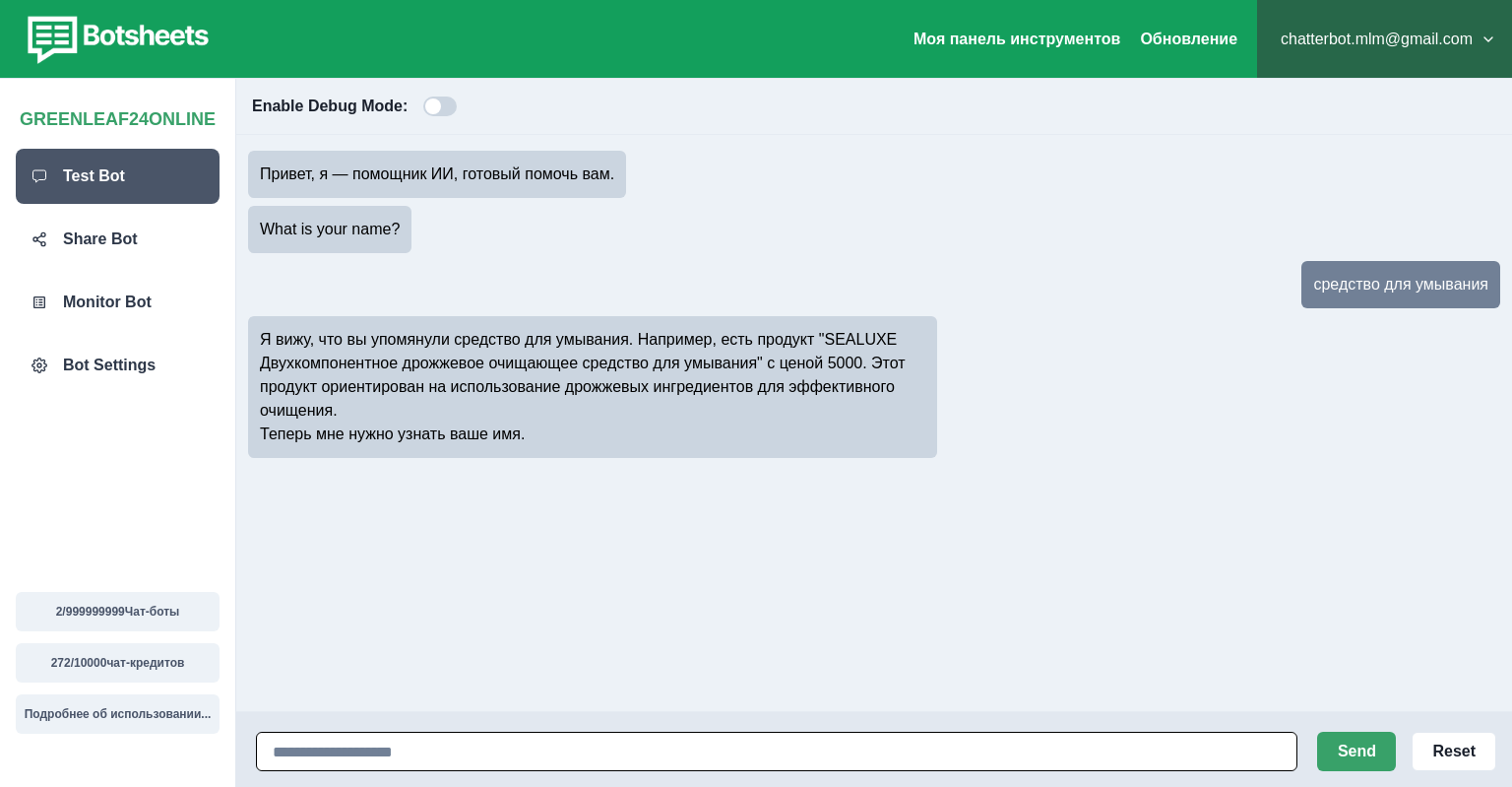 click at bounding box center [777, 752] 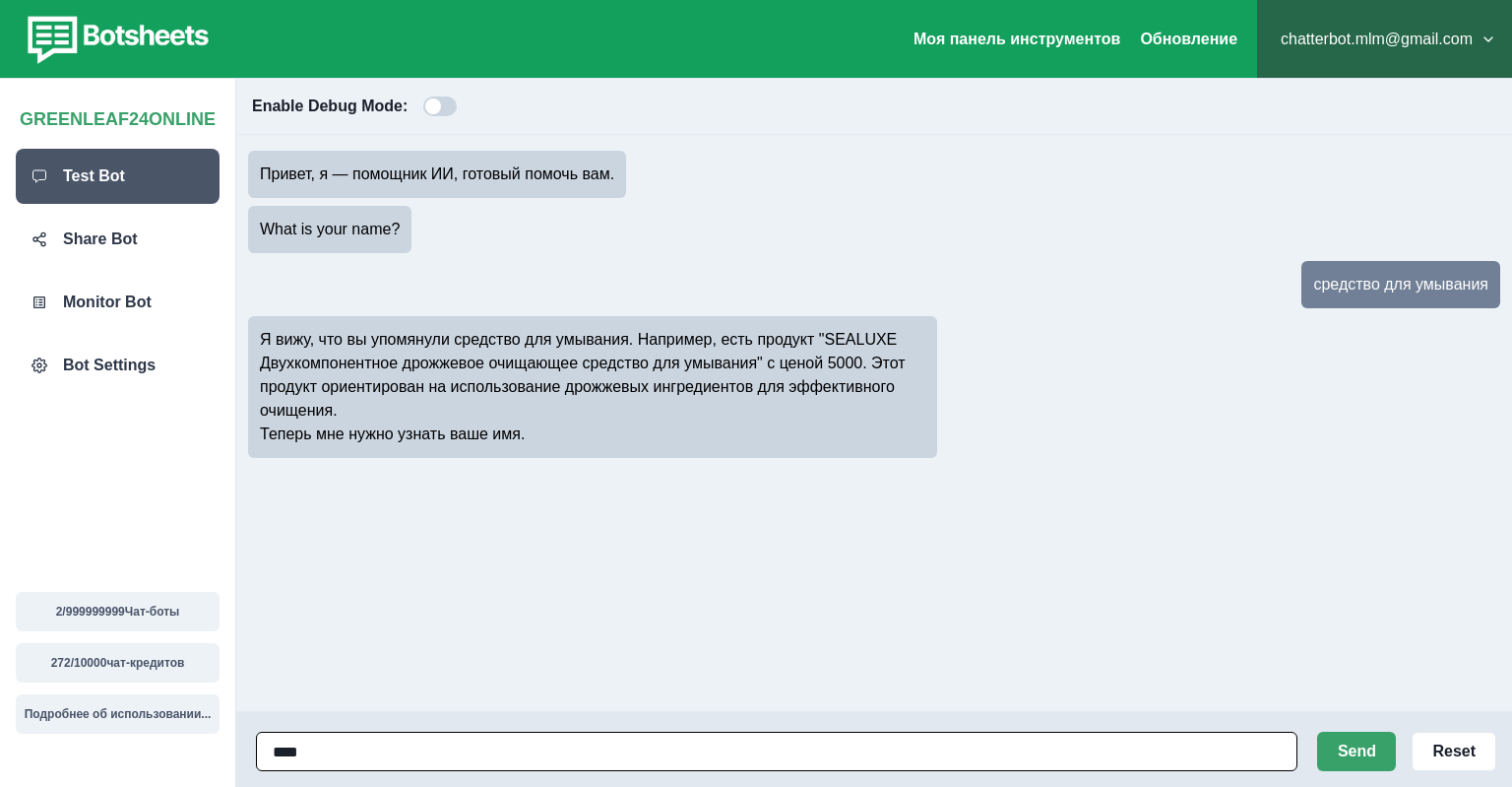 type on "*****" 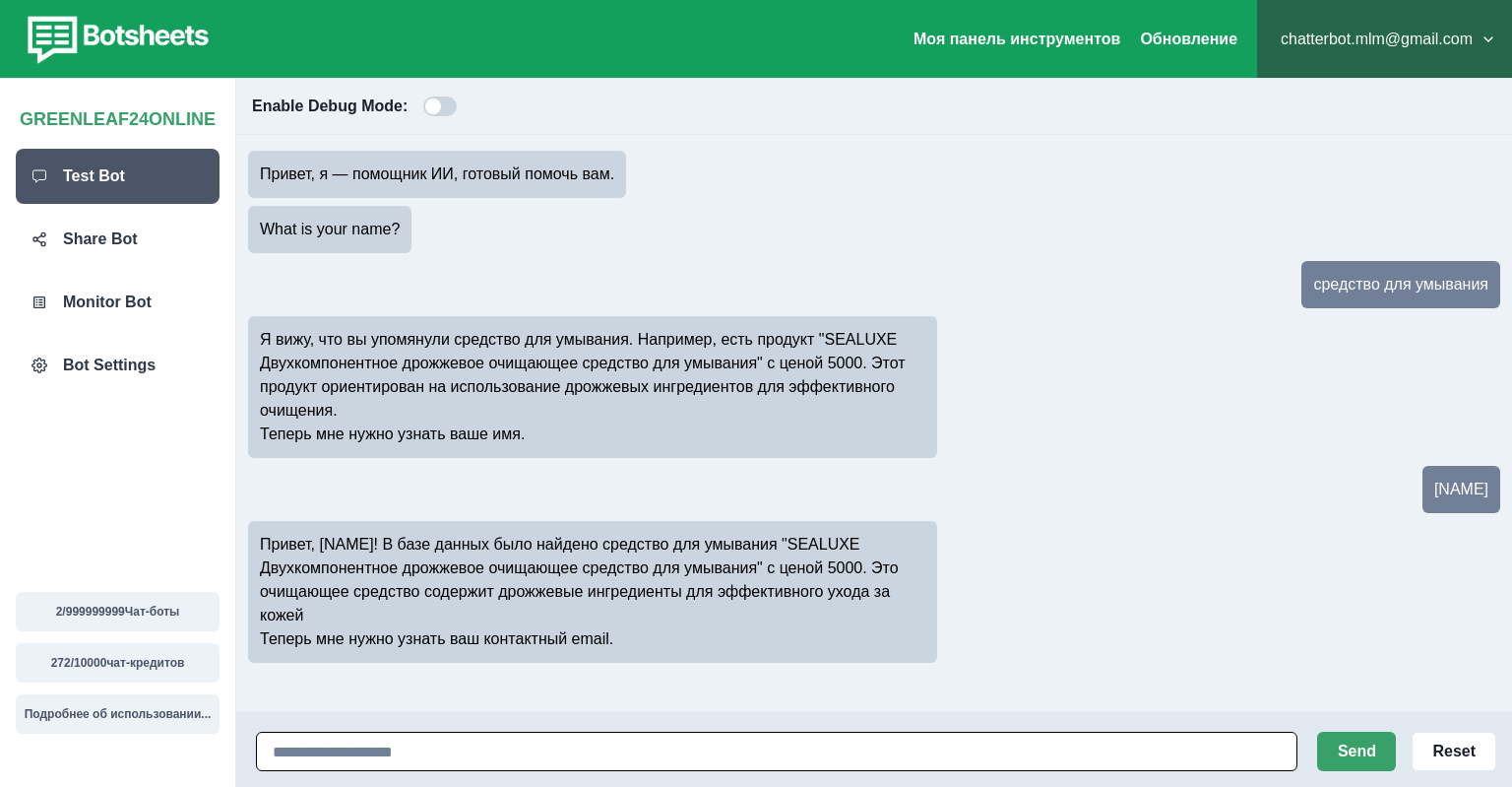 drag, startPoint x: 333, startPoint y: 746, endPoint x: 329, endPoint y: 711, distance: 35.22783 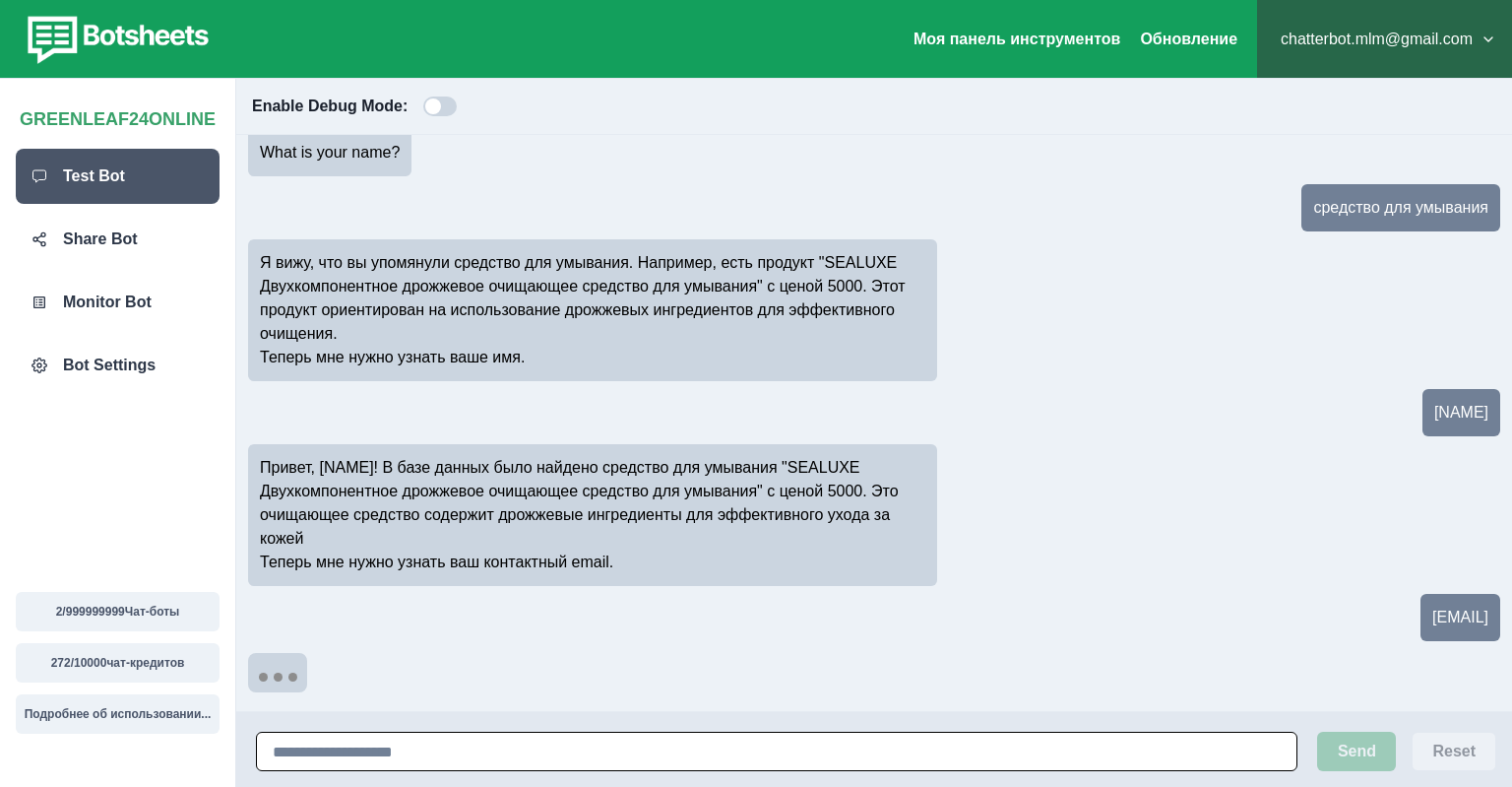 click at bounding box center (777, 752) 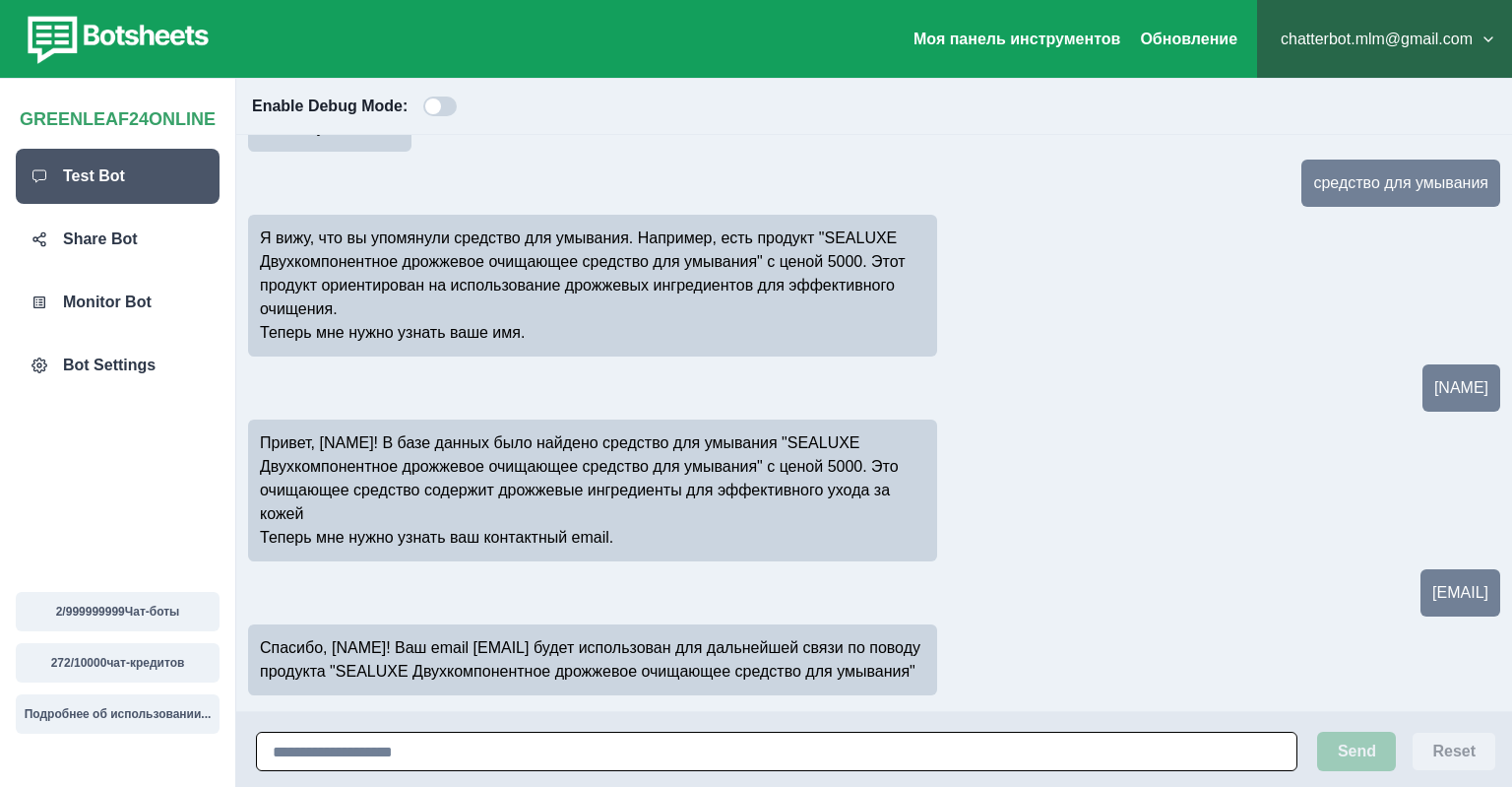 scroll, scrollTop: 148, scrollLeft: 0, axis: vertical 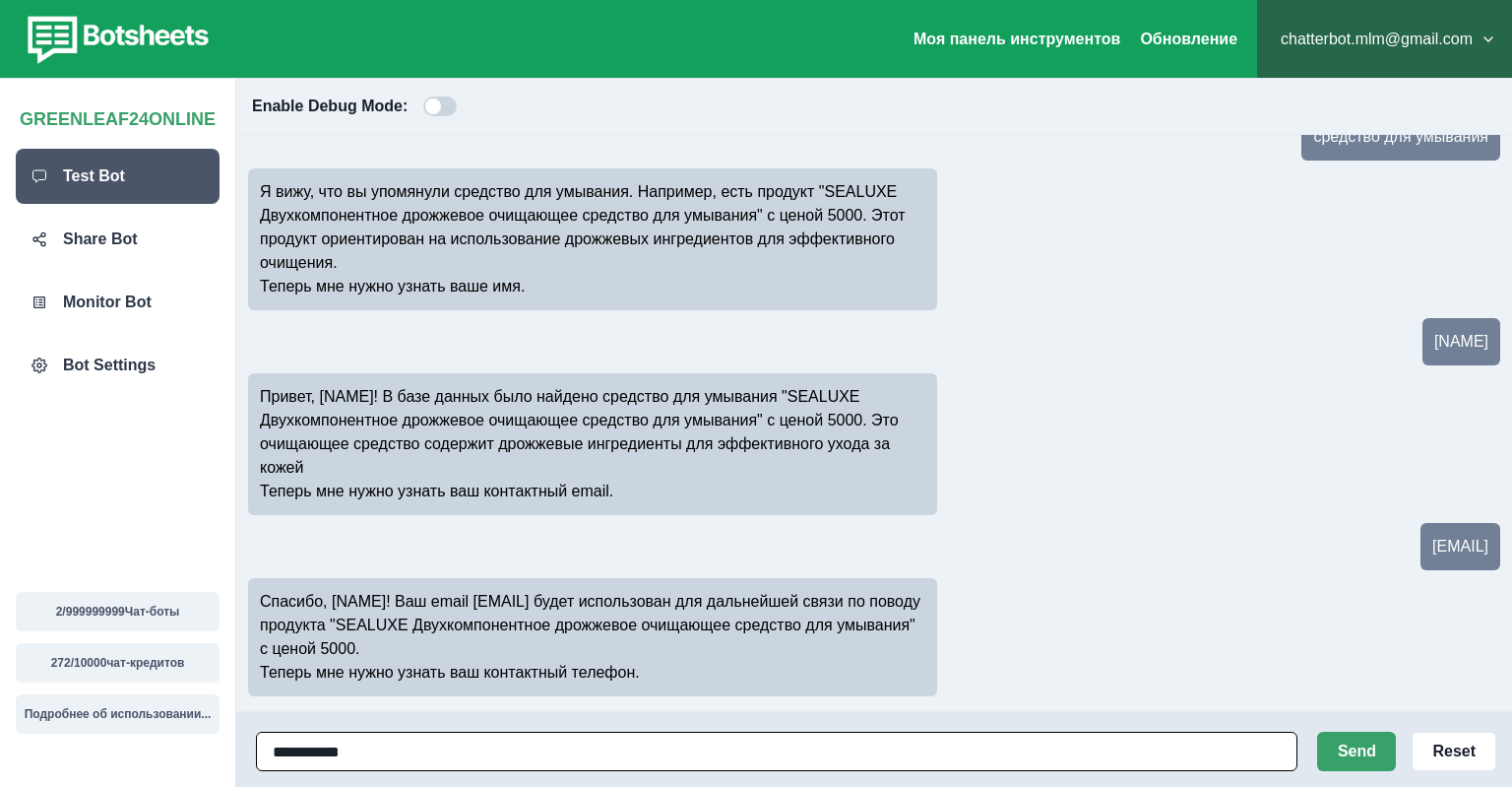 type on "**********" 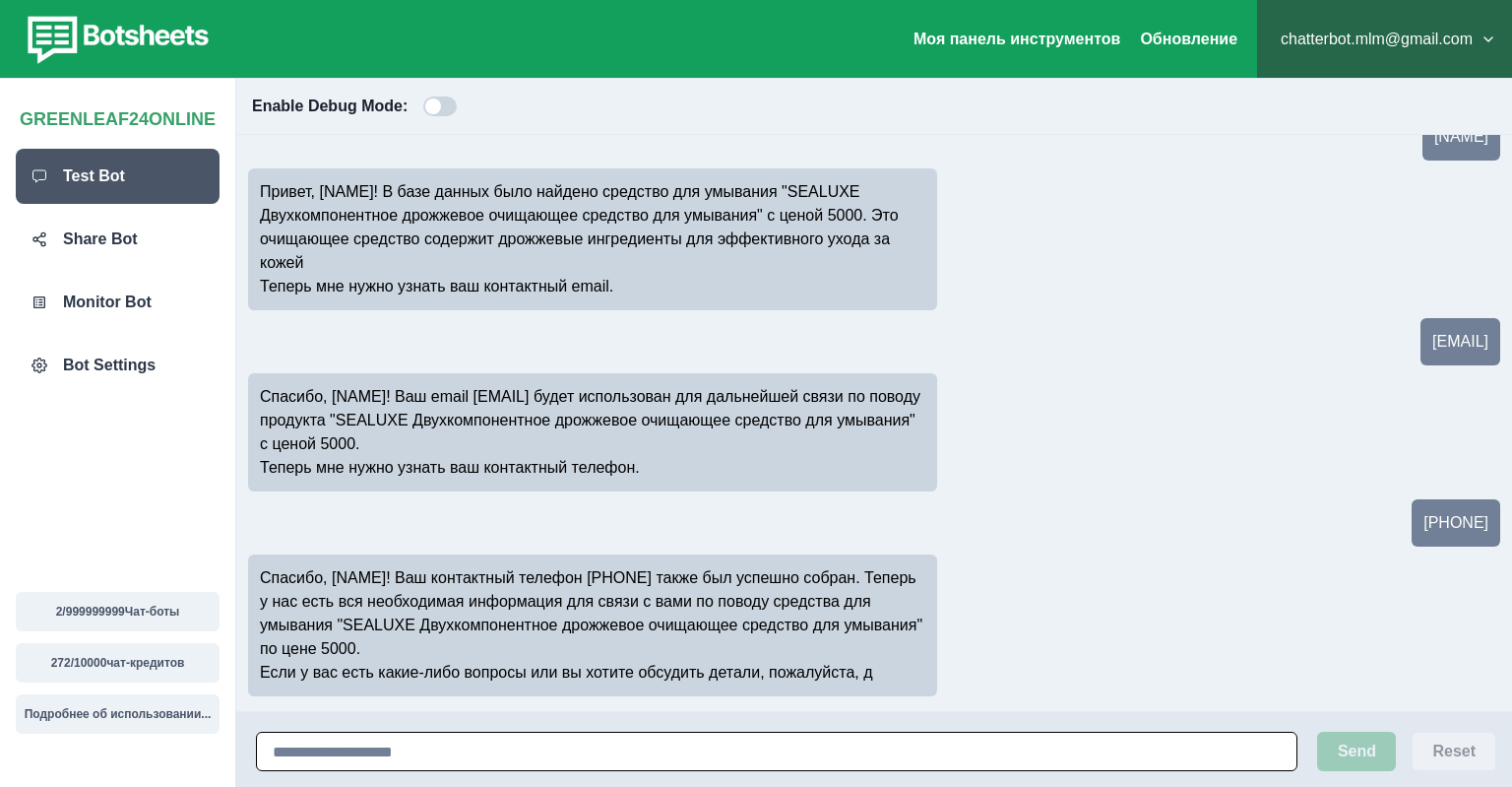 scroll, scrollTop: 376, scrollLeft: 0, axis: vertical 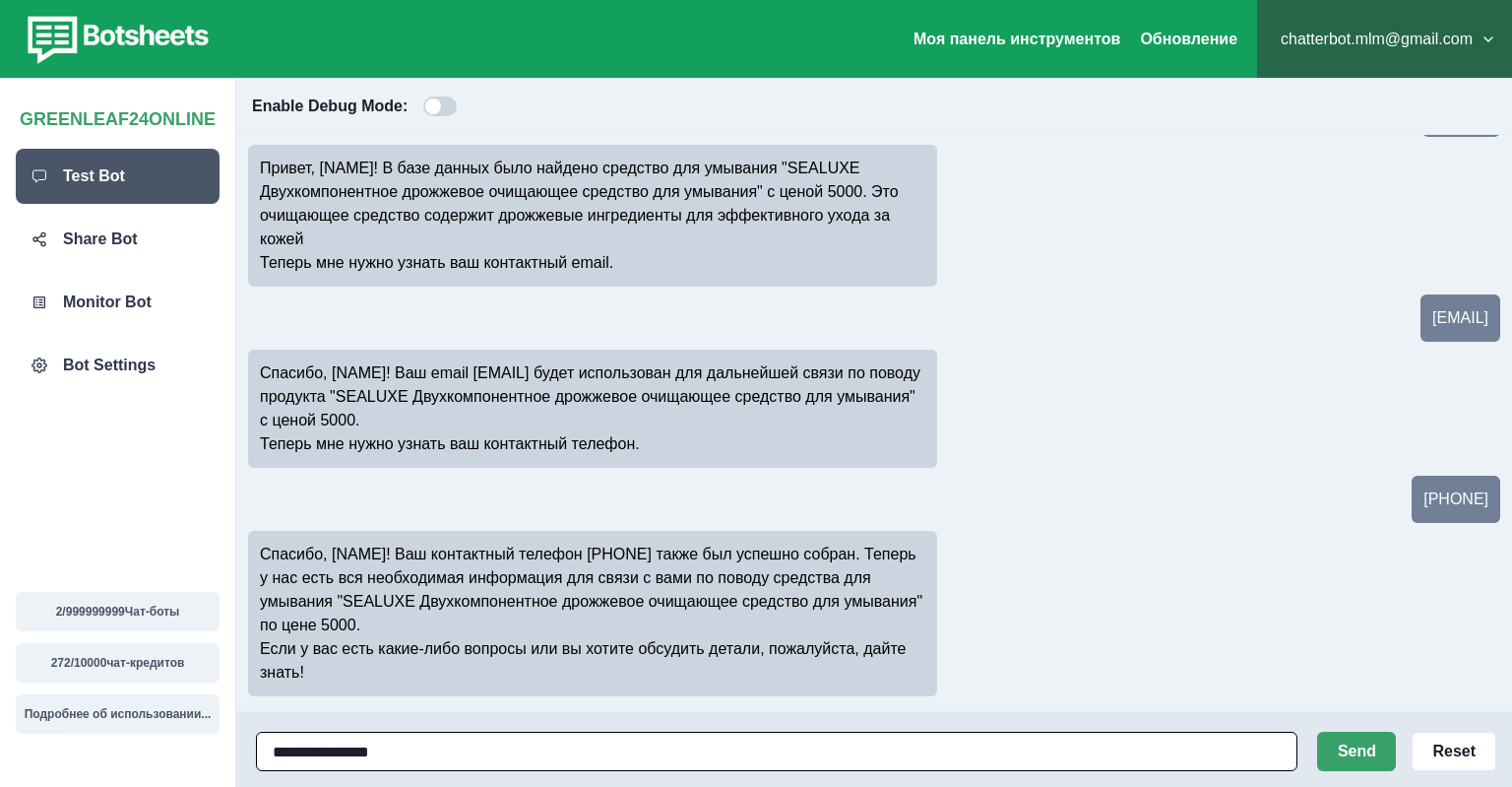 type on "**********" 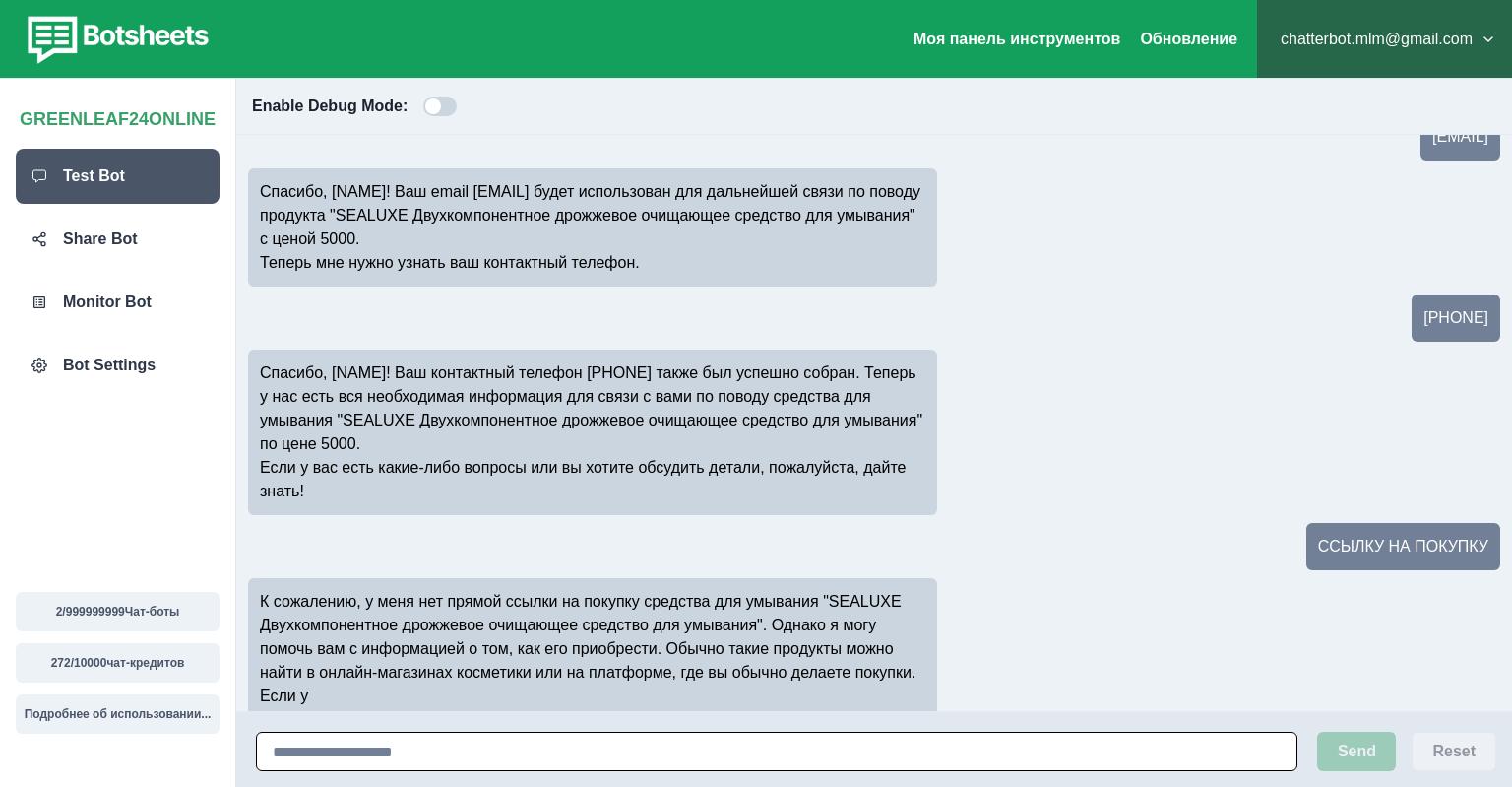 scroll, scrollTop: 581, scrollLeft: 0, axis: vertical 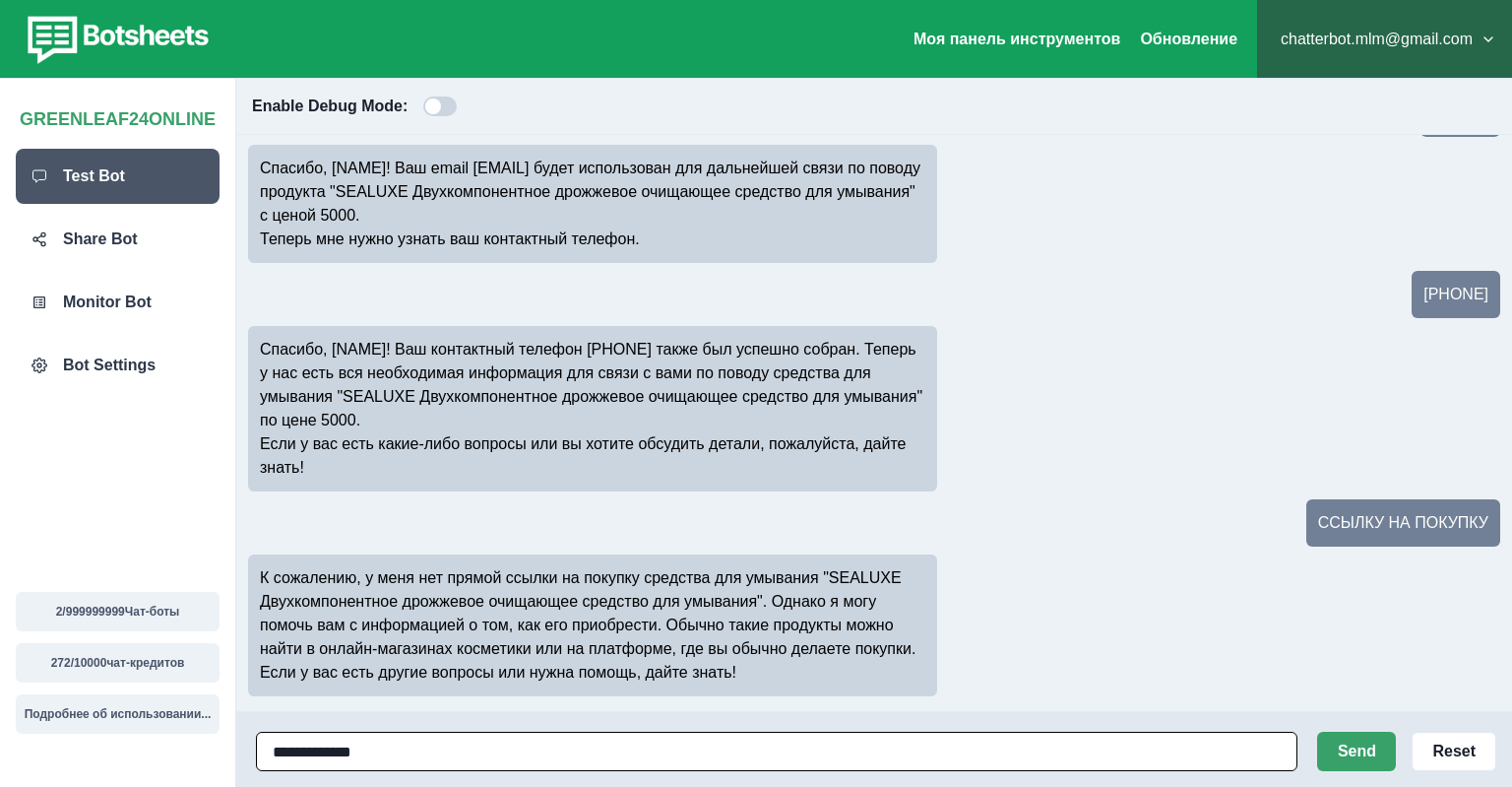 type on "**********" 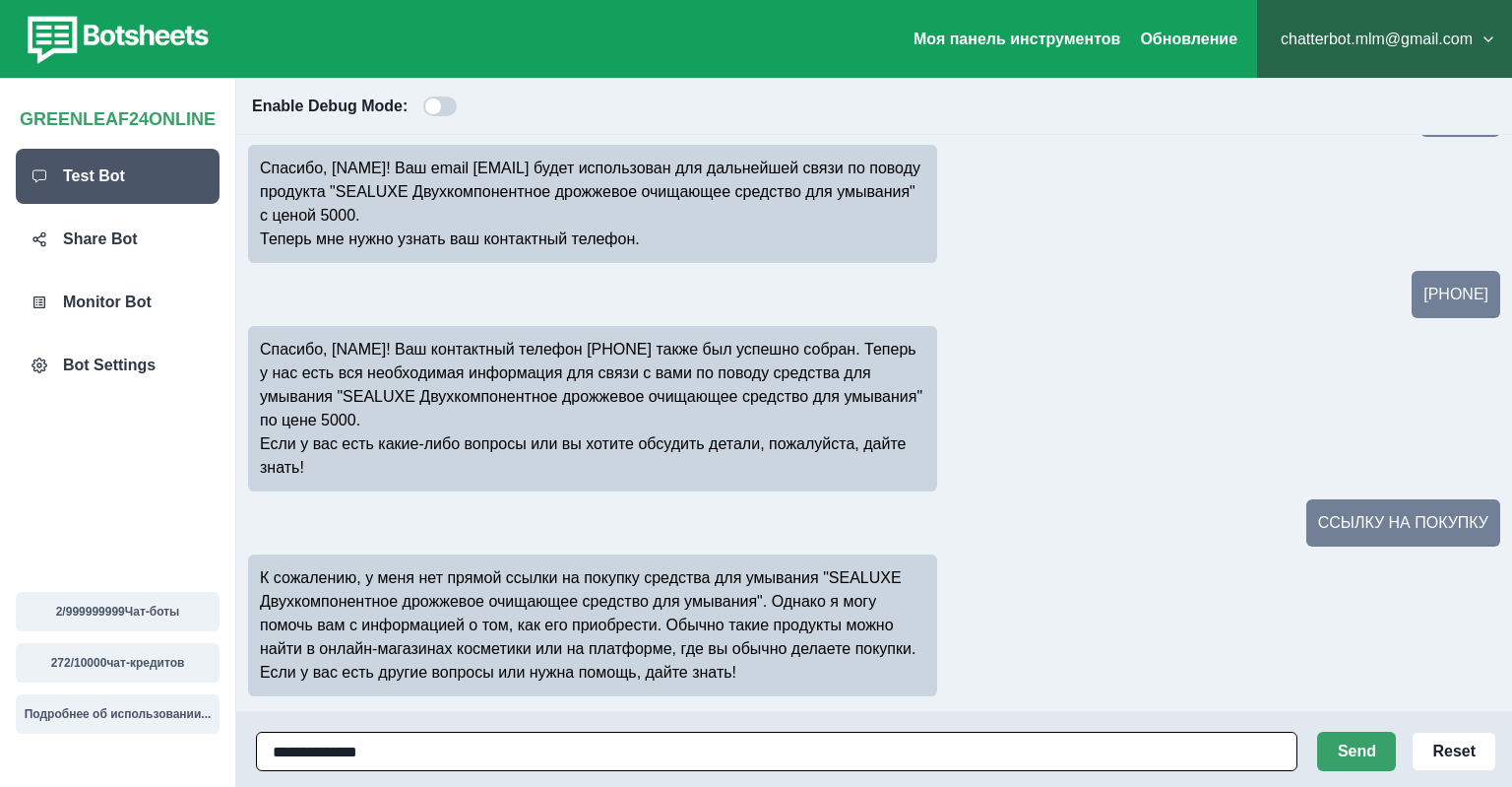type 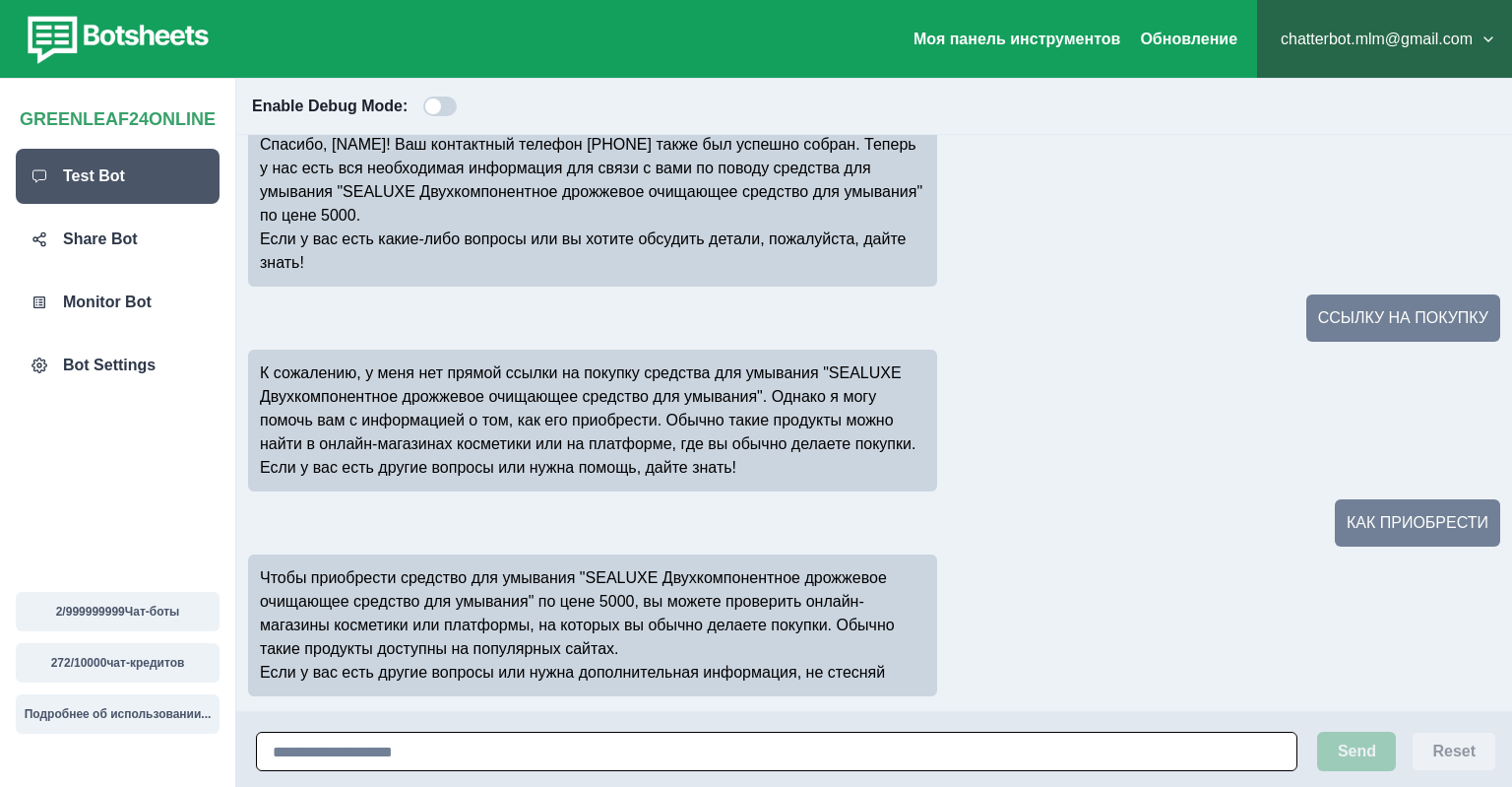 scroll, scrollTop: 810, scrollLeft: 0, axis: vertical 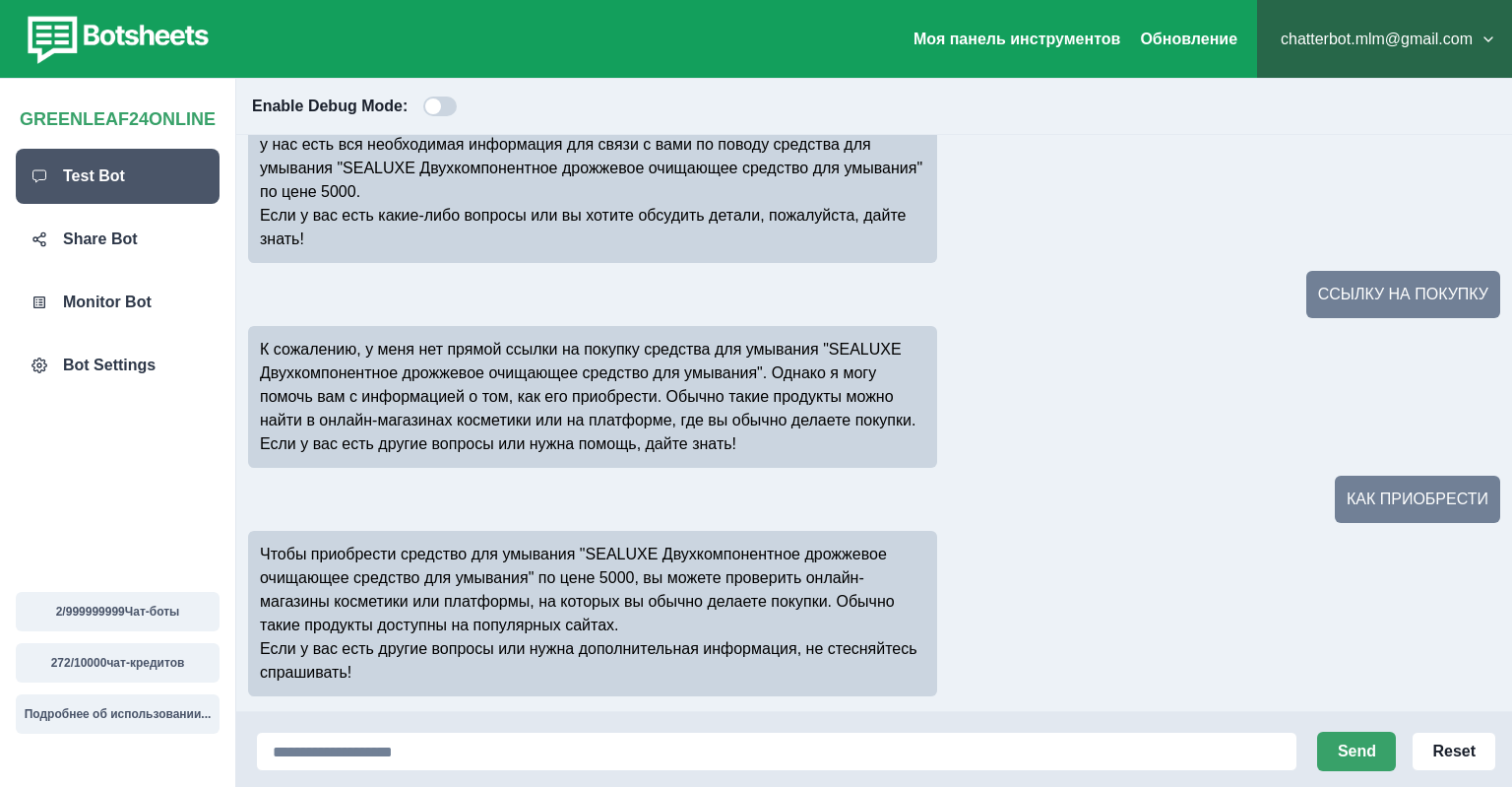 click at bounding box center (115, 39) 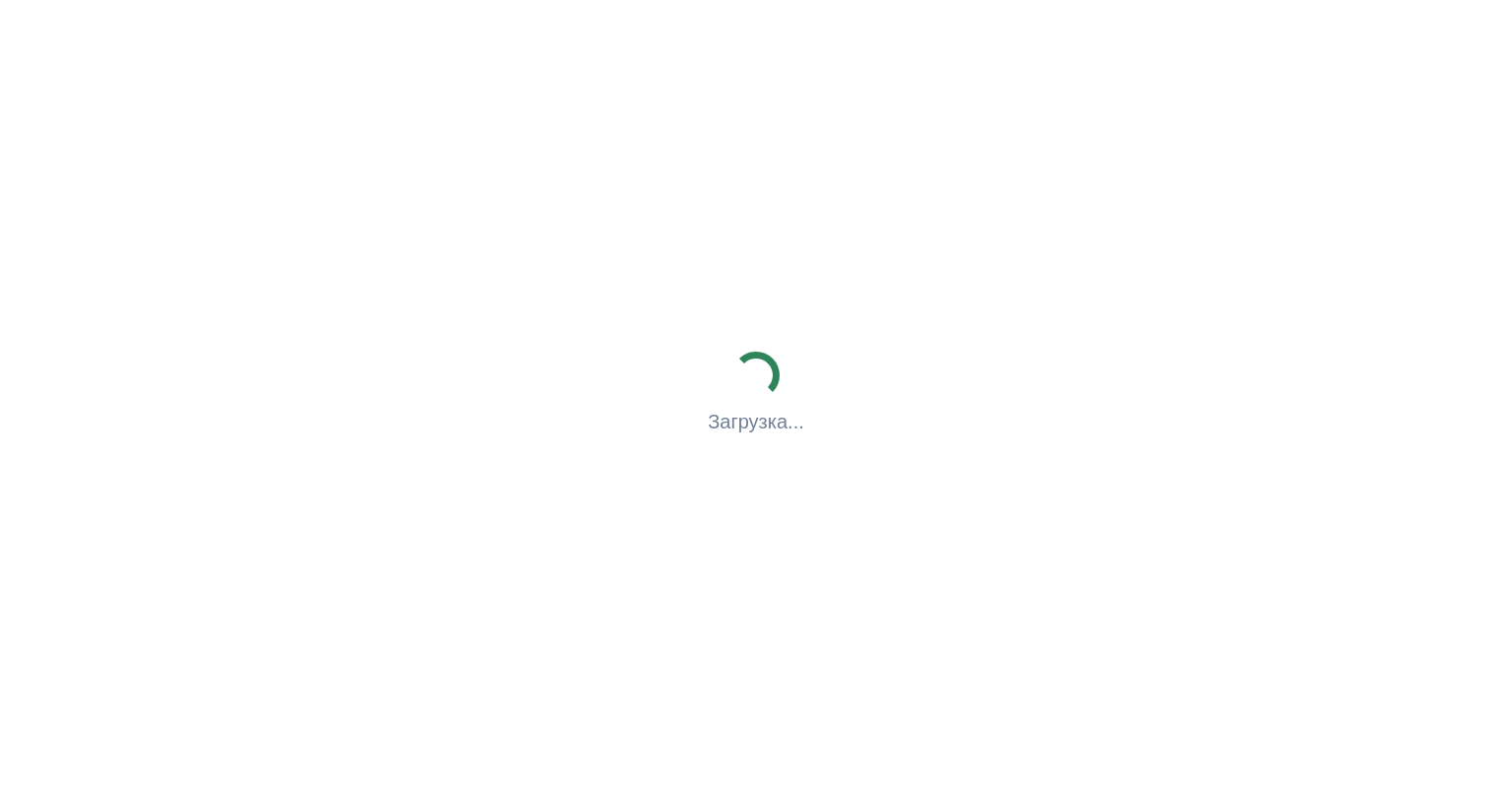 scroll, scrollTop: 0, scrollLeft: 0, axis: both 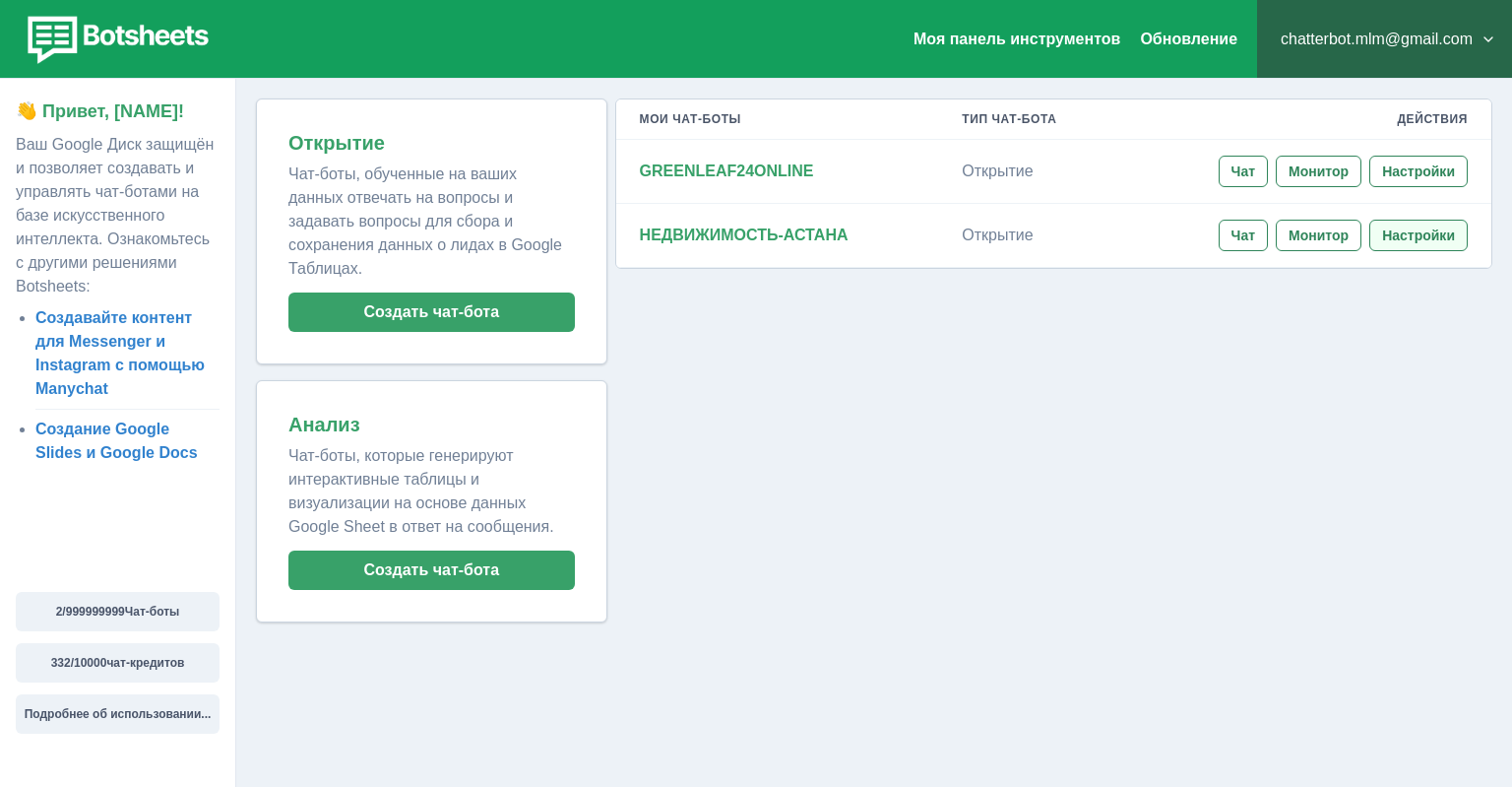 click on "Настройки" at bounding box center [1418, 235] 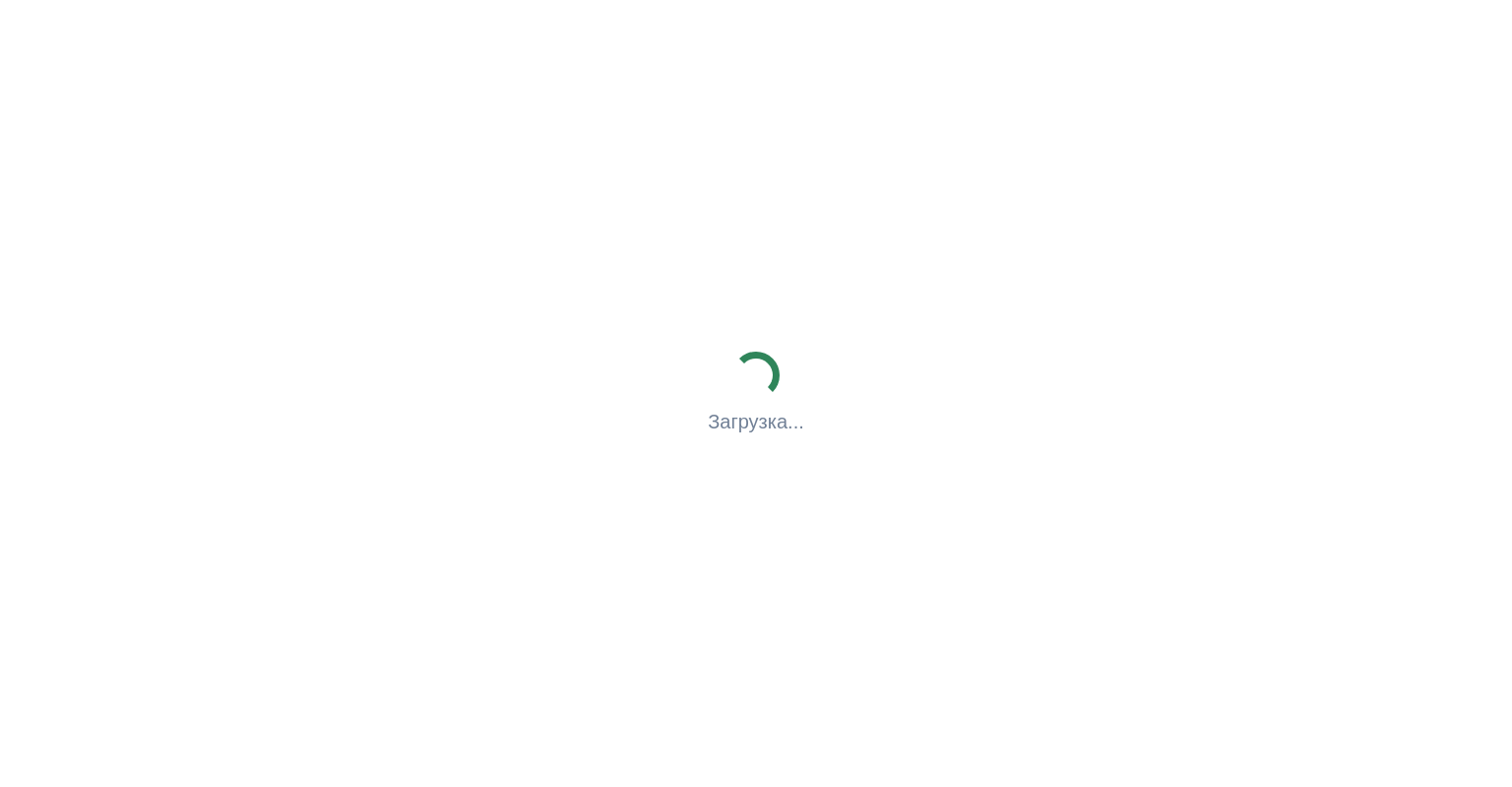 scroll, scrollTop: 0, scrollLeft: 0, axis: both 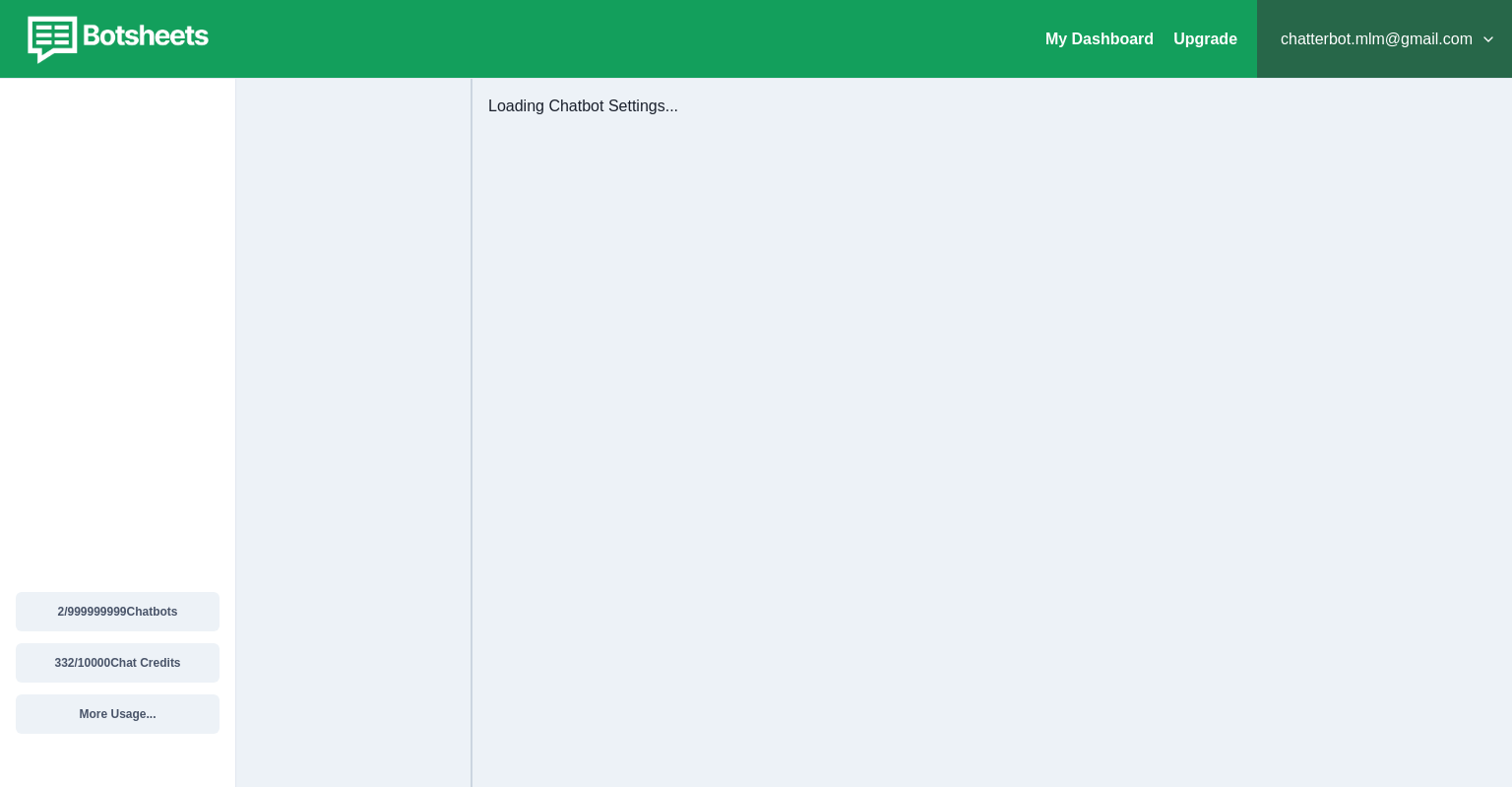 select on "**********" 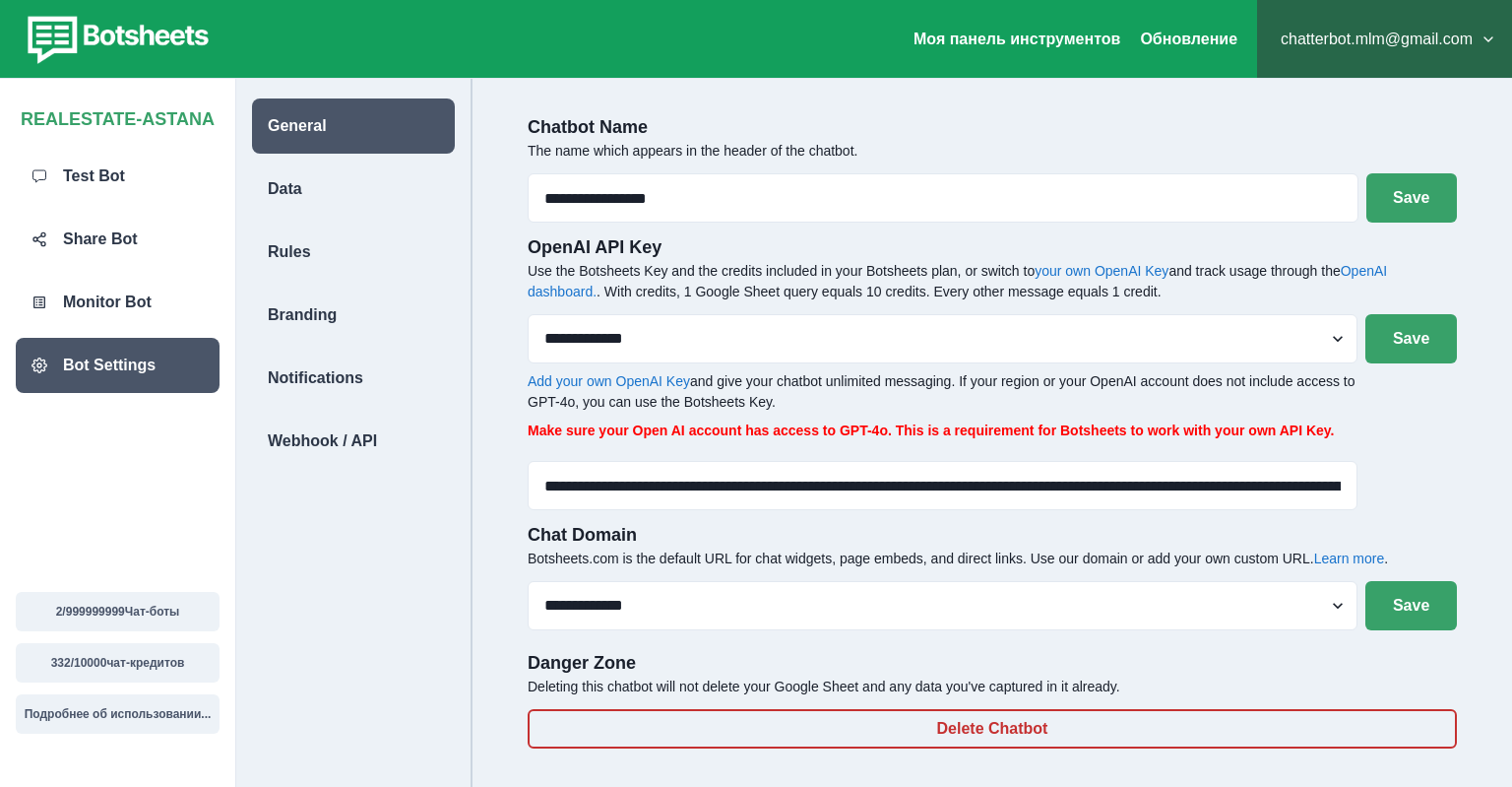 scroll, scrollTop: 79, scrollLeft: 0, axis: vertical 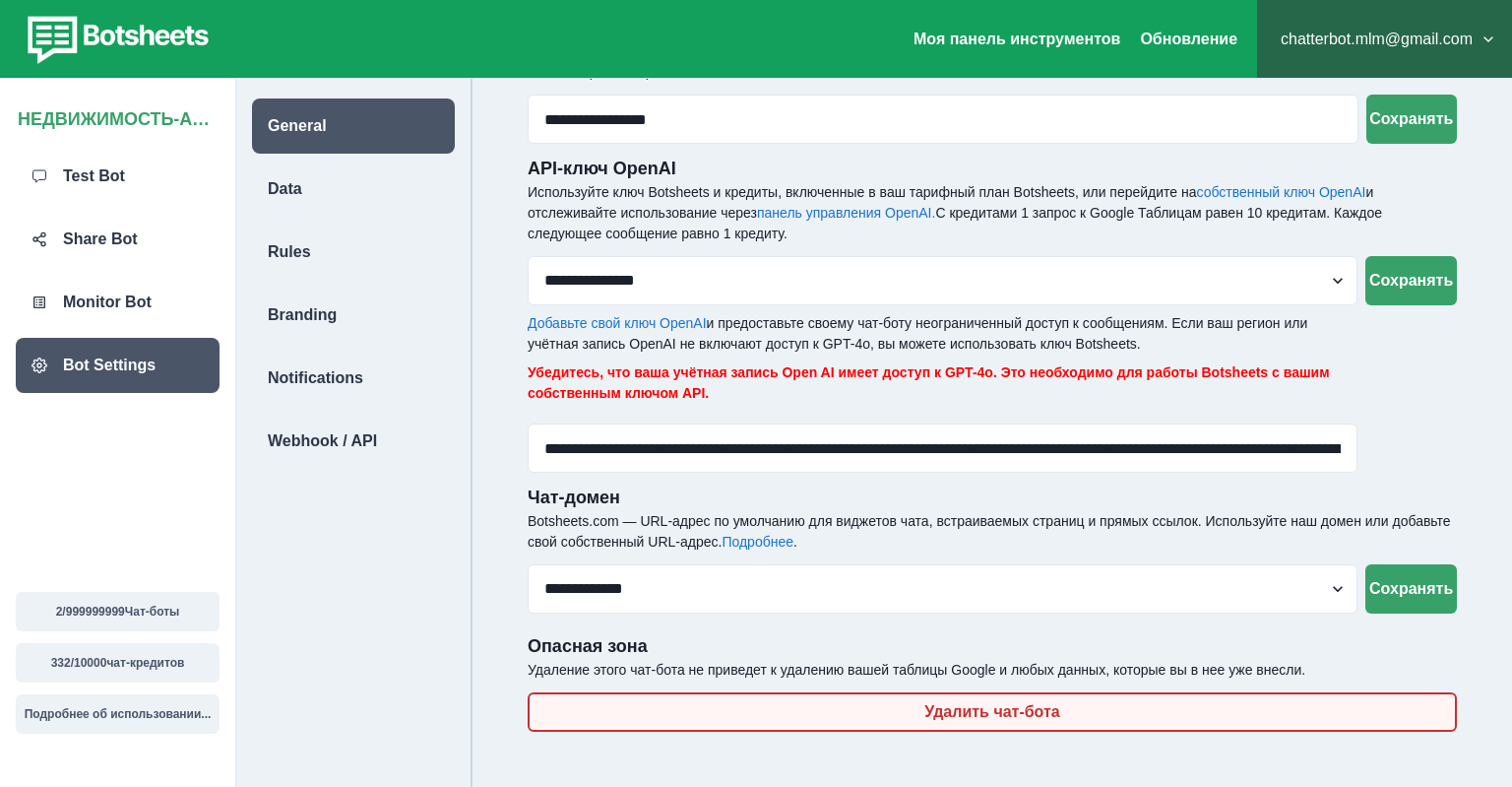 click on "Удалить чат-бота" at bounding box center [992, 712] 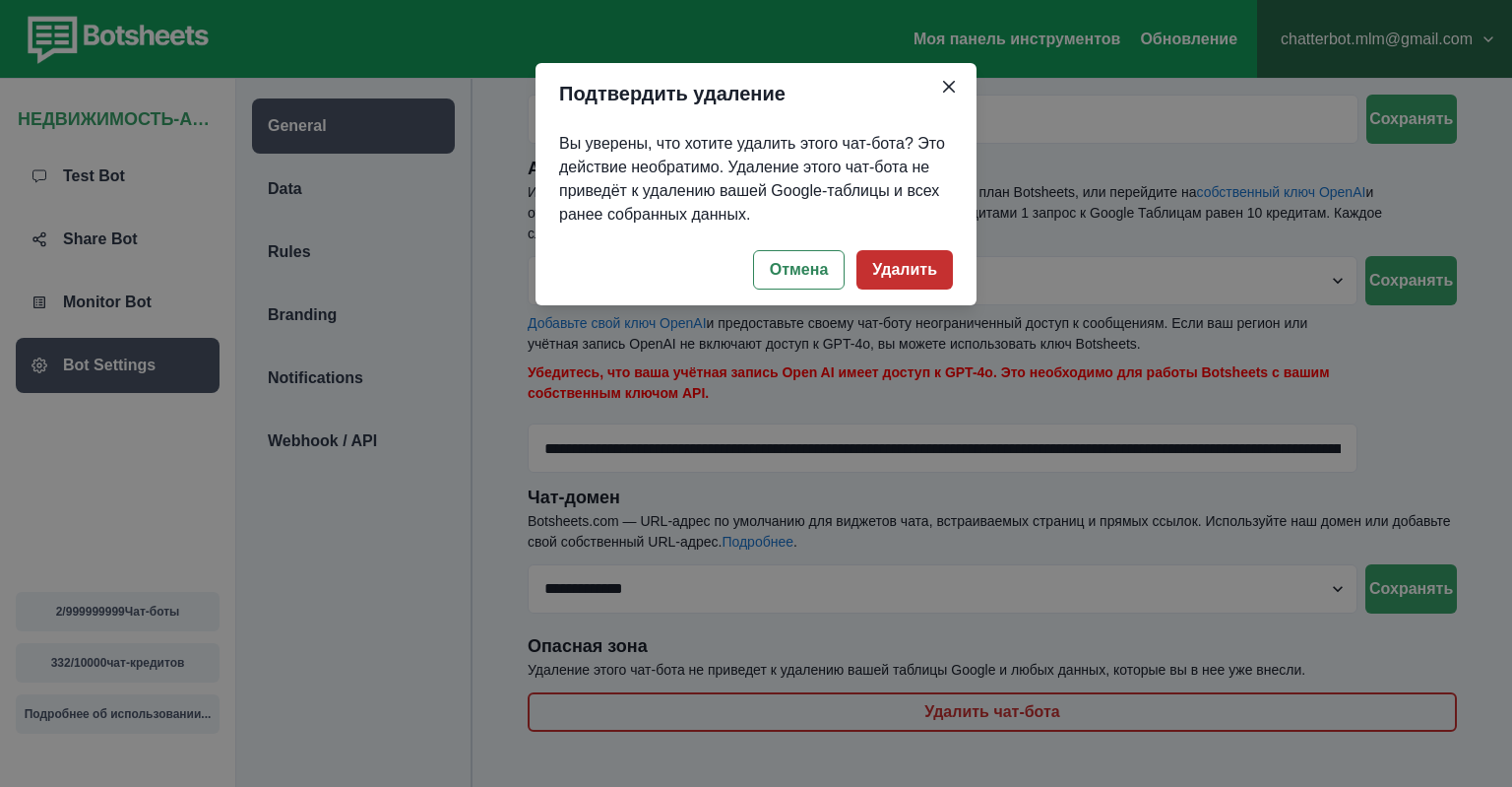 click on "Удалить" at bounding box center (905, 270) 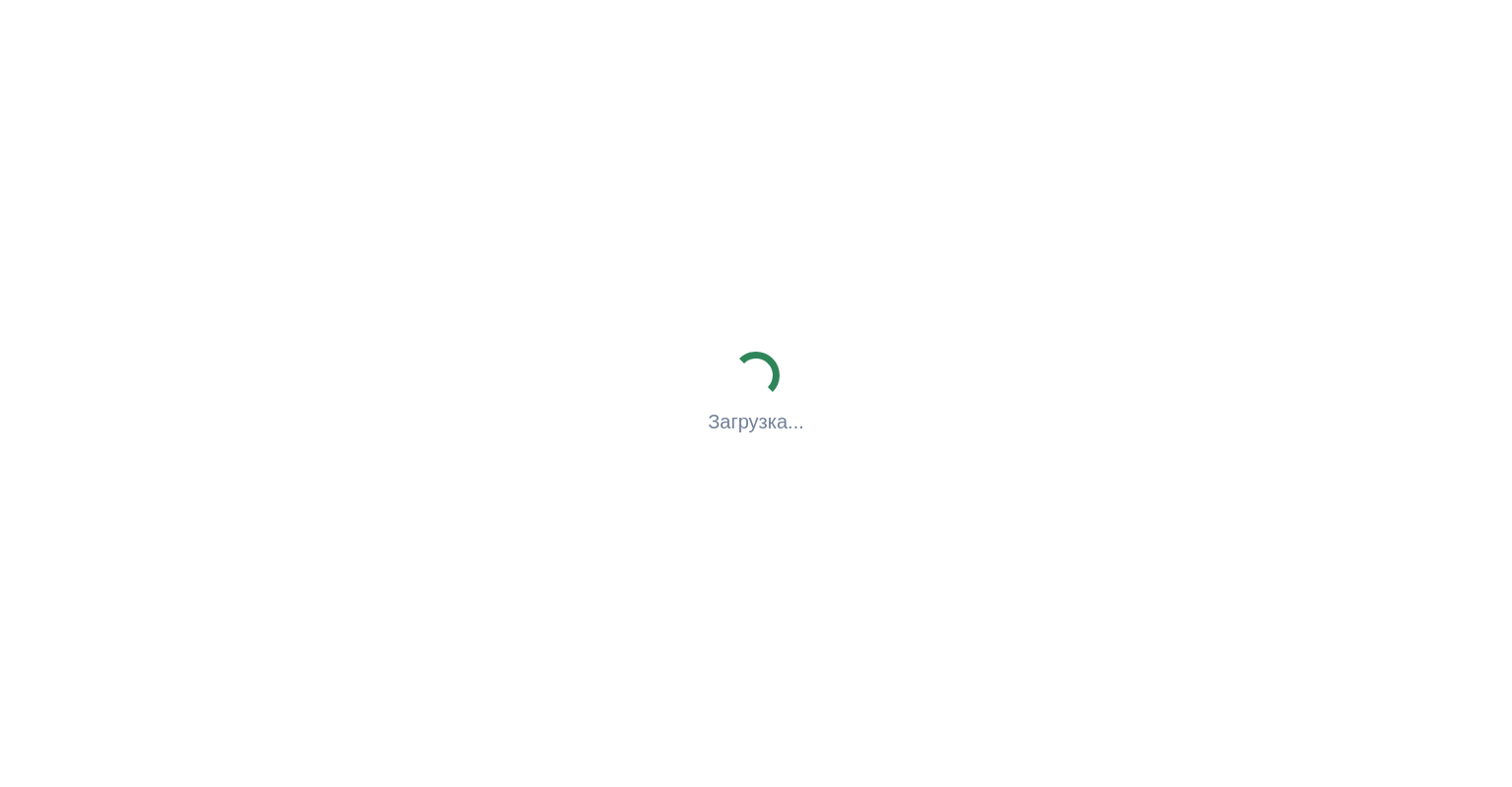 scroll, scrollTop: 0, scrollLeft: 0, axis: both 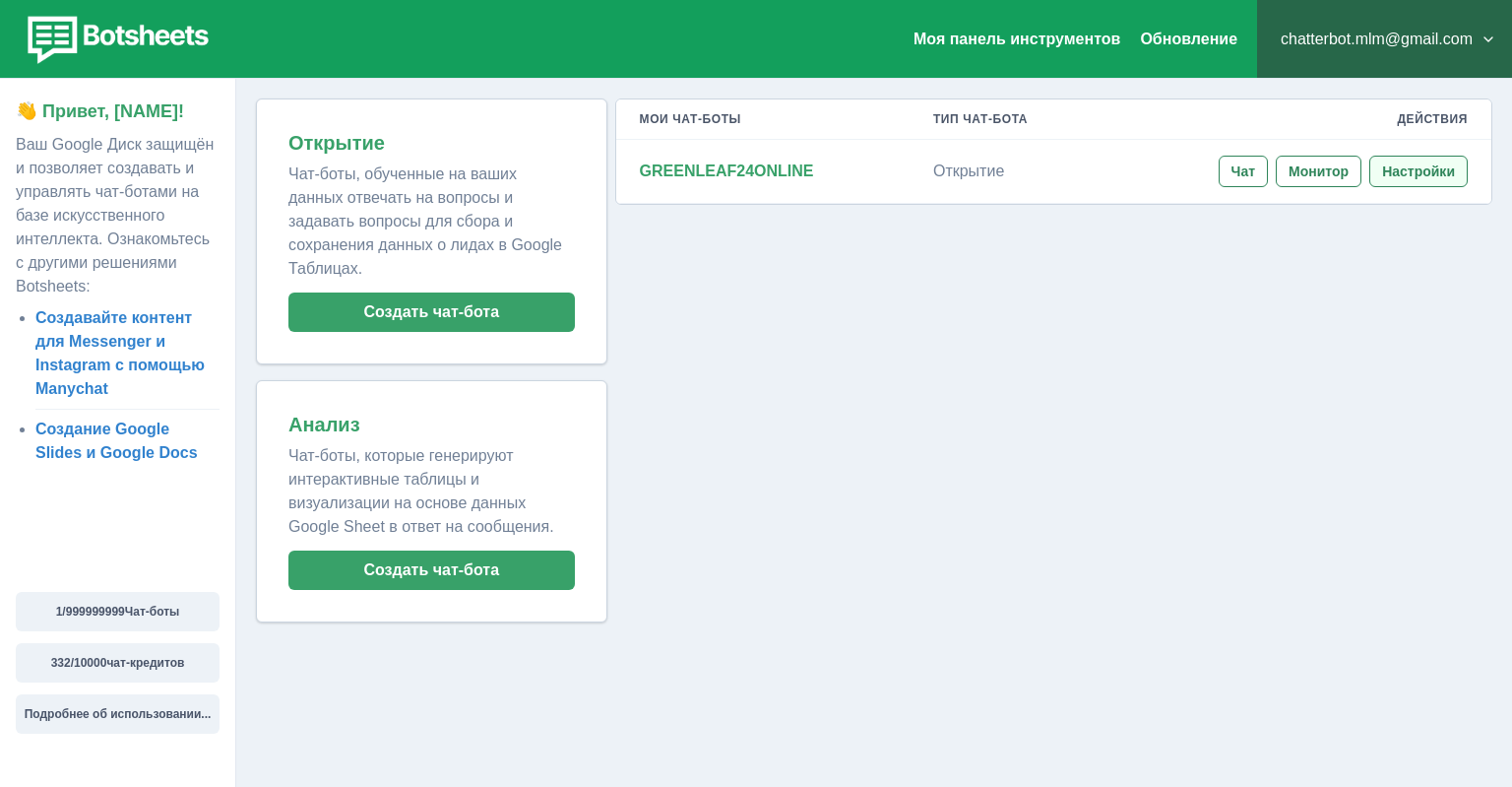 click on "Настройки" at bounding box center (1418, 171) 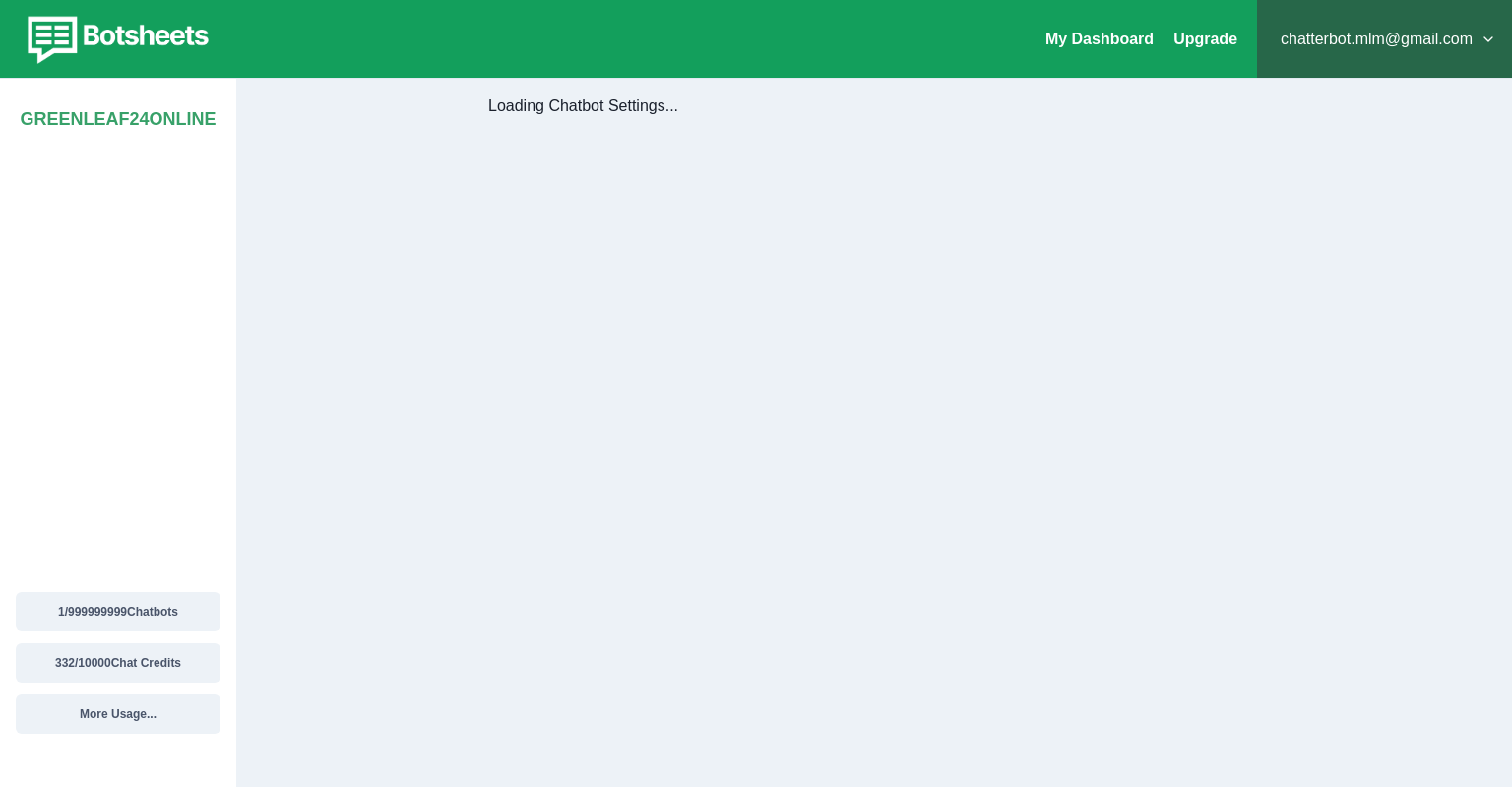 scroll, scrollTop: 79, scrollLeft: 0, axis: vertical 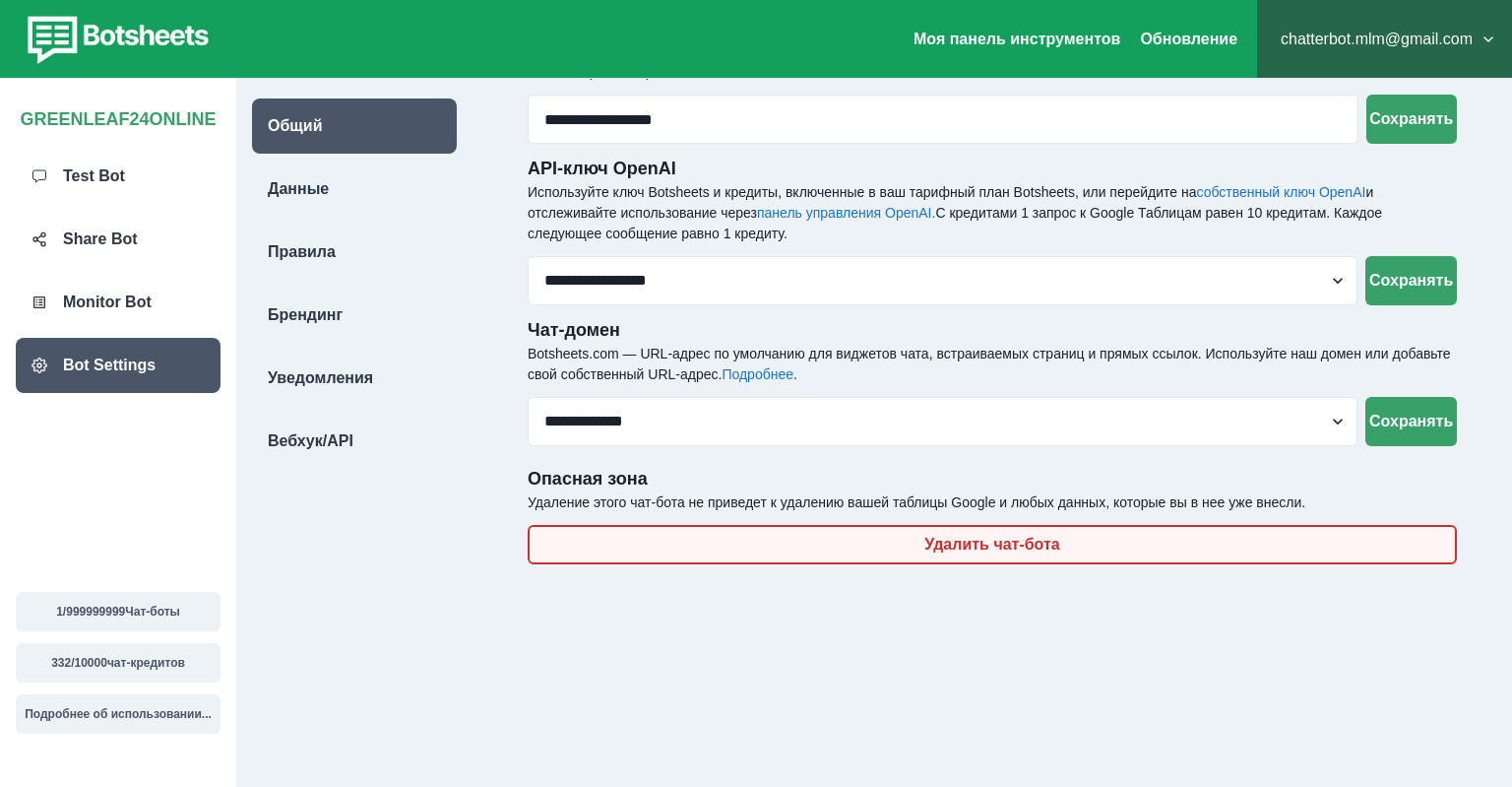 click on "Удалить чат-бота" at bounding box center (992, 545) 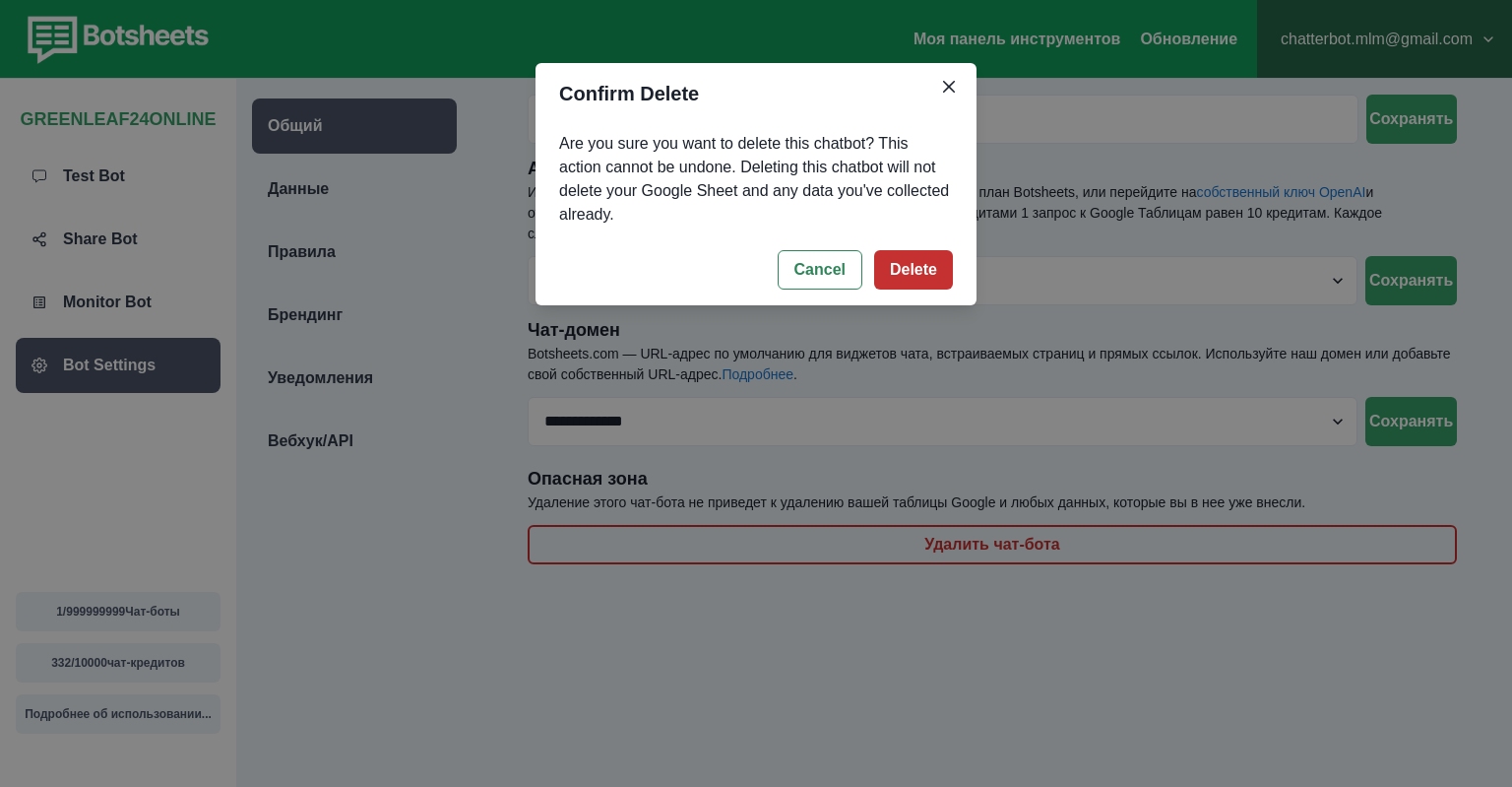 click on "Delete" at bounding box center [914, 270] 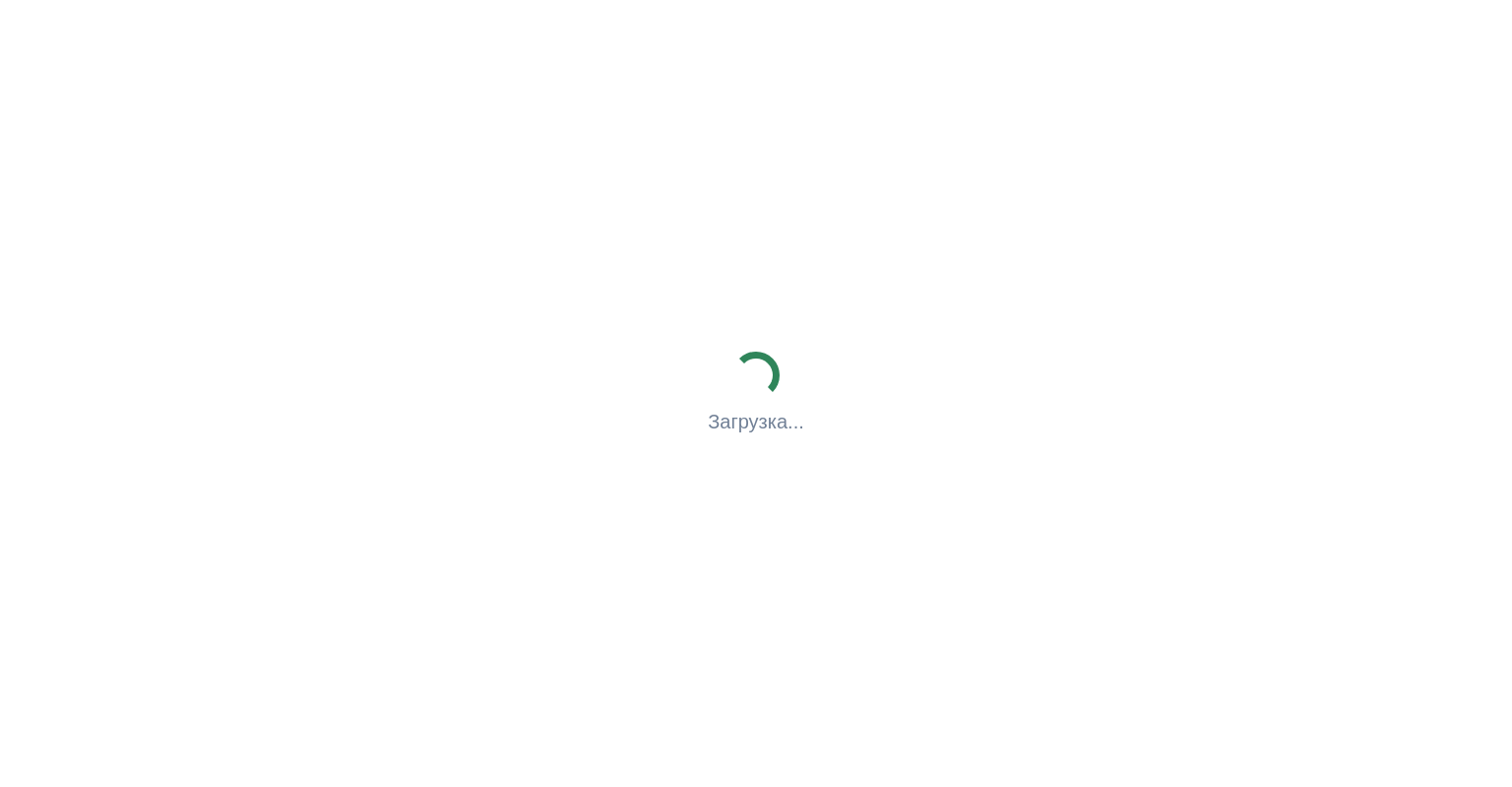 scroll, scrollTop: 0, scrollLeft: 0, axis: both 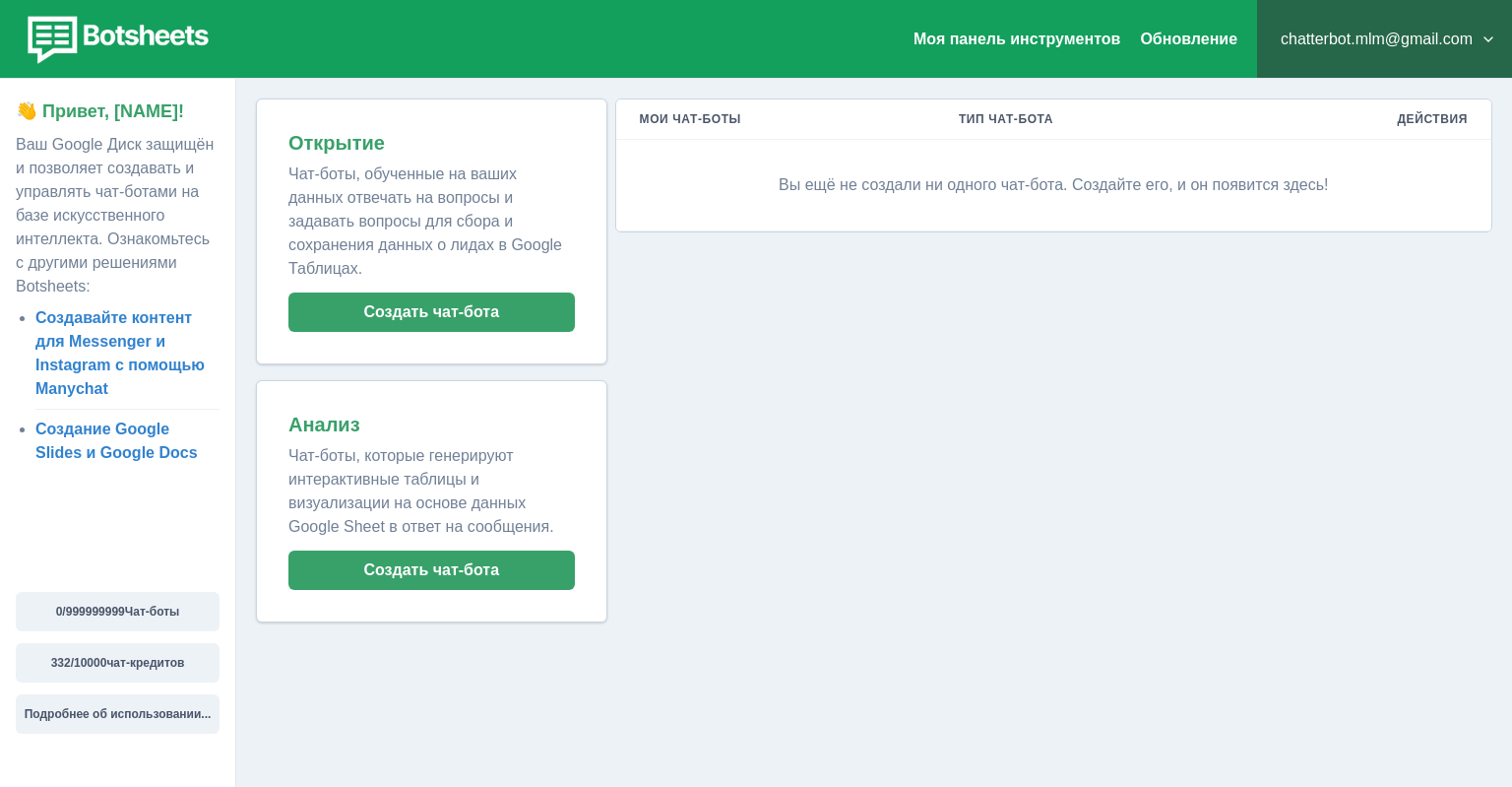 drag, startPoint x: 285, startPoint y: 139, endPoint x: 574, endPoint y: 565, distance: 514.7786 